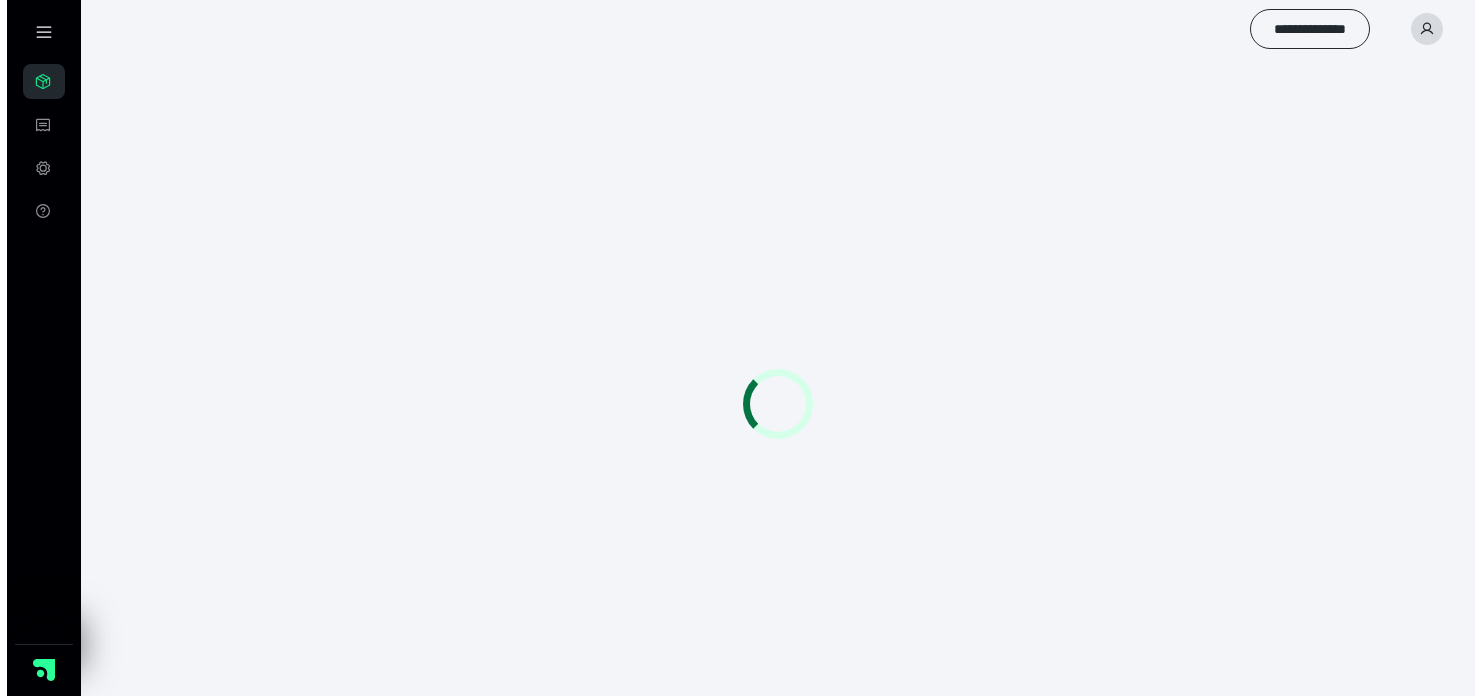 scroll, scrollTop: 0, scrollLeft: 0, axis: both 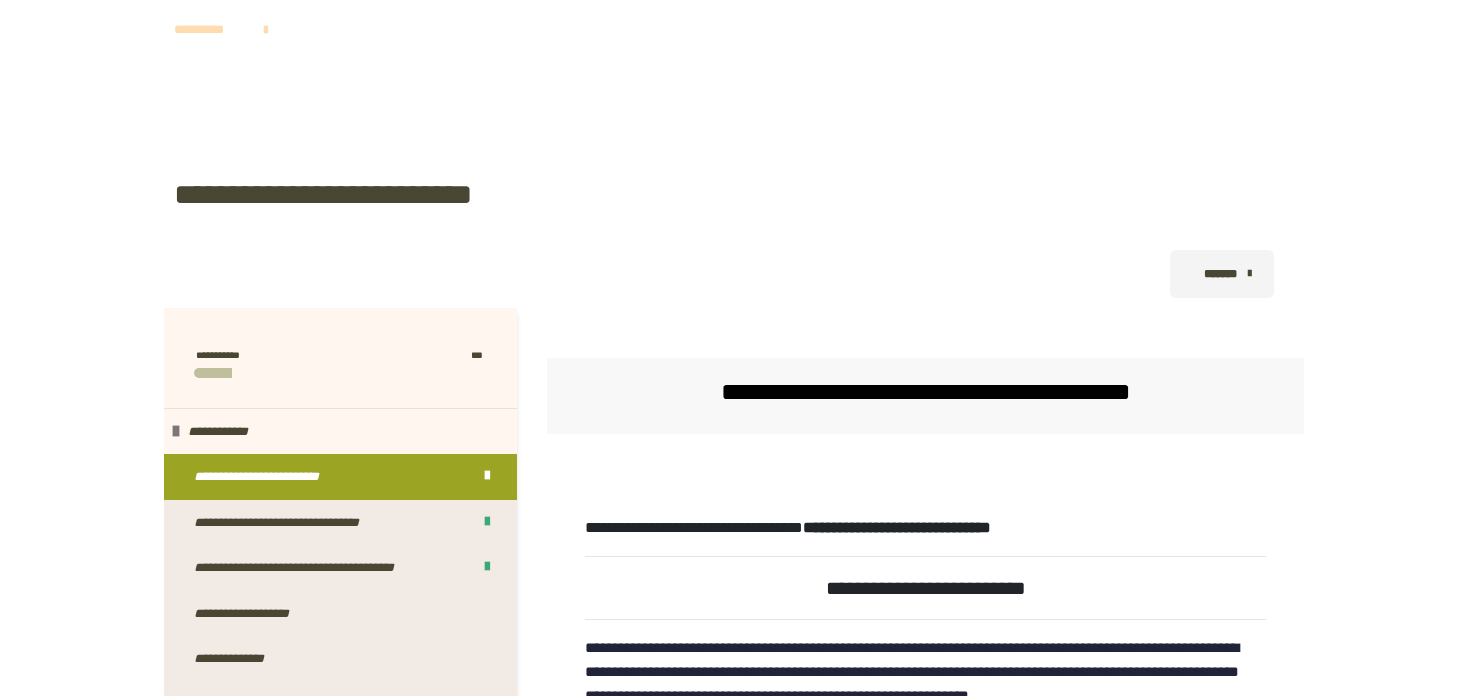 click at bounding box center (925, 466) 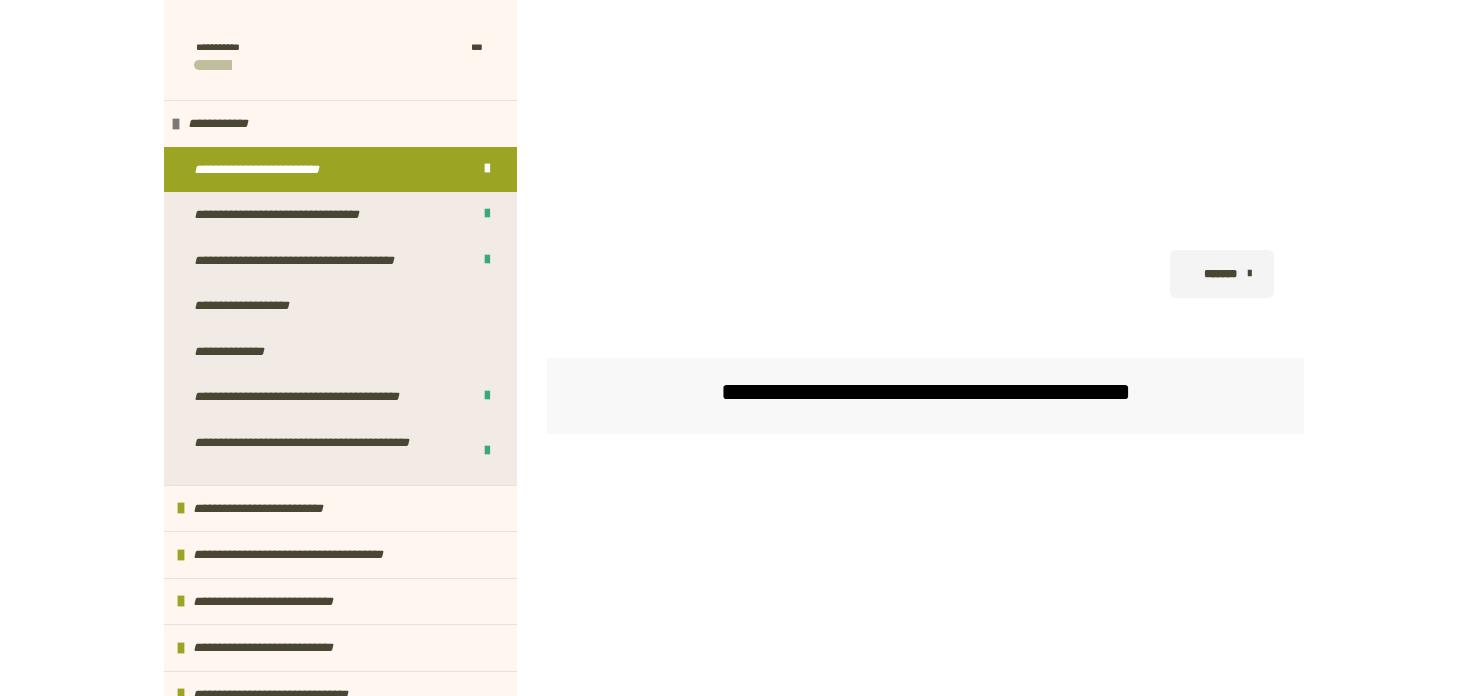 scroll, scrollTop: 520, scrollLeft: 0, axis: vertical 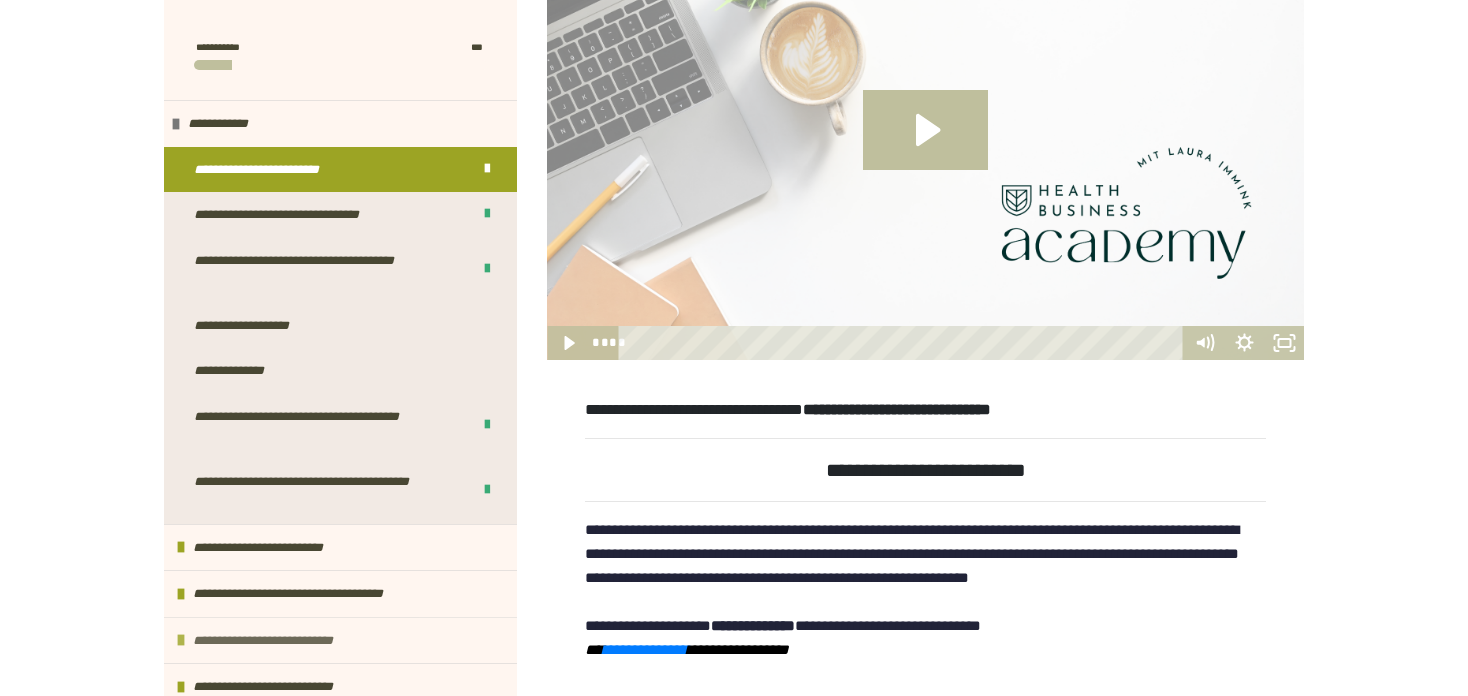 click on "**********" at bounding box center [281, 641] 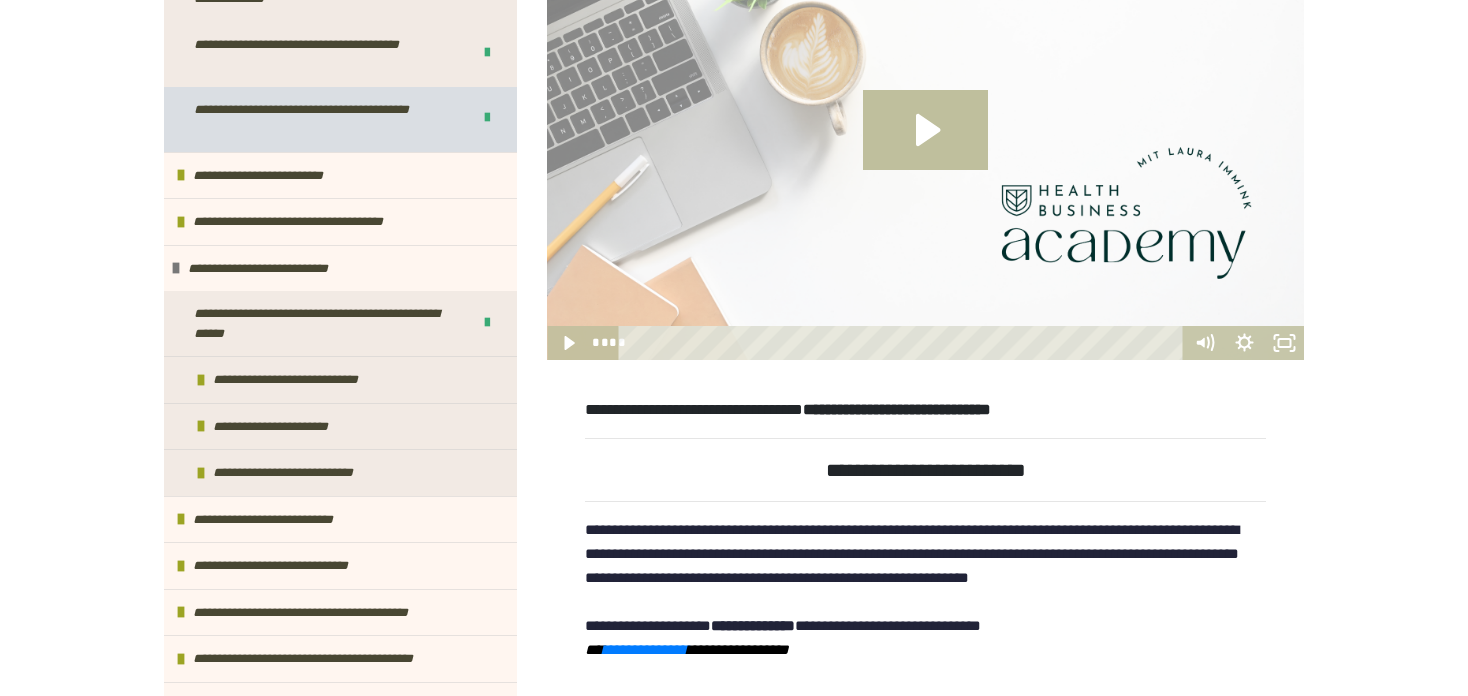 scroll, scrollTop: 0, scrollLeft: 0, axis: both 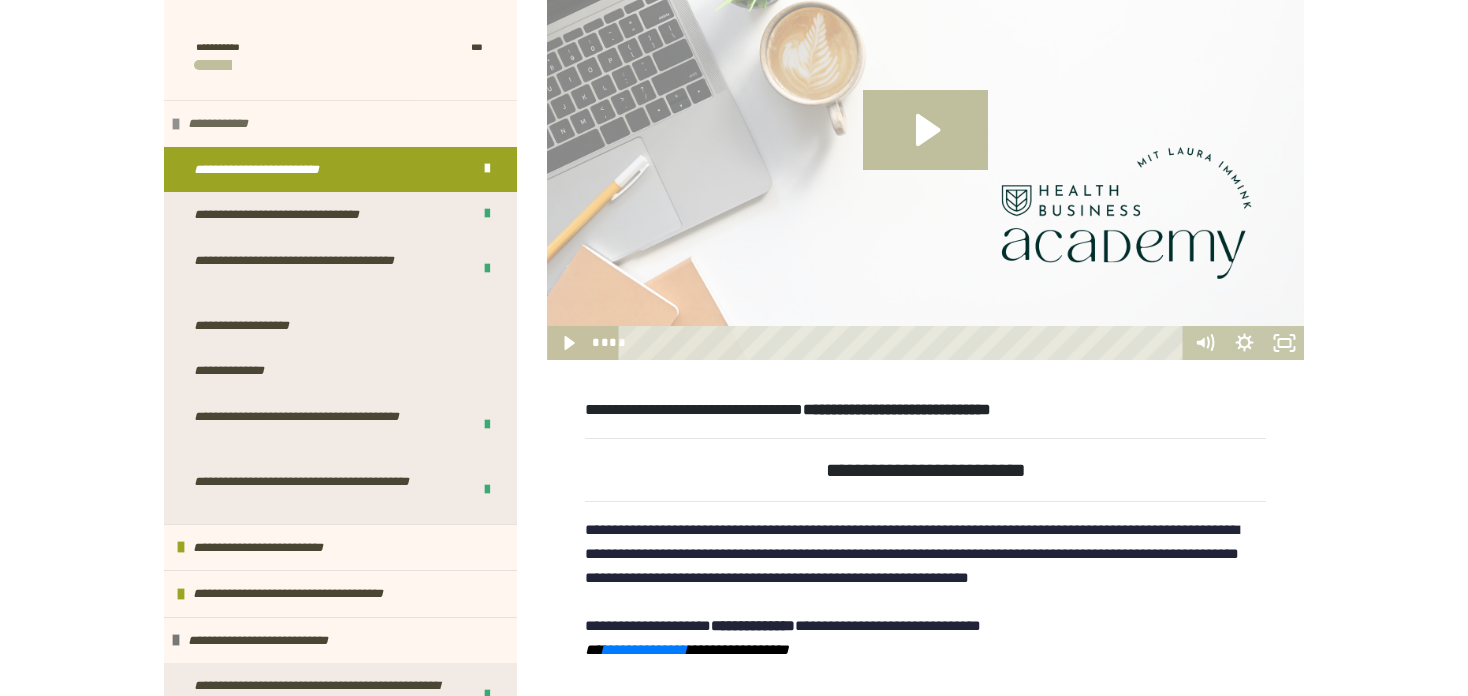 click at bounding box center (176, 124) 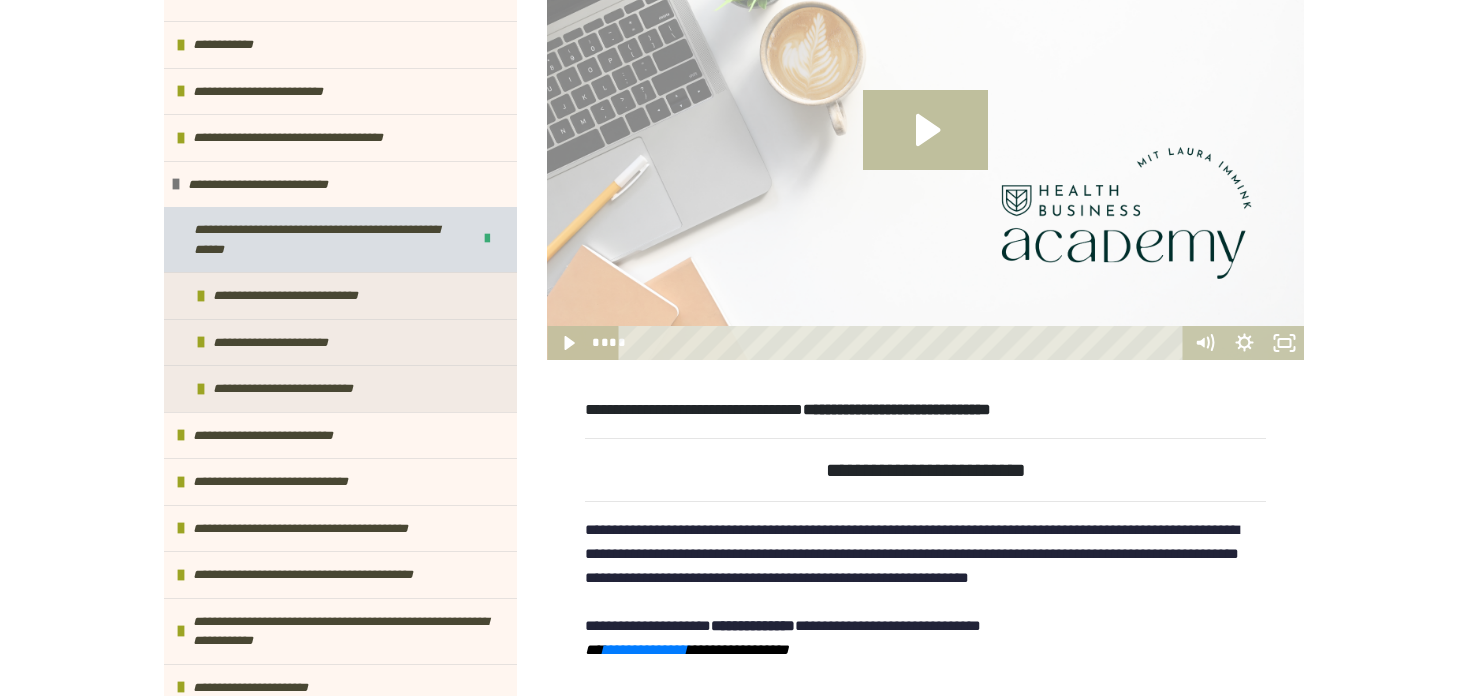 scroll, scrollTop: 88, scrollLeft: 0, axis: vertical 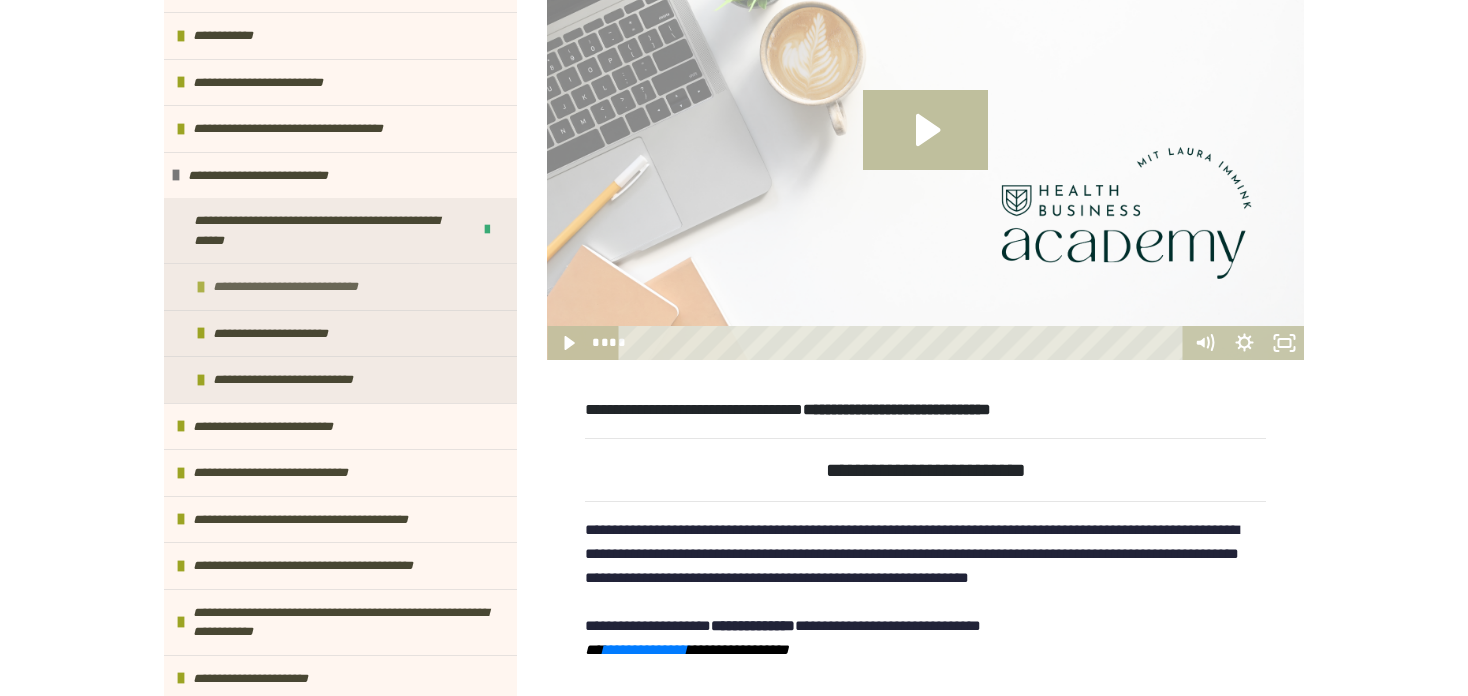 click at bounding box center (201, 287) 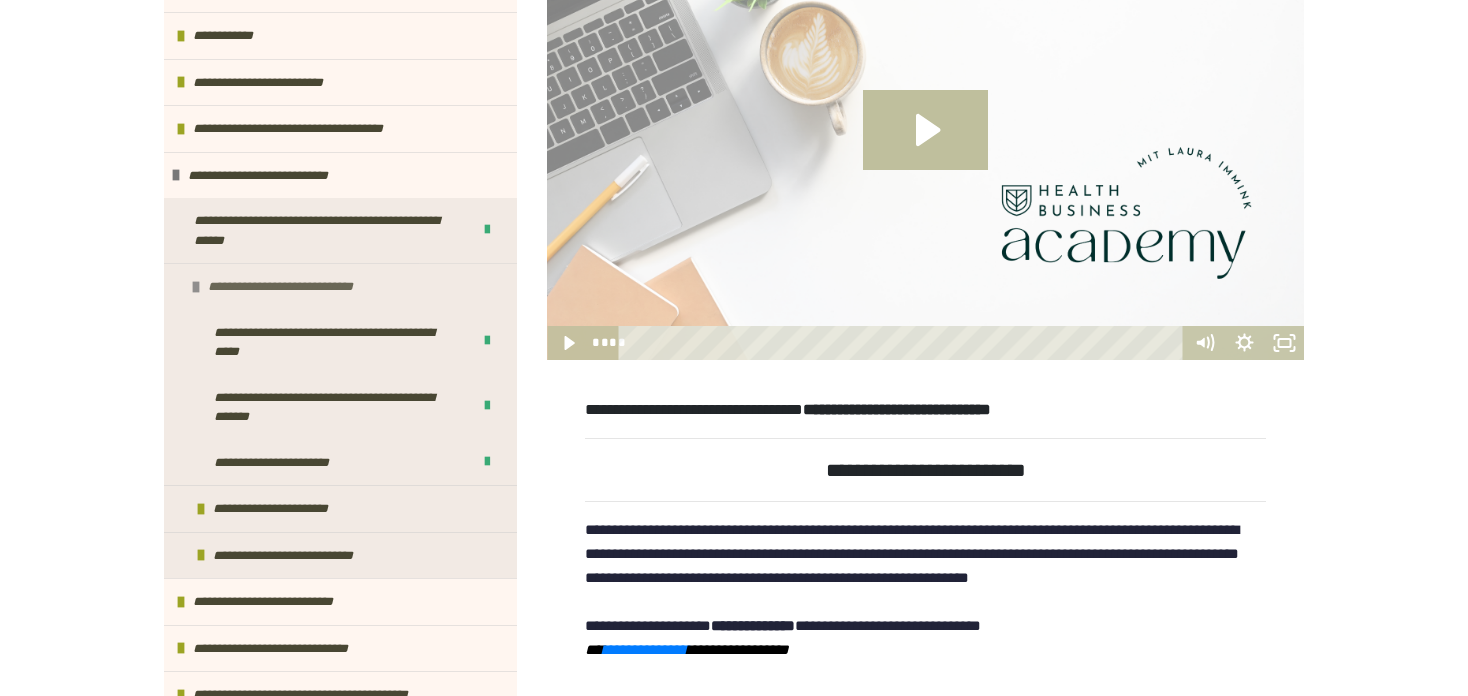 click at bounding box center [196, 287] 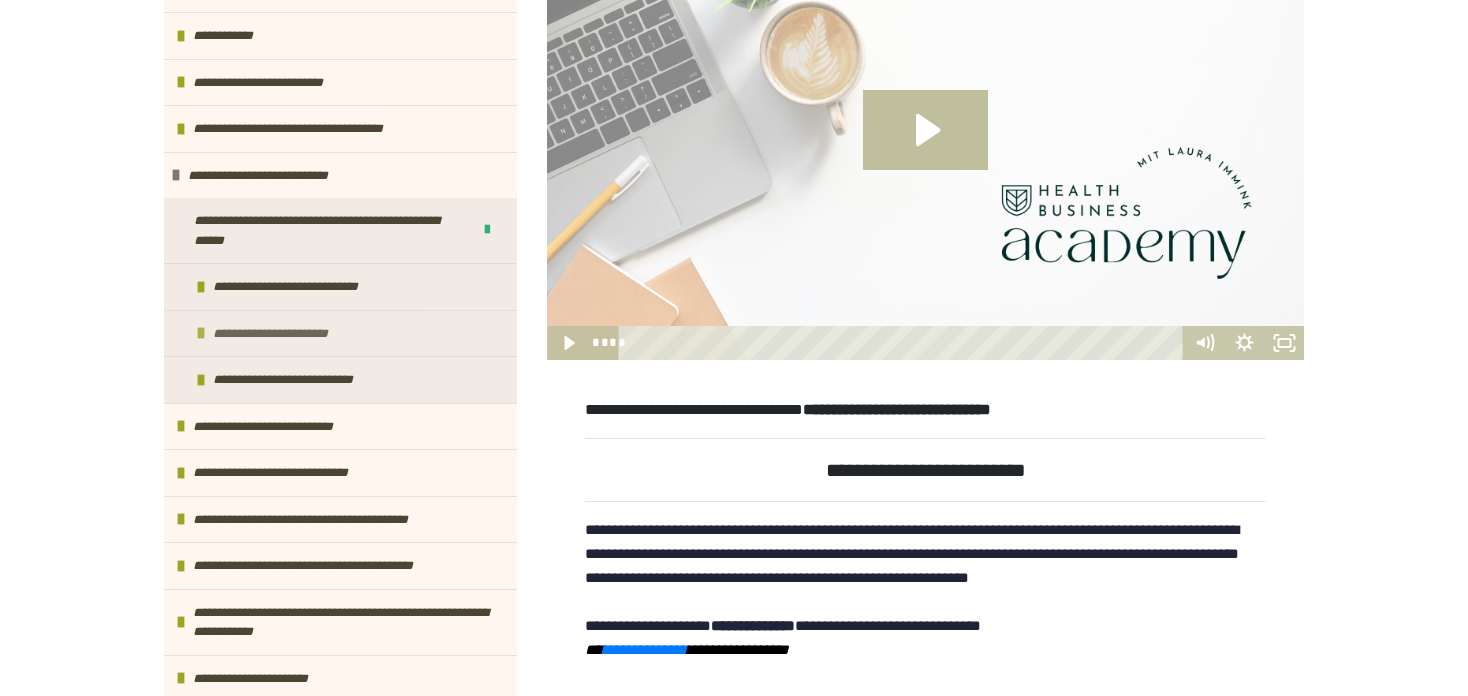 click at bounding box center [201, 333] 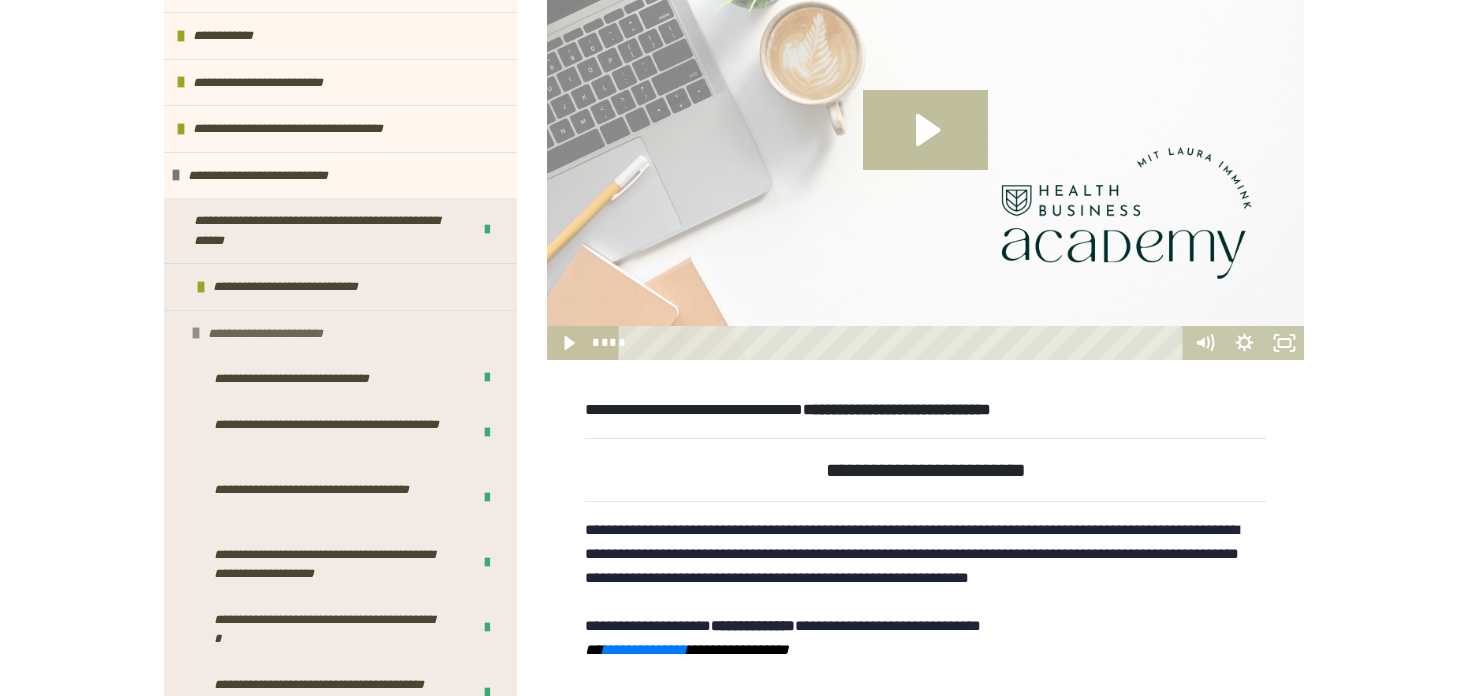 click at bounding box center (196, 333) 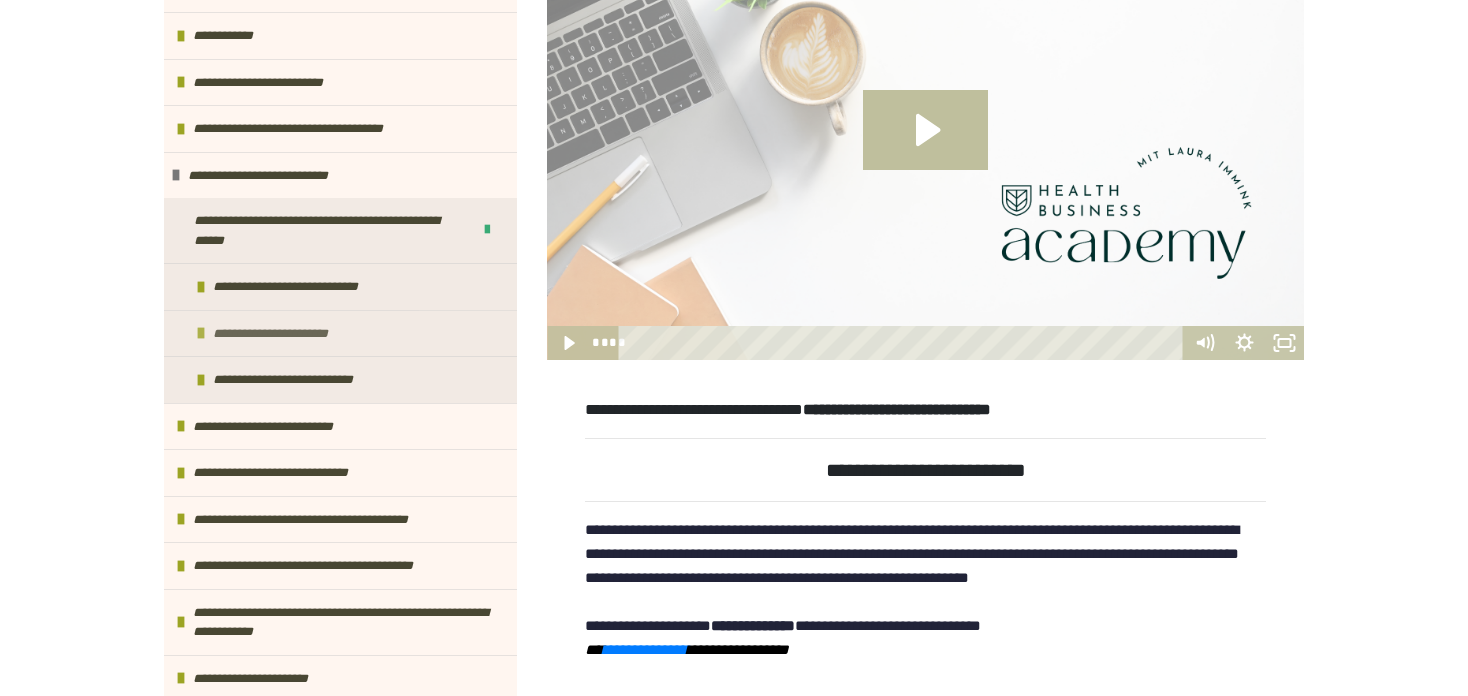 scroll, scrollTop: 172, scrollLeft: 0, axis: vertical 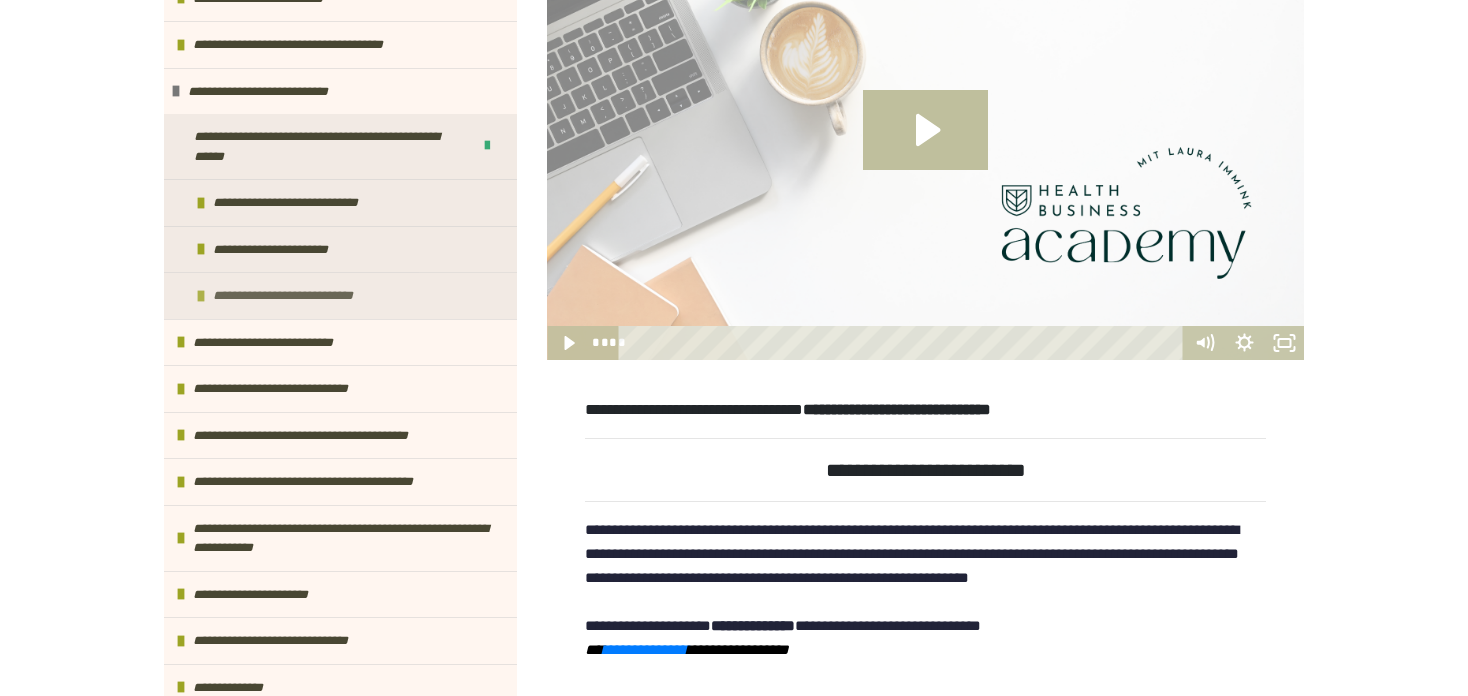click on "**********" at bounding box center (303, 296) 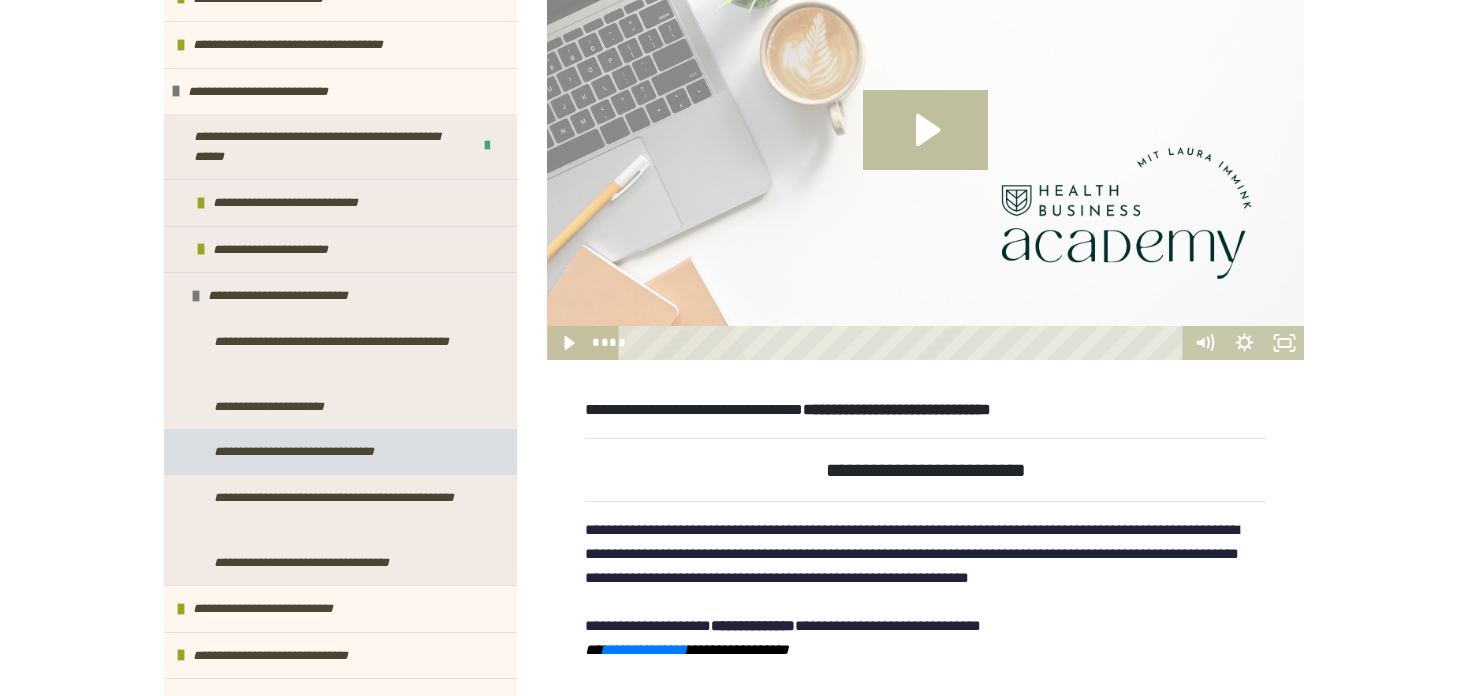 click on "**********" at bounding box center [308, 452] 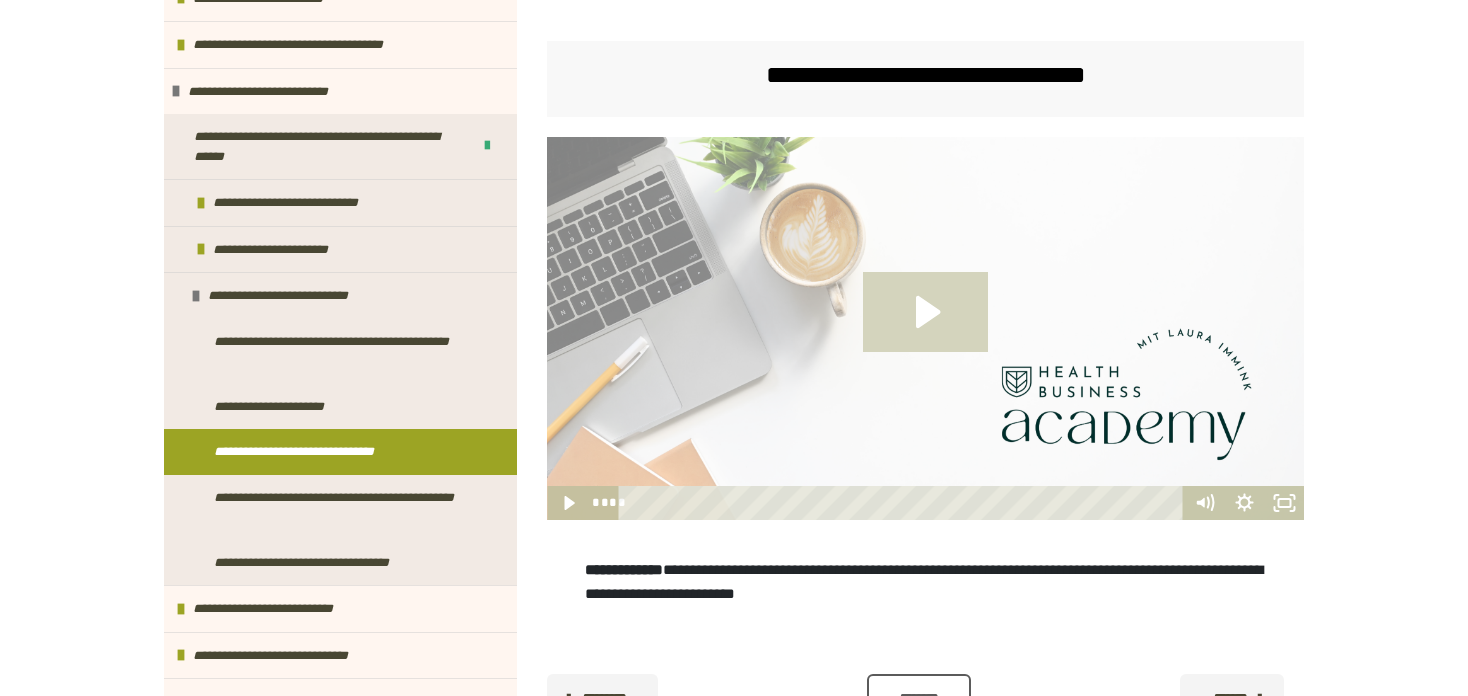 click 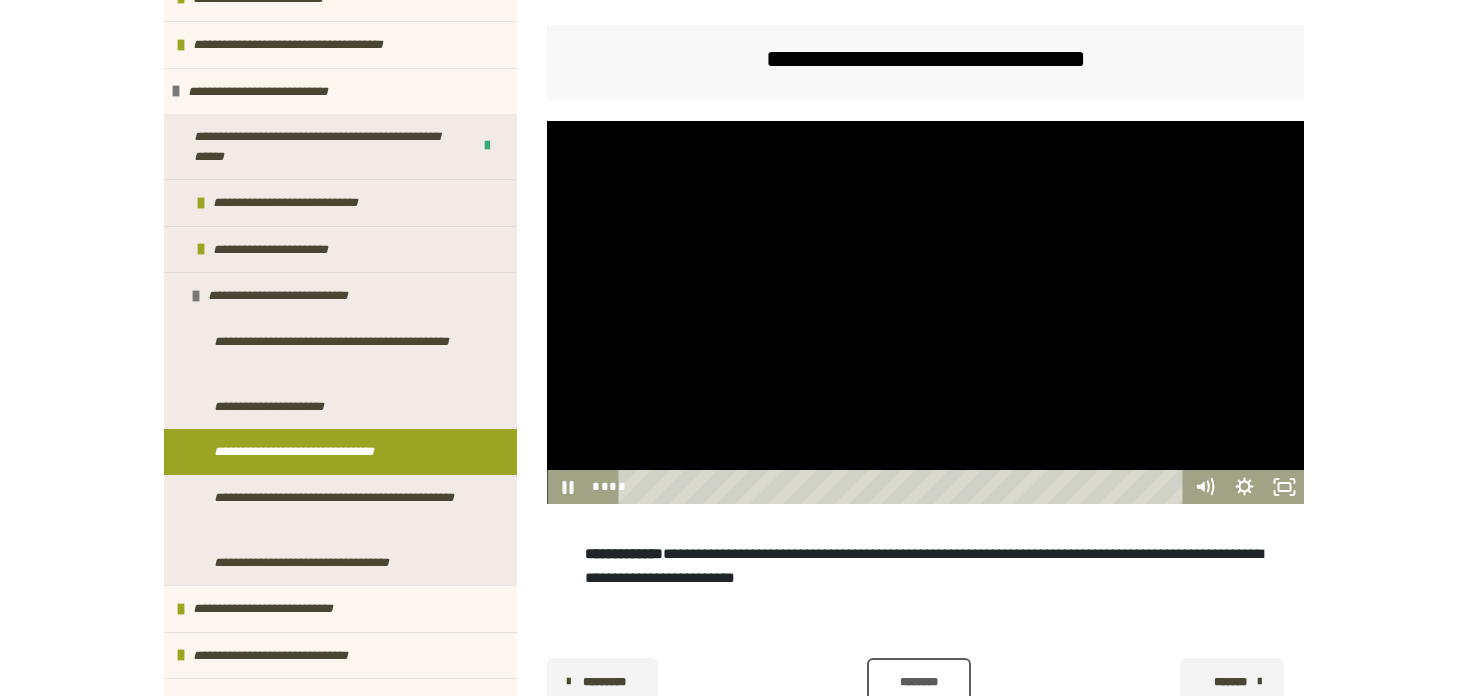 scroll, scrollTop: 210, scrollLeft: 0, axis: vertical 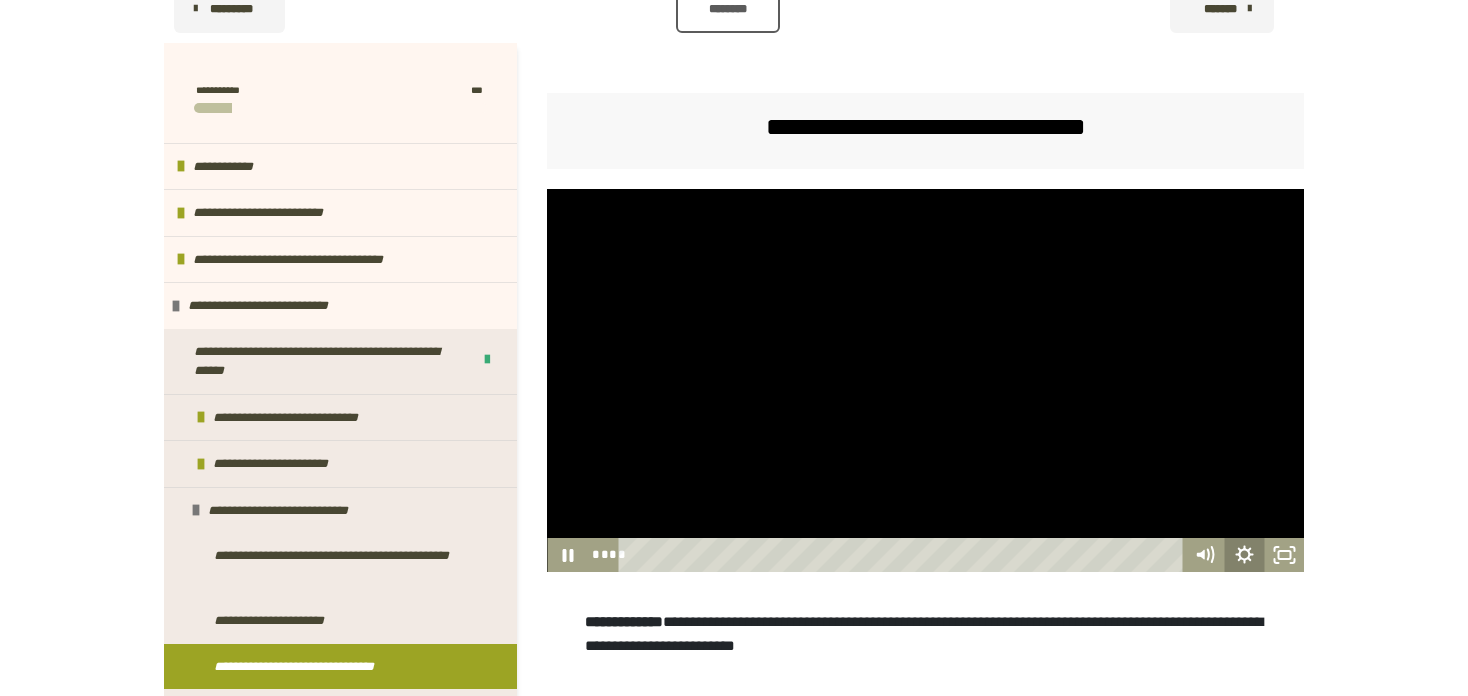 click 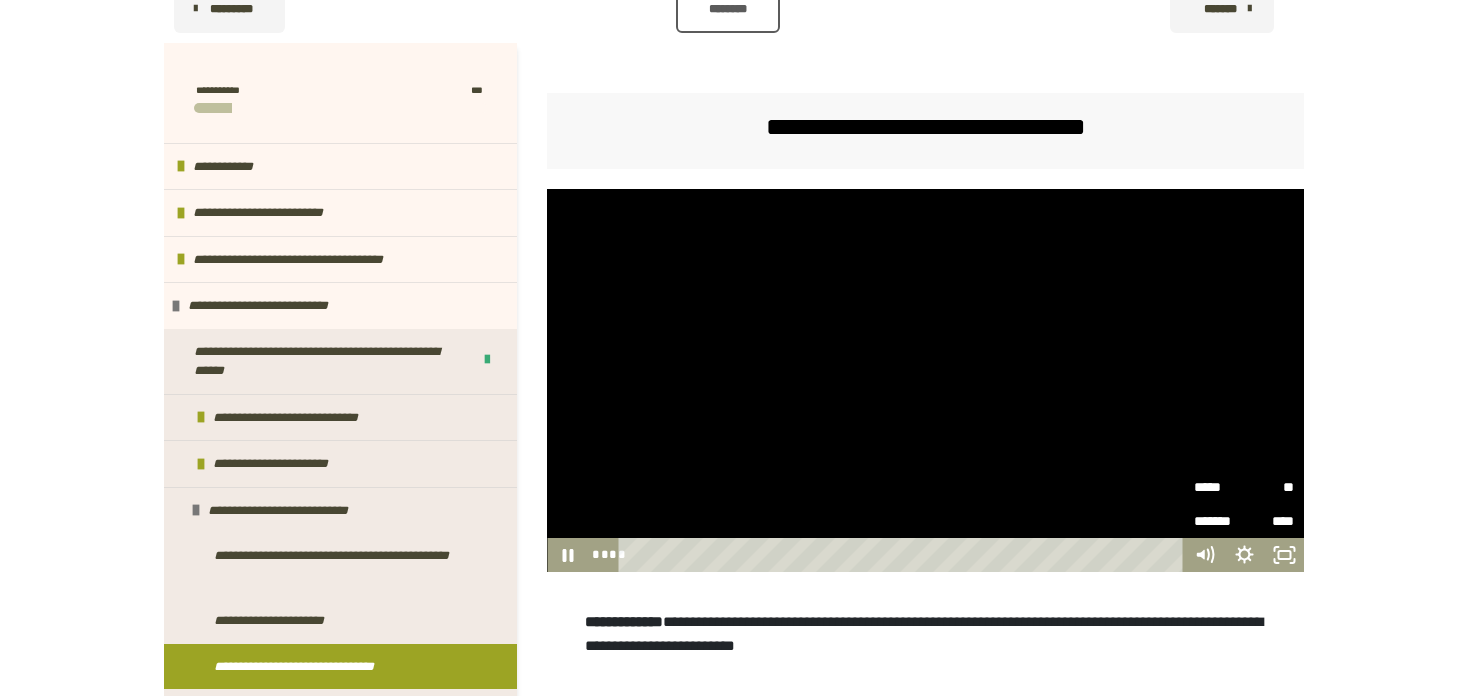 click on "*****" at bounding box center [1219, 486] 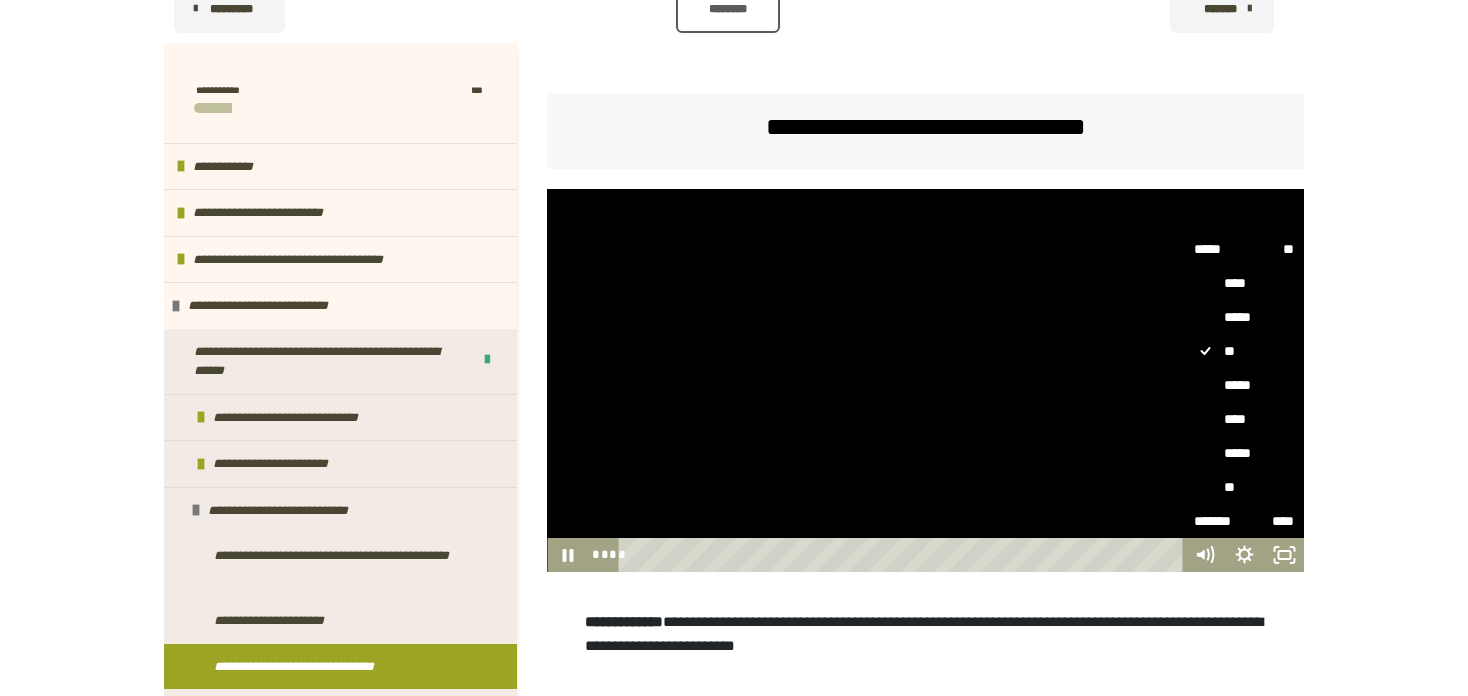 click on "****" at bounding box center [1244, 419] 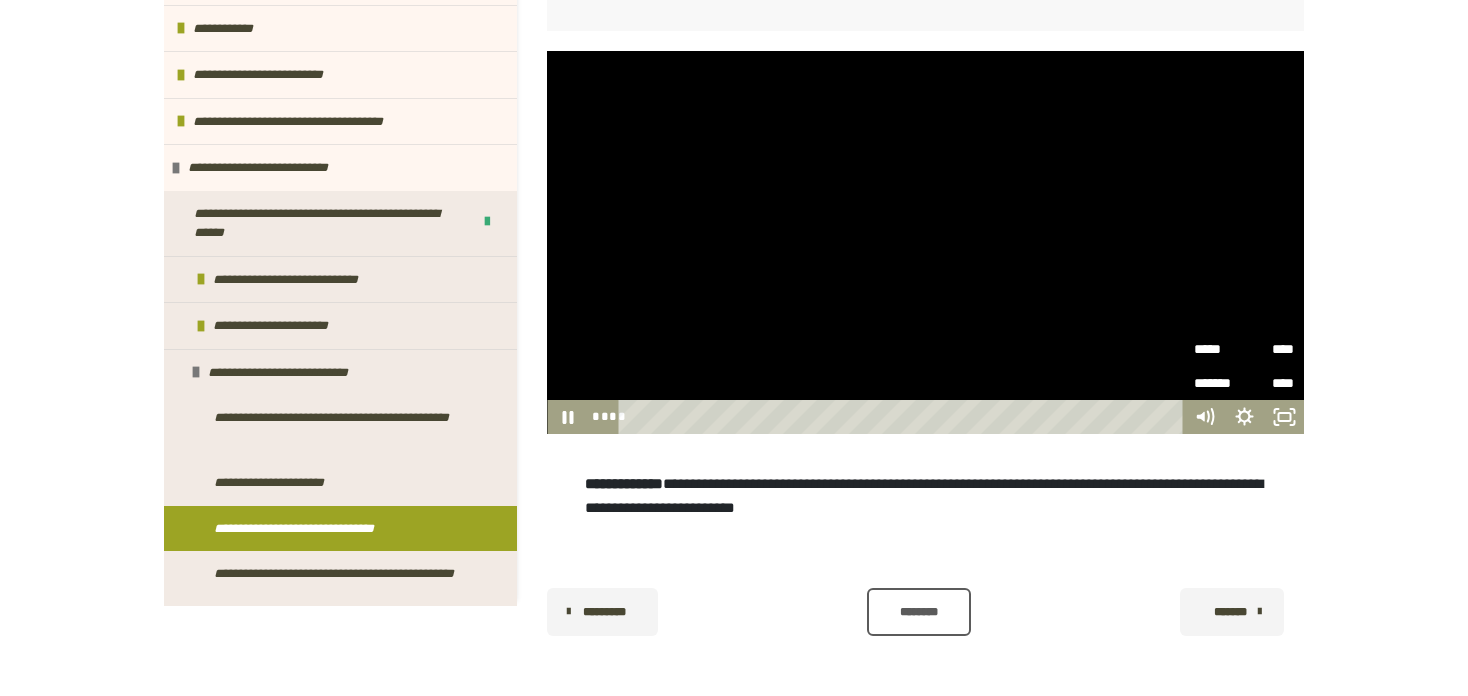 scroll, scrollTop: 168, scrollLeft: 0, axis: vertical 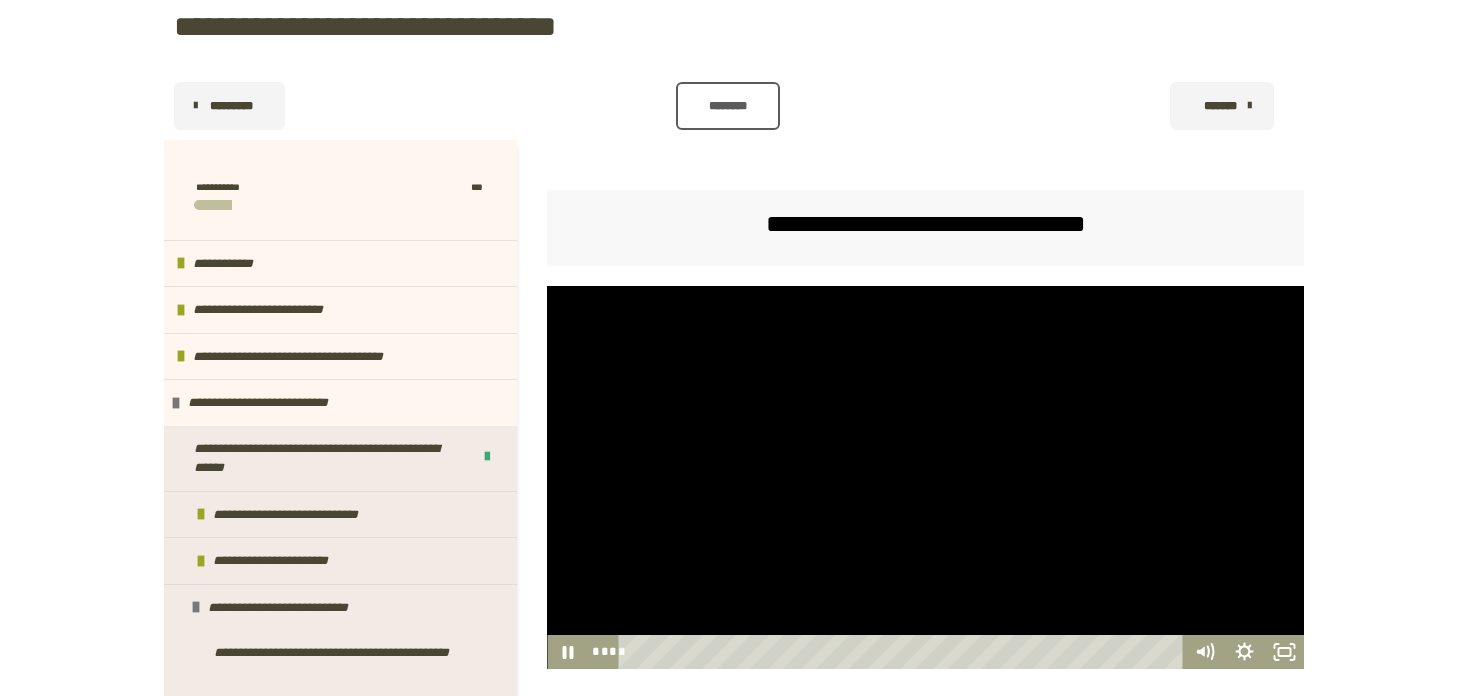 click at bounding box center [925, 477] 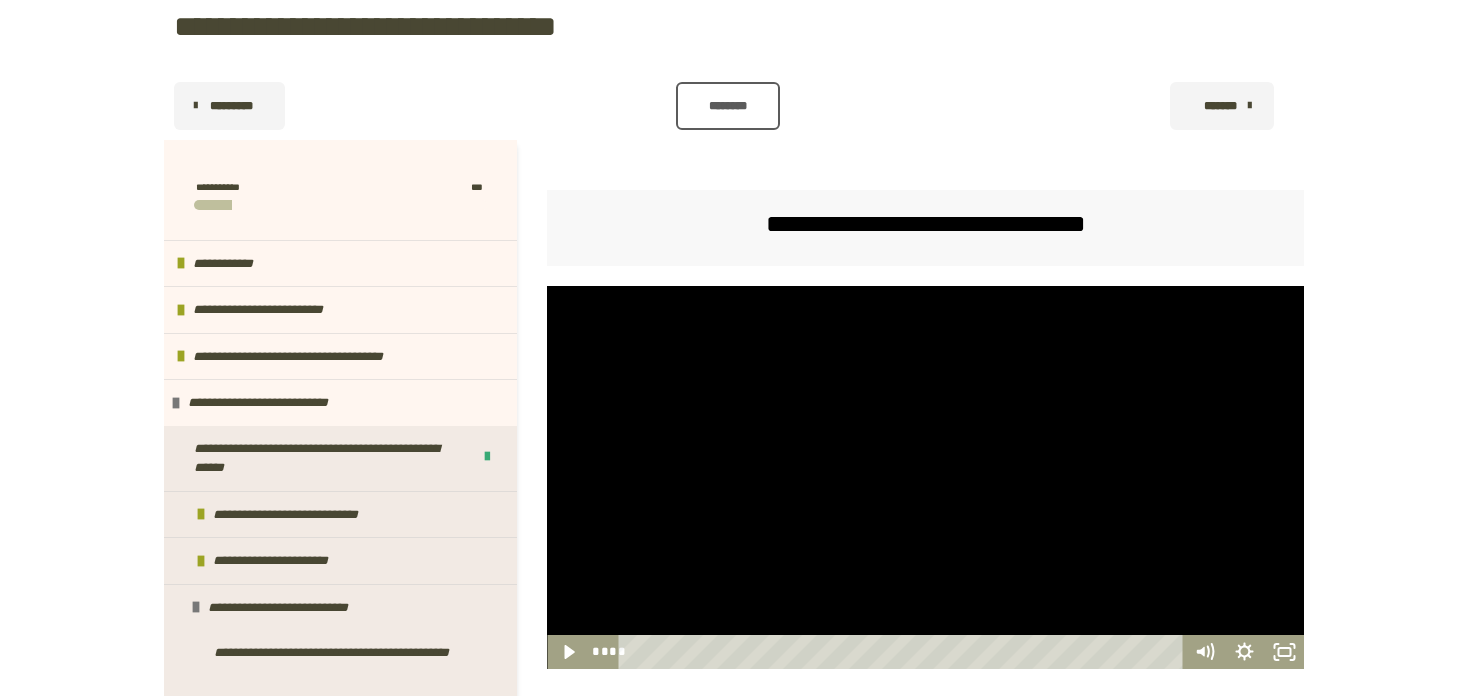 click at bounding box center [925, 477] 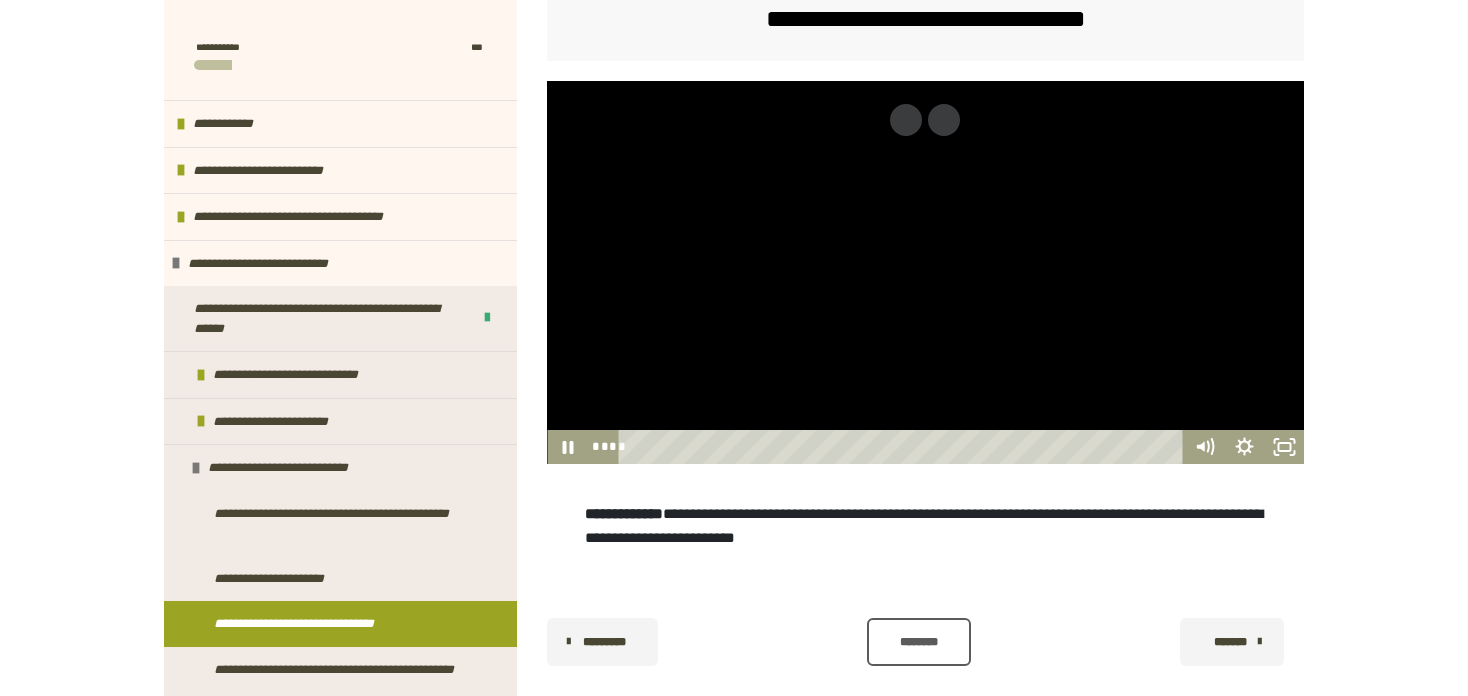scroll, scrollTop: 403, scrollLeft: 0, axis: vertical 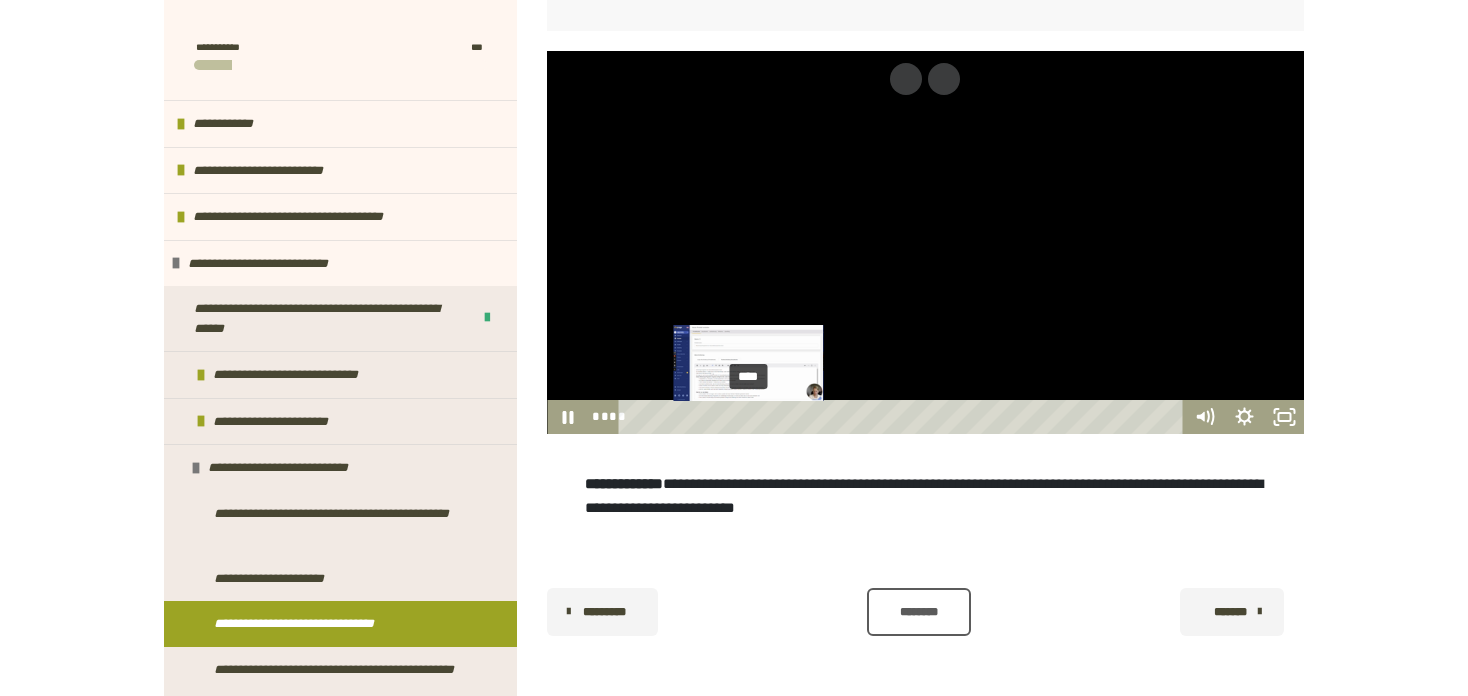click on "****" at bounding box center (904, 417) 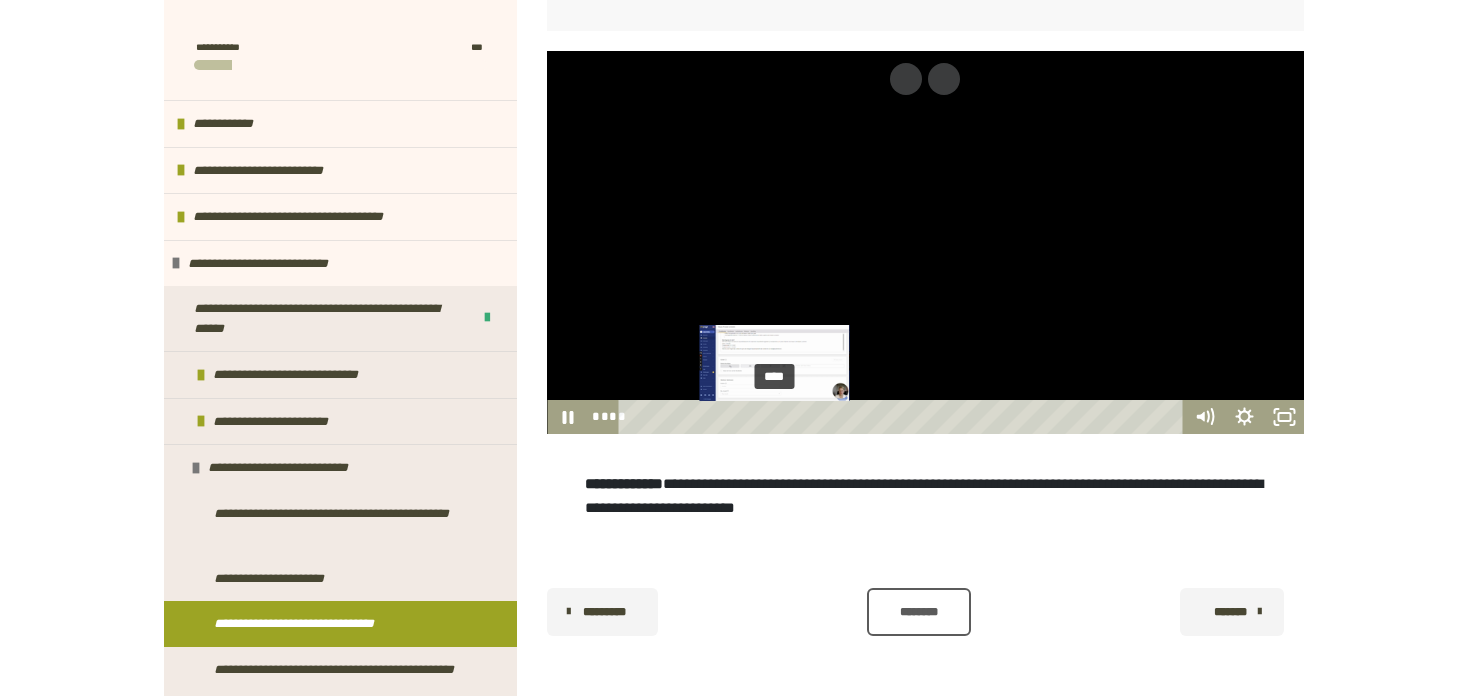 click on "****" at bounding box center [904, 417] 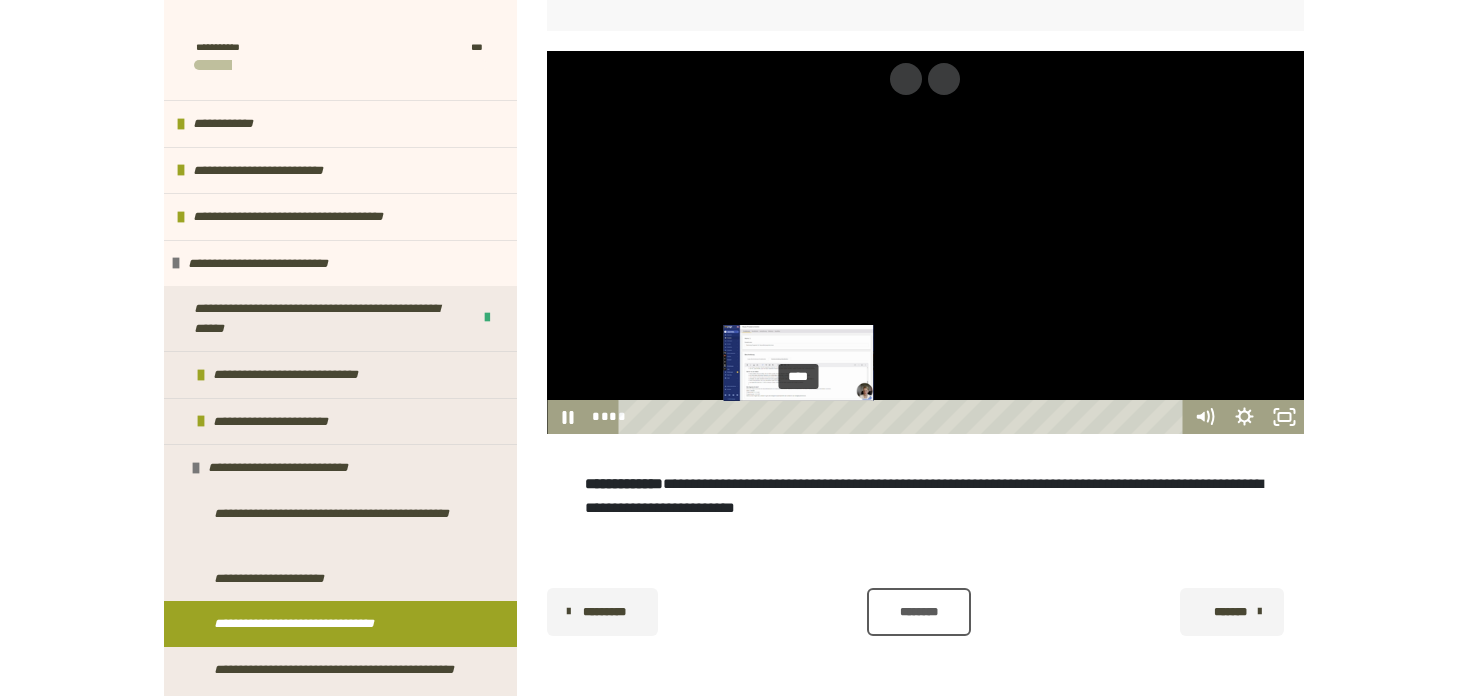 click on "****" at bounding box center [904, 417] 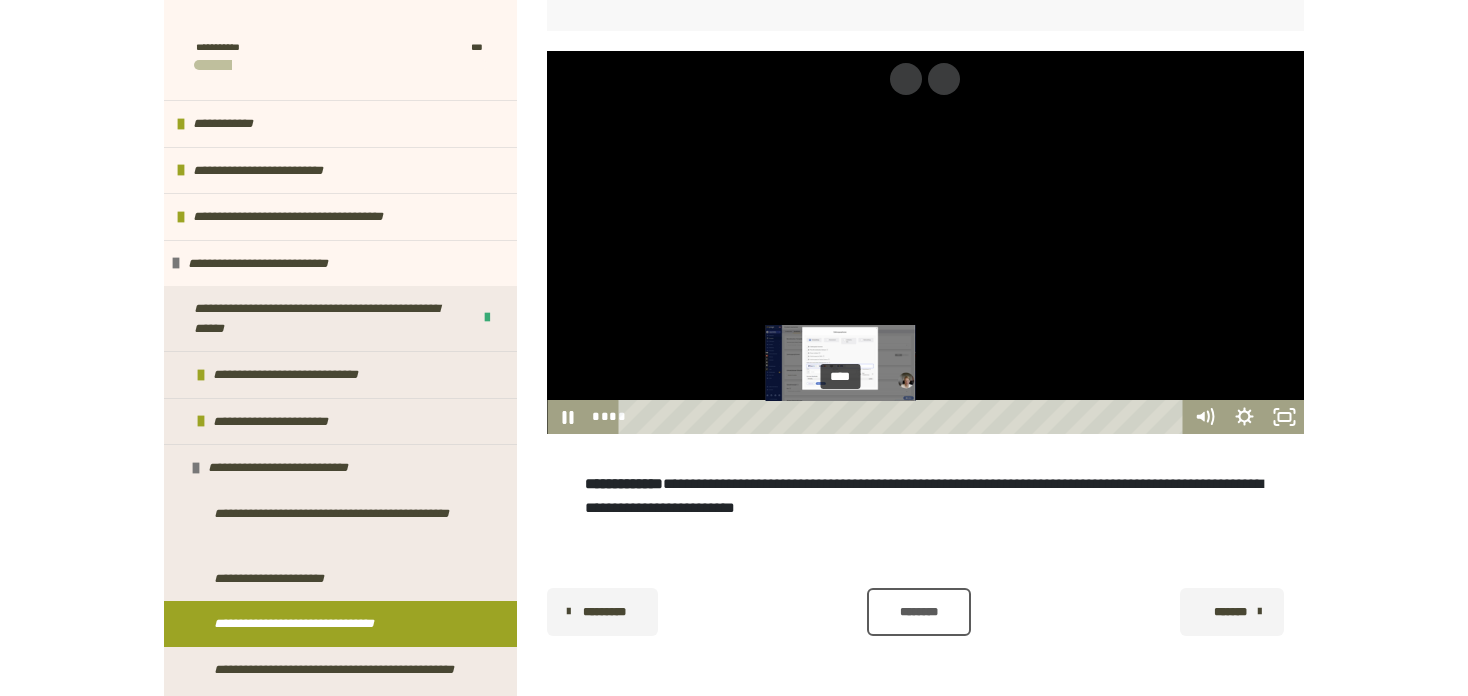 click on "****" at bounding box center (904, 417) 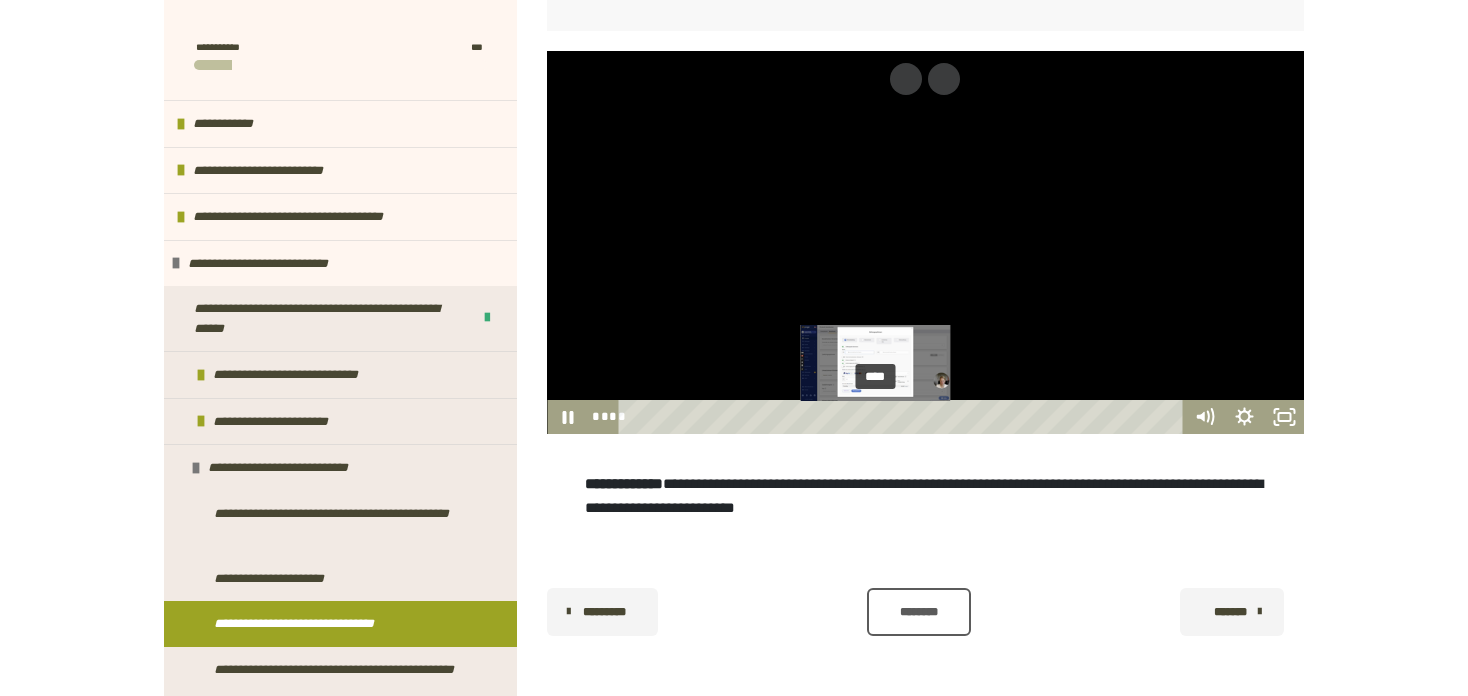 click on "****" at bounding box center (904, 417) 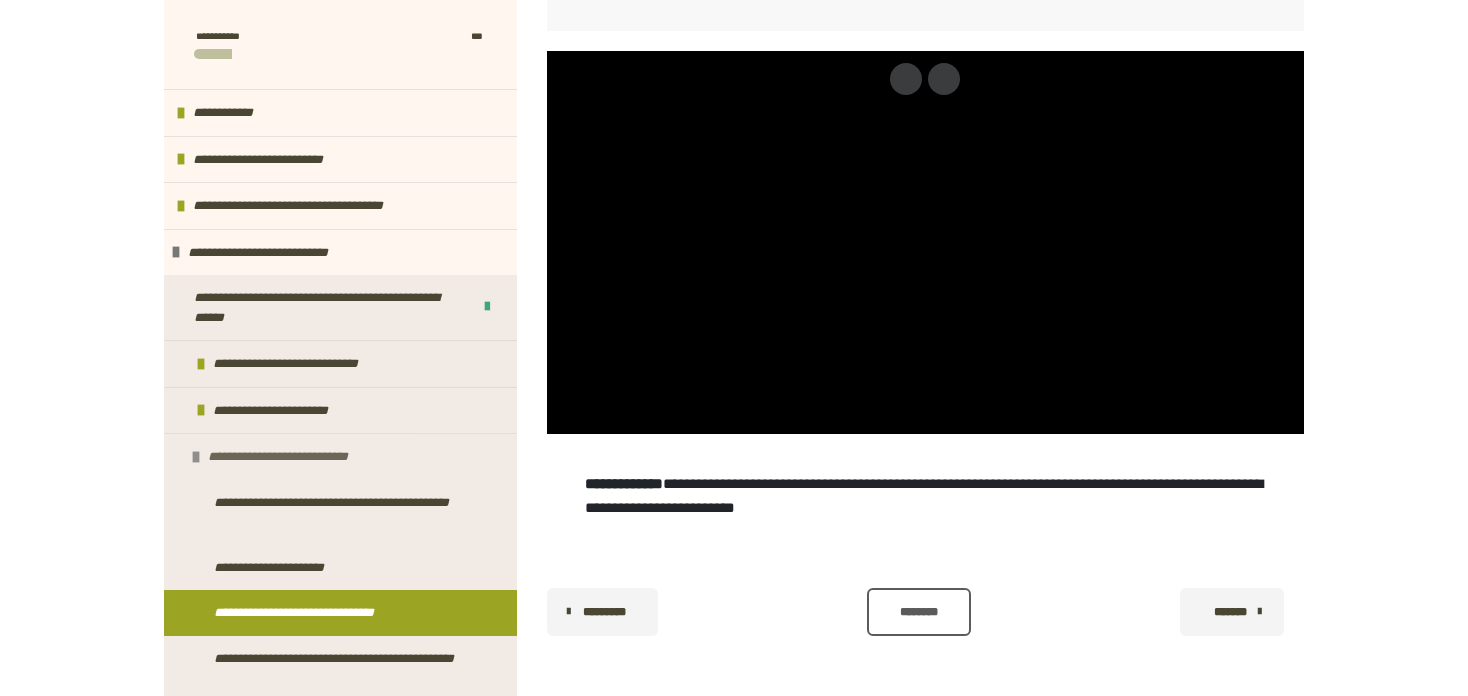 scroll, scrollTop: 0, scrollLeft: 0, axis: both 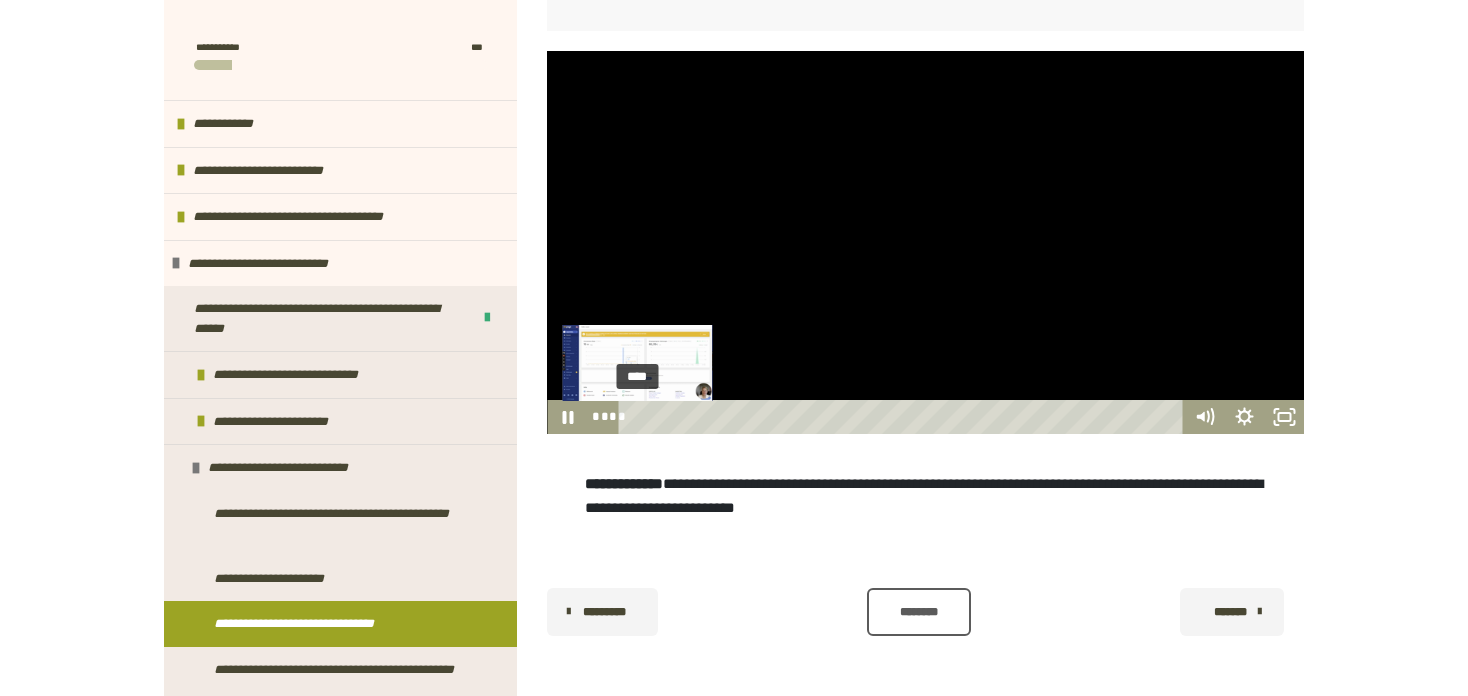 click on "****" at bounding box center [904, 417] 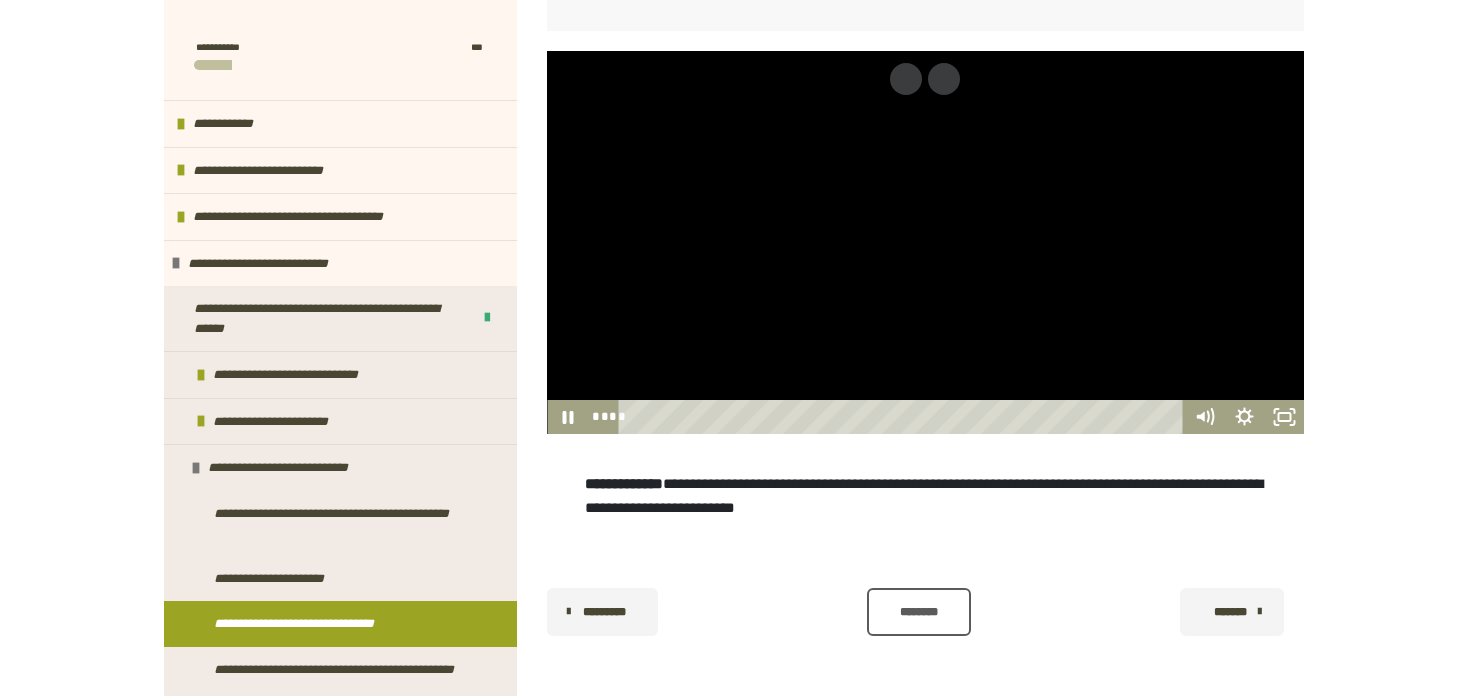 click at bounding box center [925, 242] 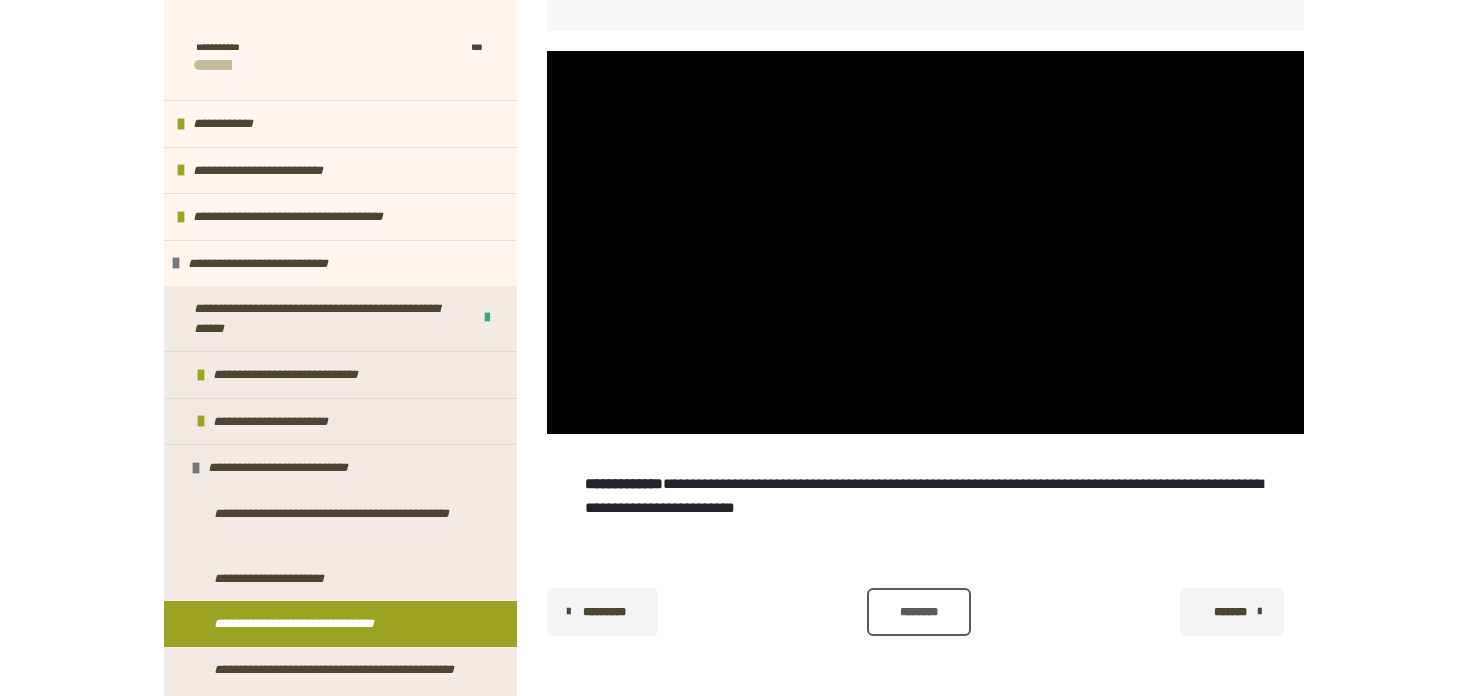 click on "********" at bounding box center [919, 612] 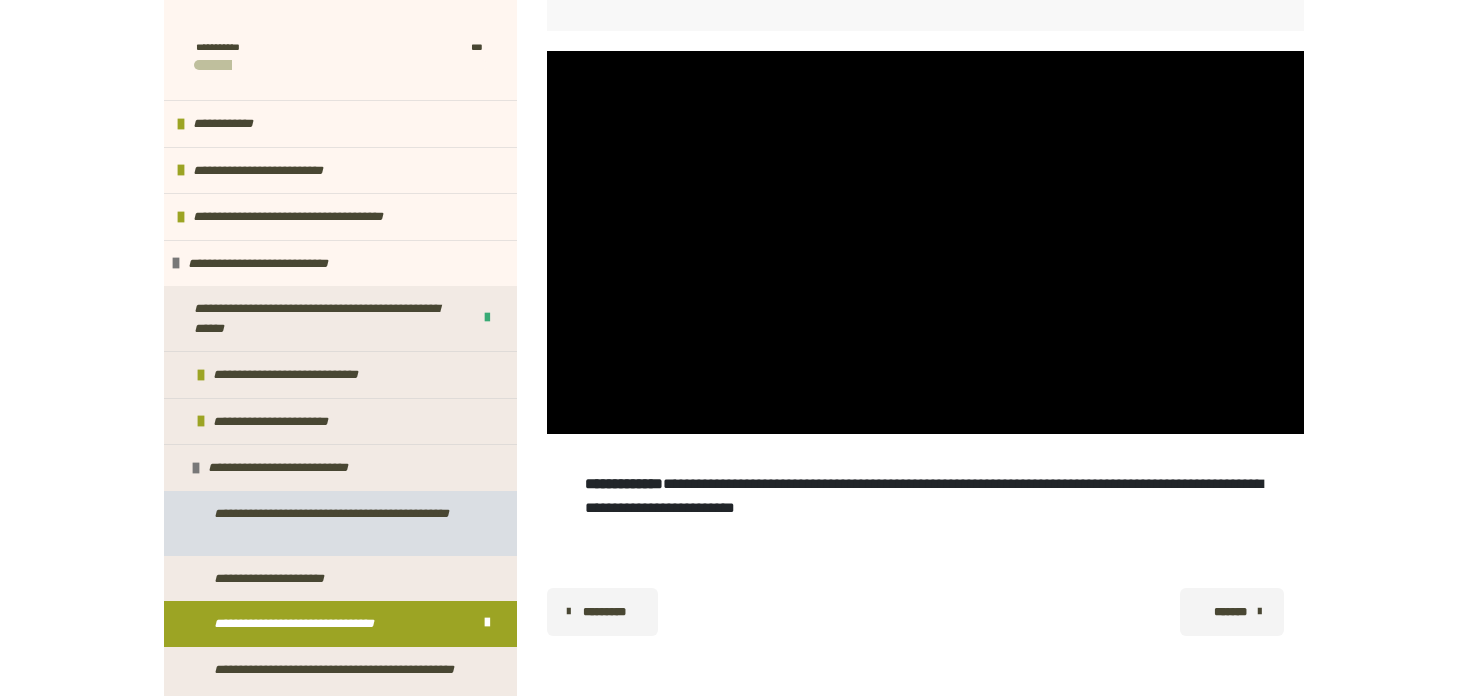 click on "**********" at bounding box center (335, 523) 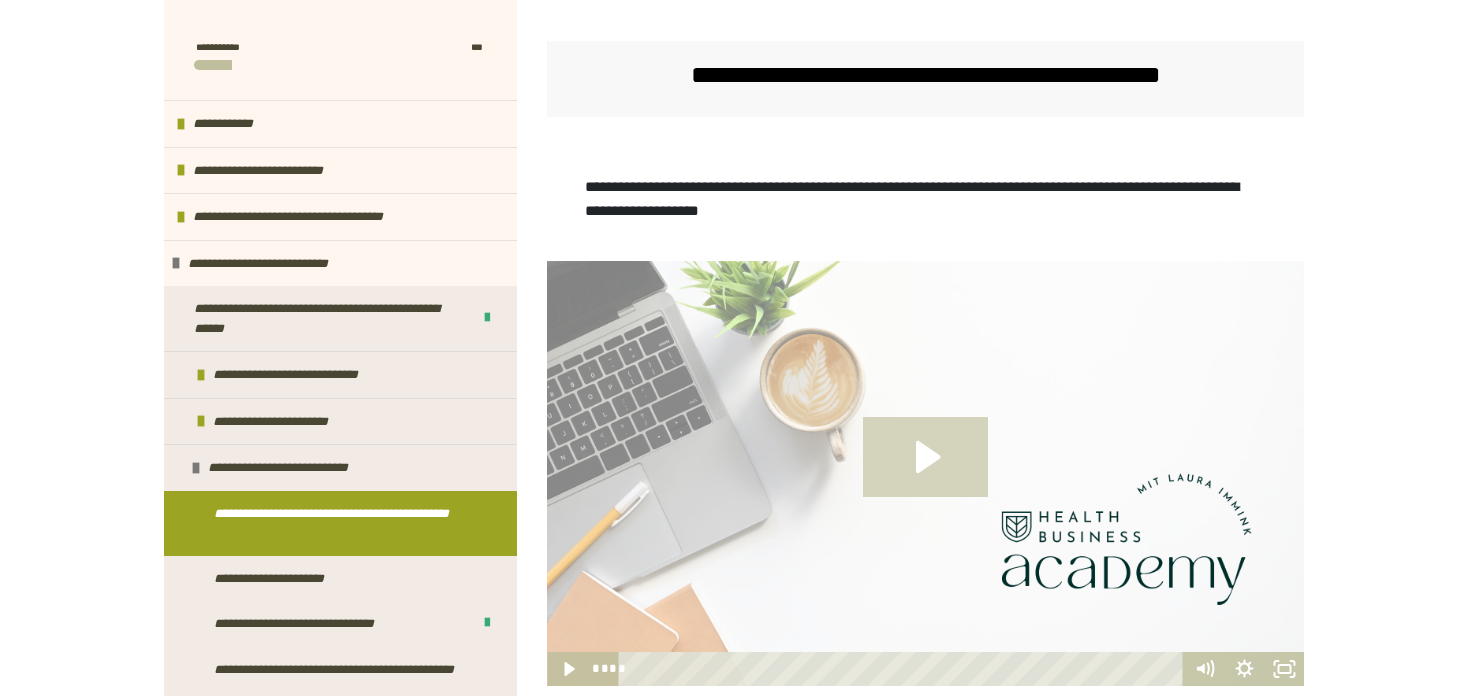 click 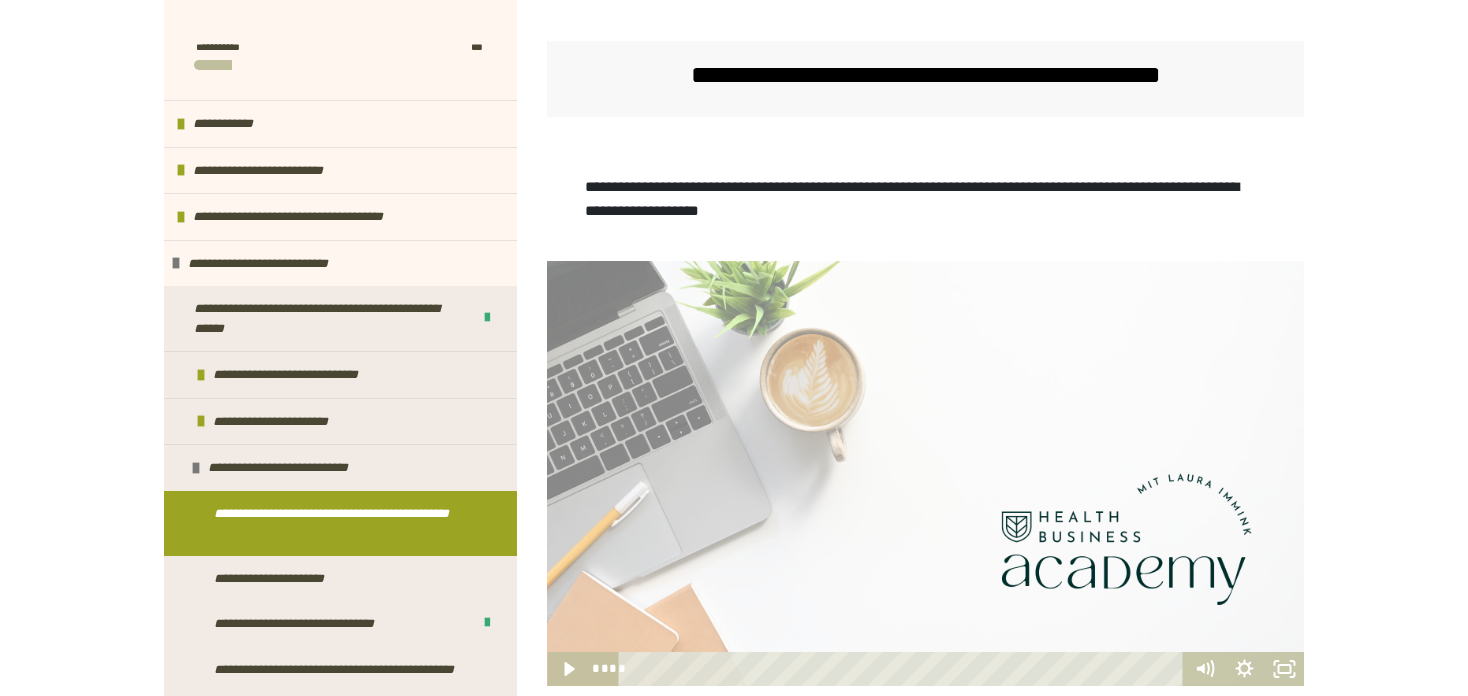 scroll, scrollTop: 450, scrollLeft: 0, axis: vertical 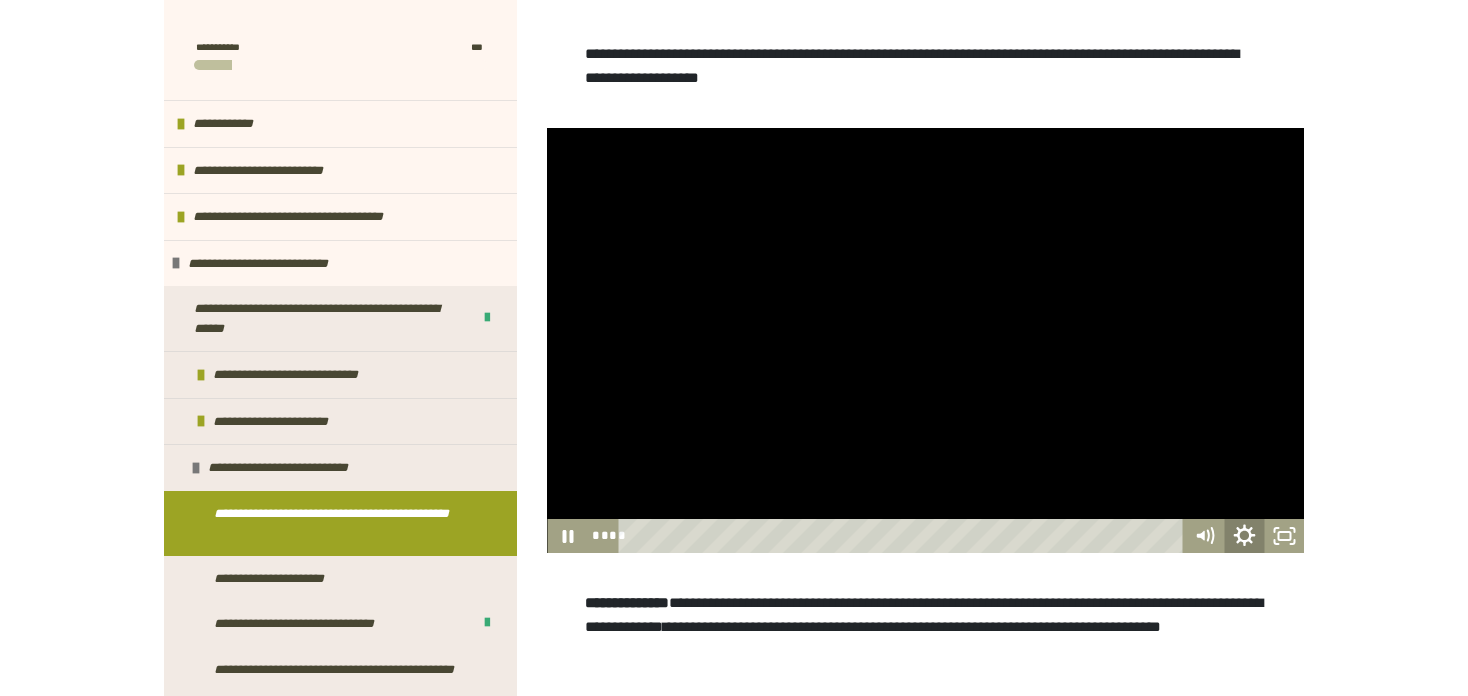 click 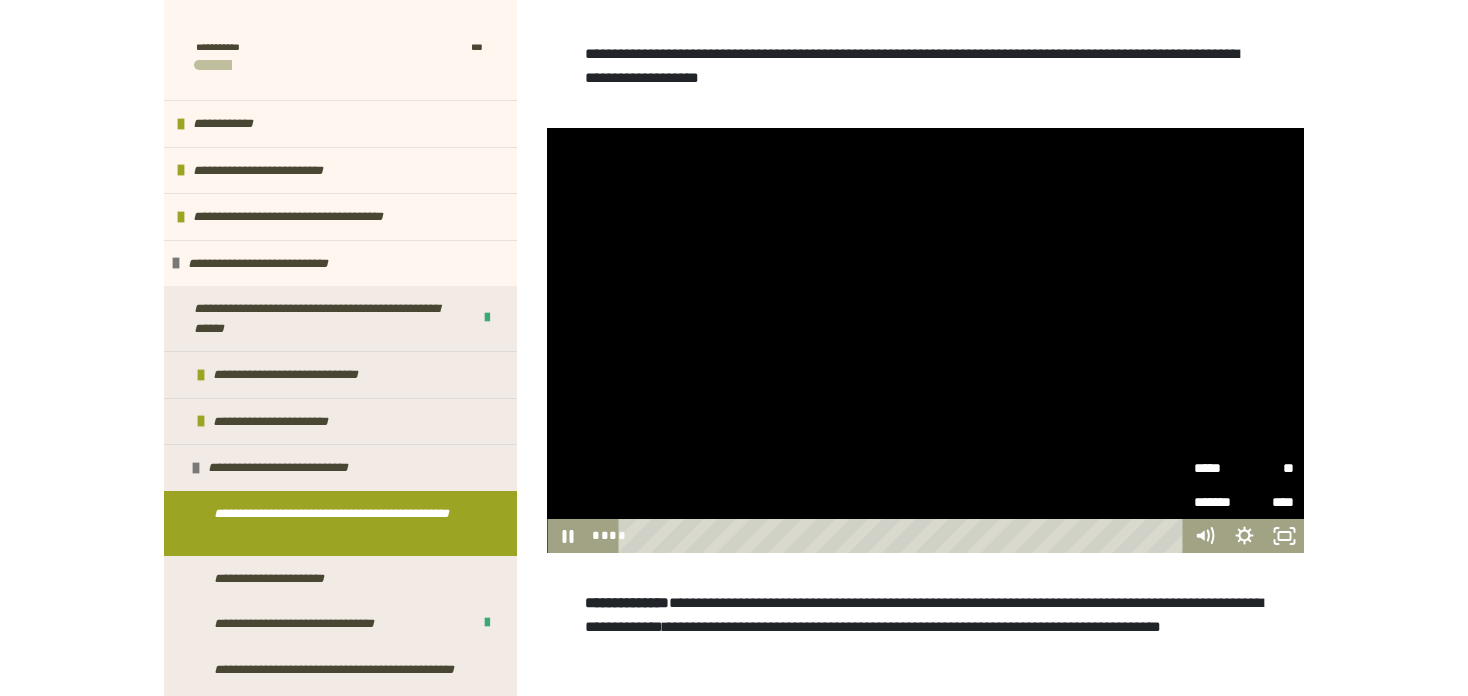 click on "**" at bounding box center [1269, 467] 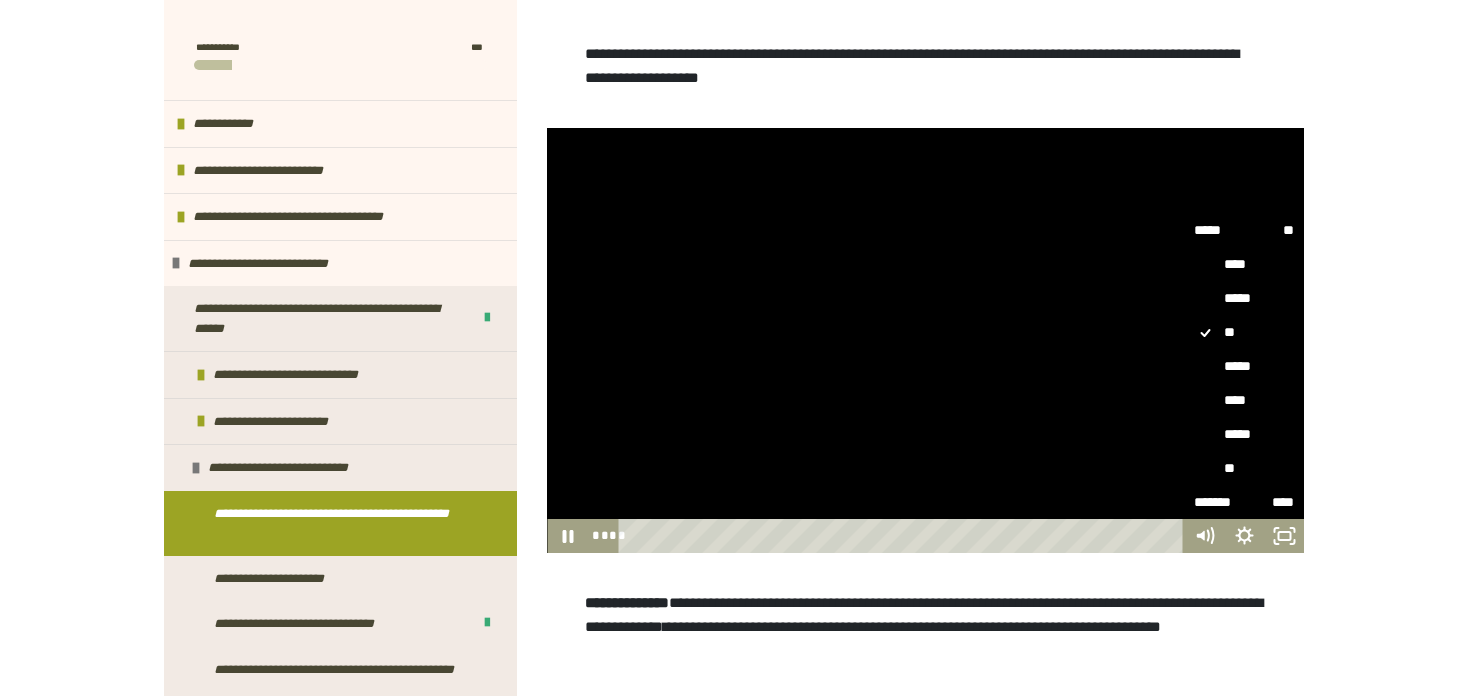 click on "****" at bounding box center [1244, 400] 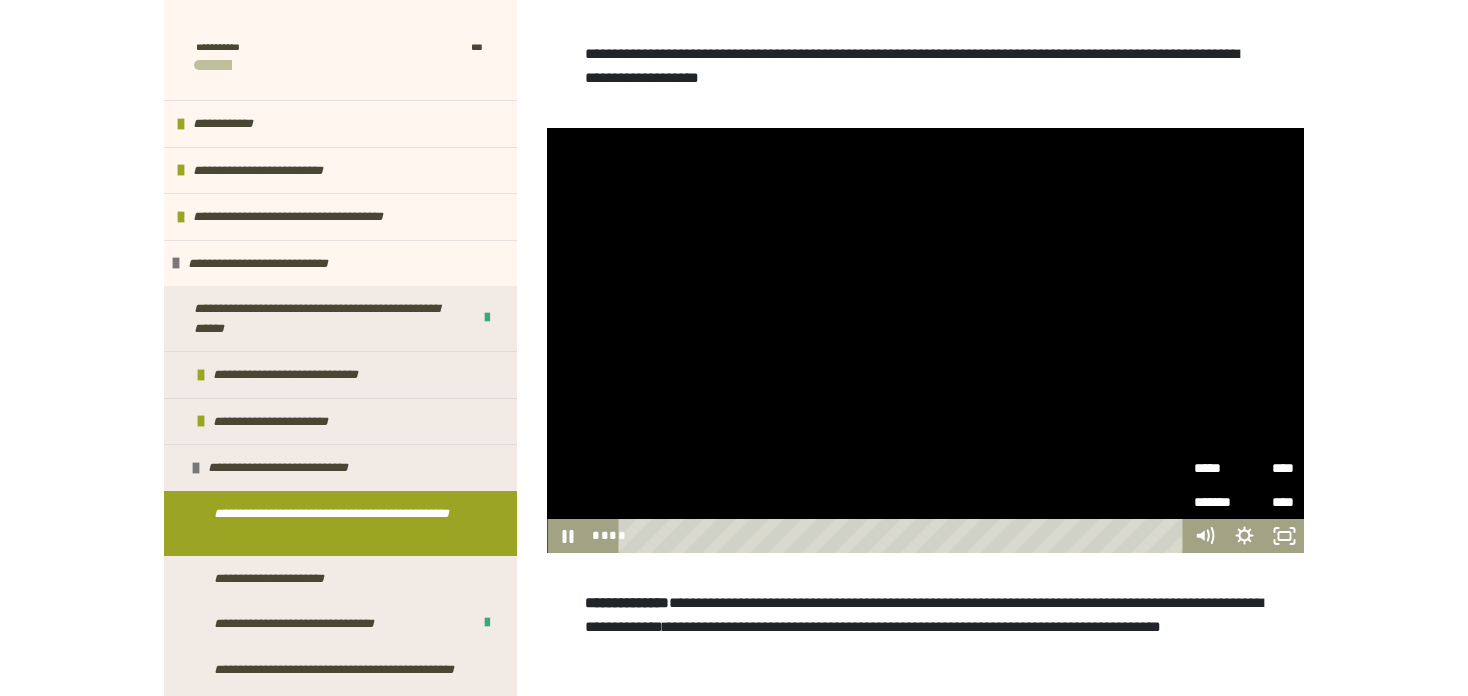 scroll, scrollTop: 593, scrollLeft: 0, axis: vertical 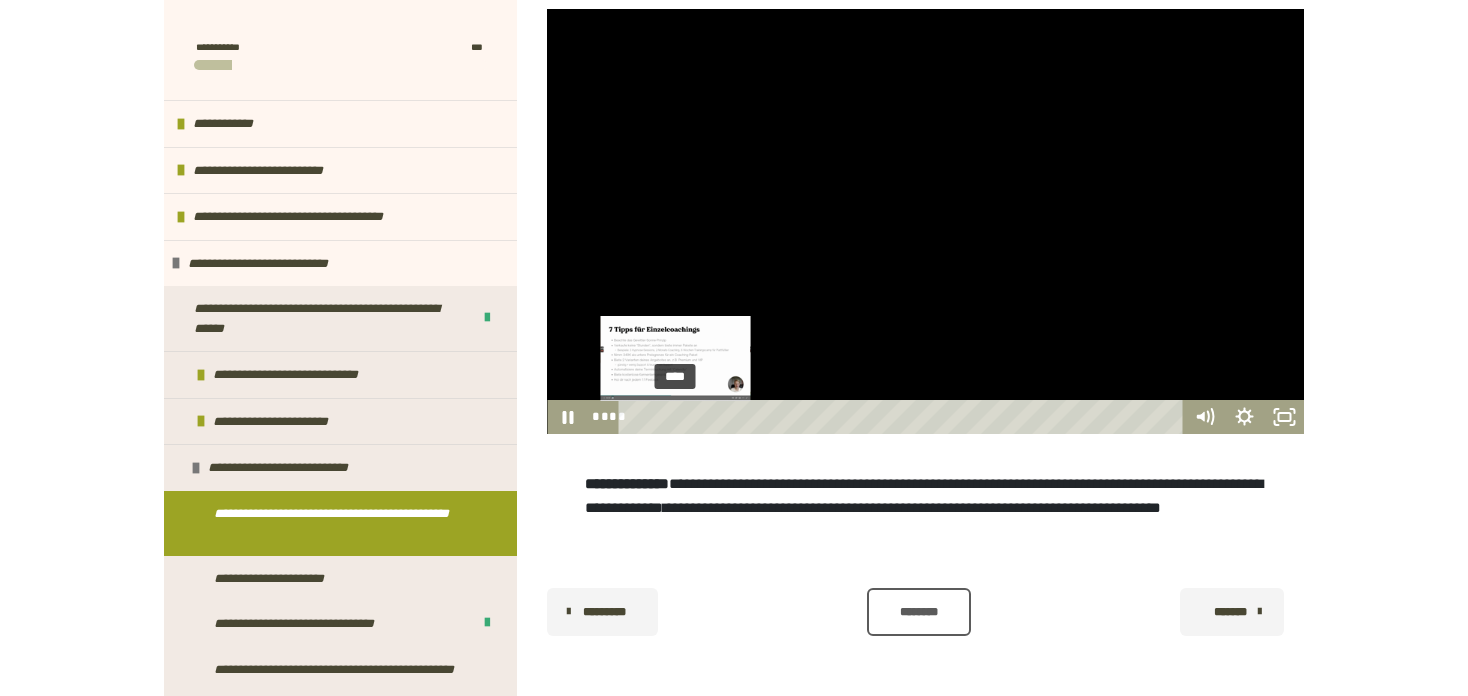 click on "****" at bounding box center (904, 417) 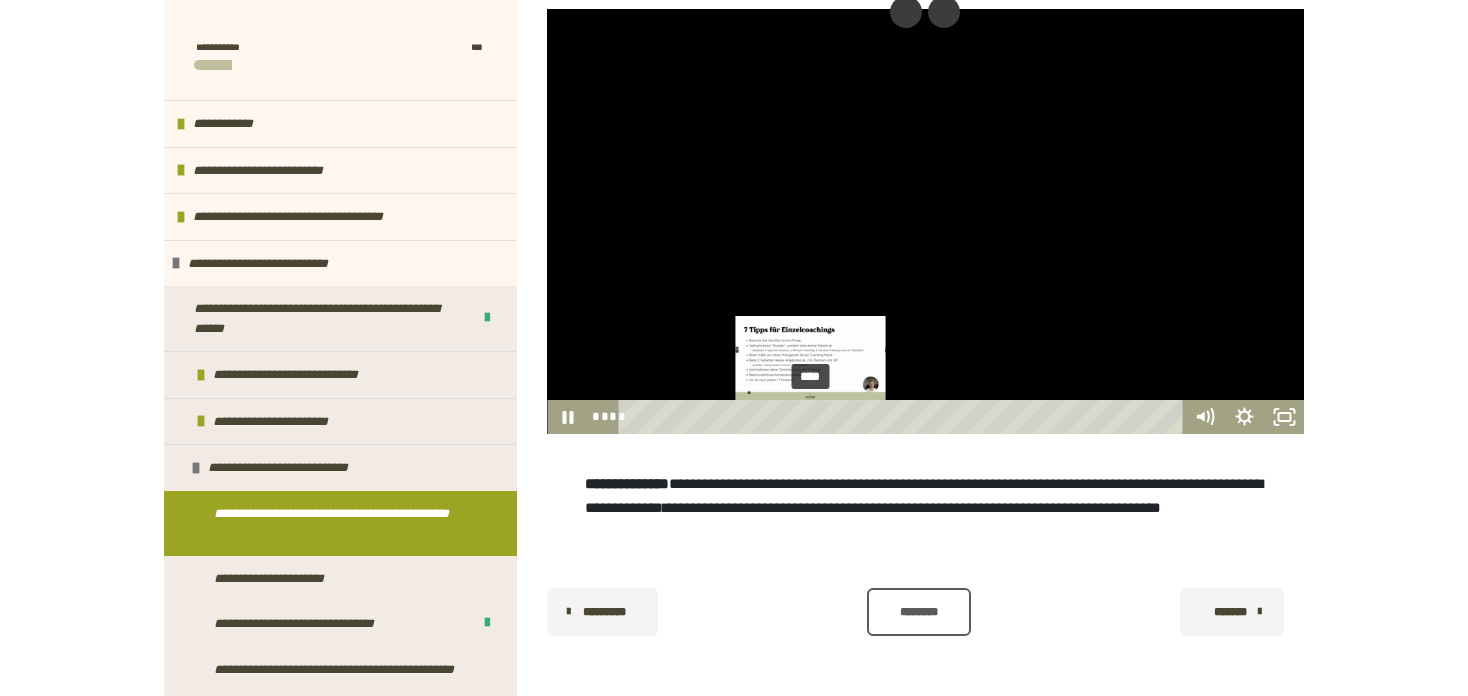 click on "****" at bounding box center (904, 417) 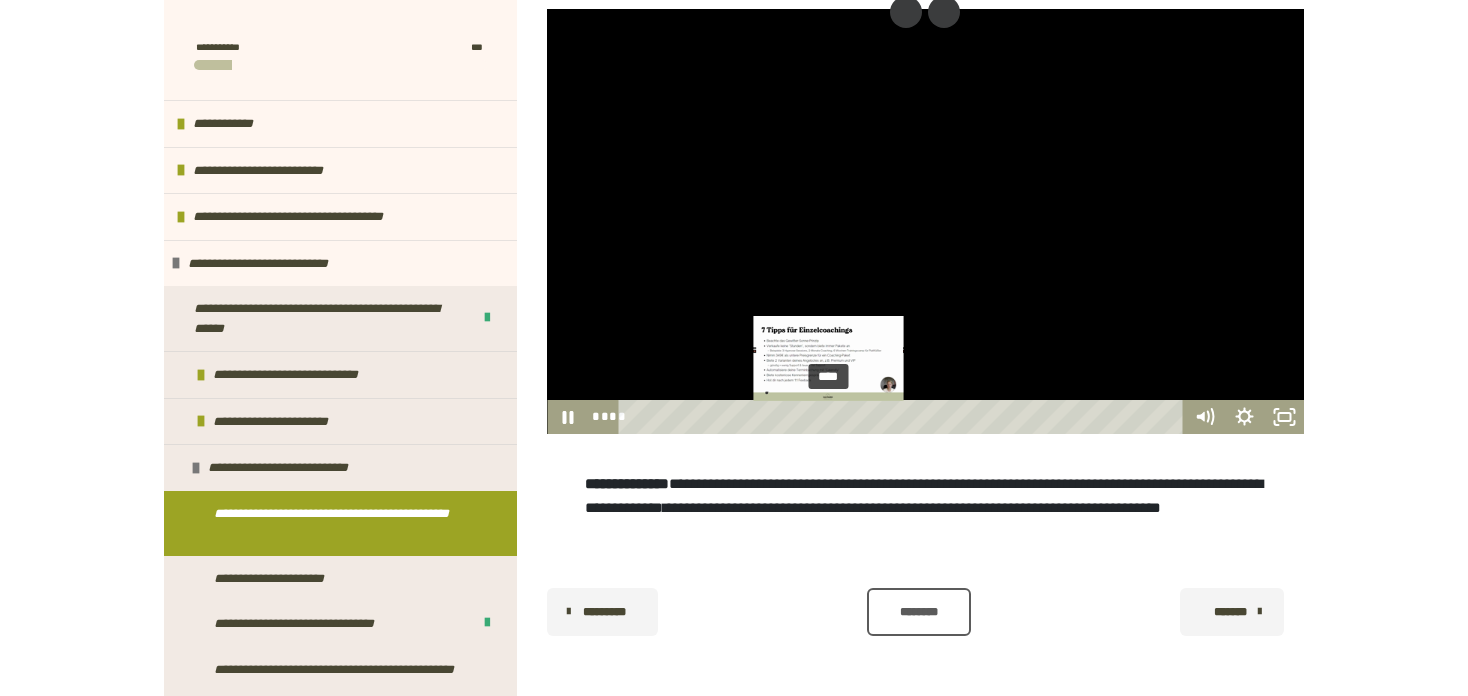 click on "****" at bounding box center [904, 417] 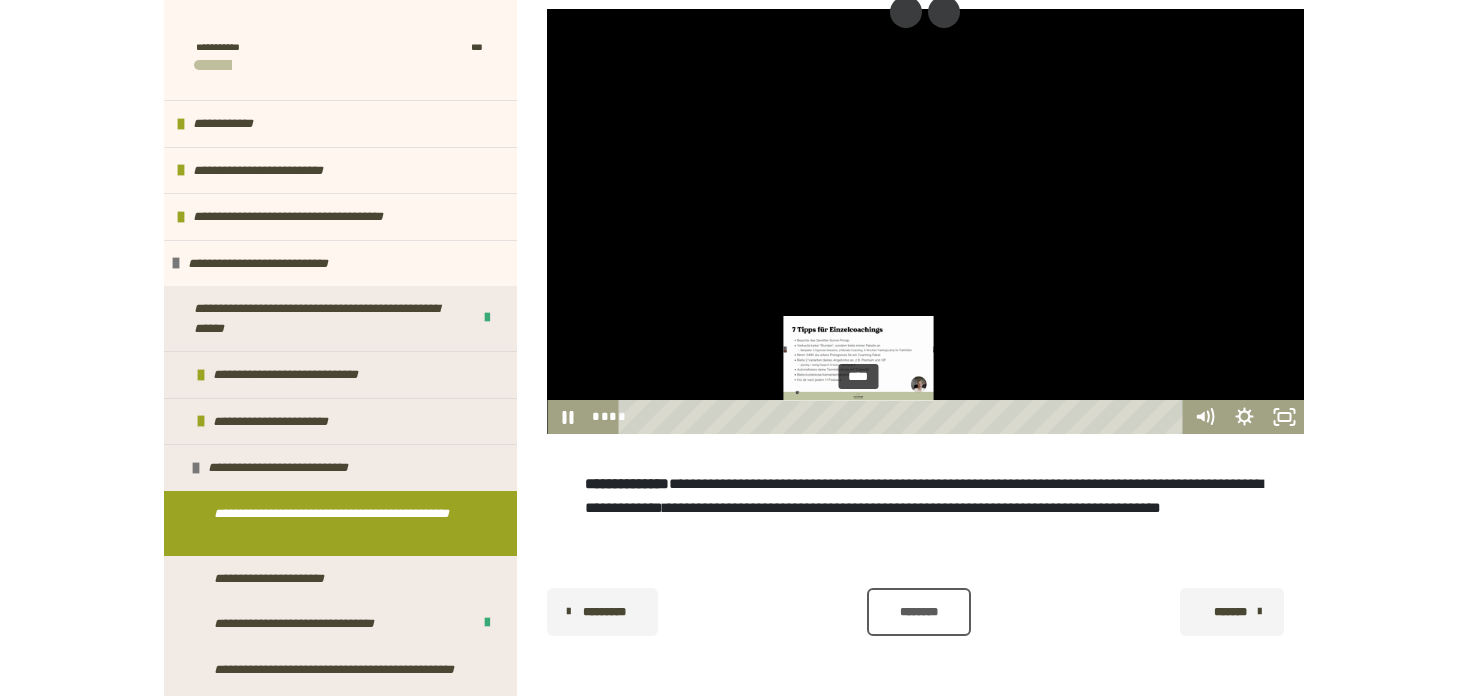 click on "****" at bounding box center [904, 417] 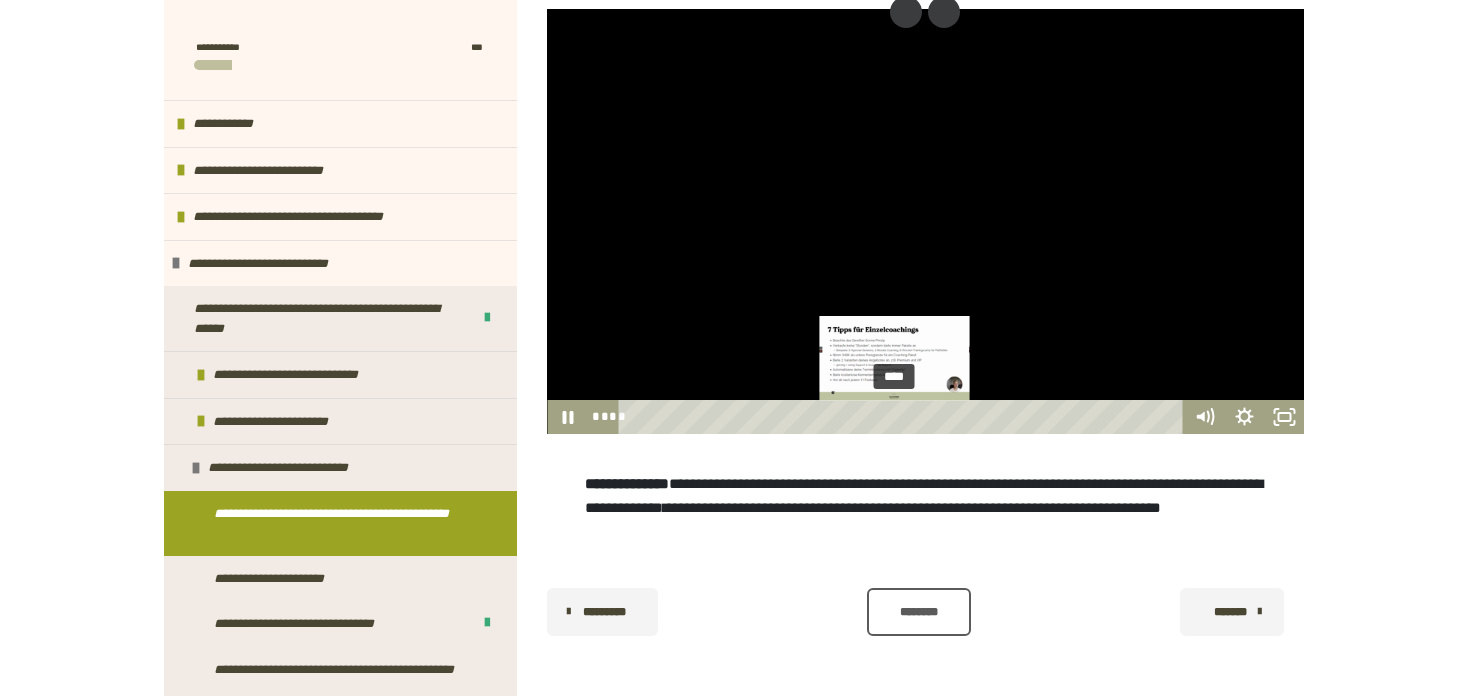 click on "****" at bounding box center [904, 417] 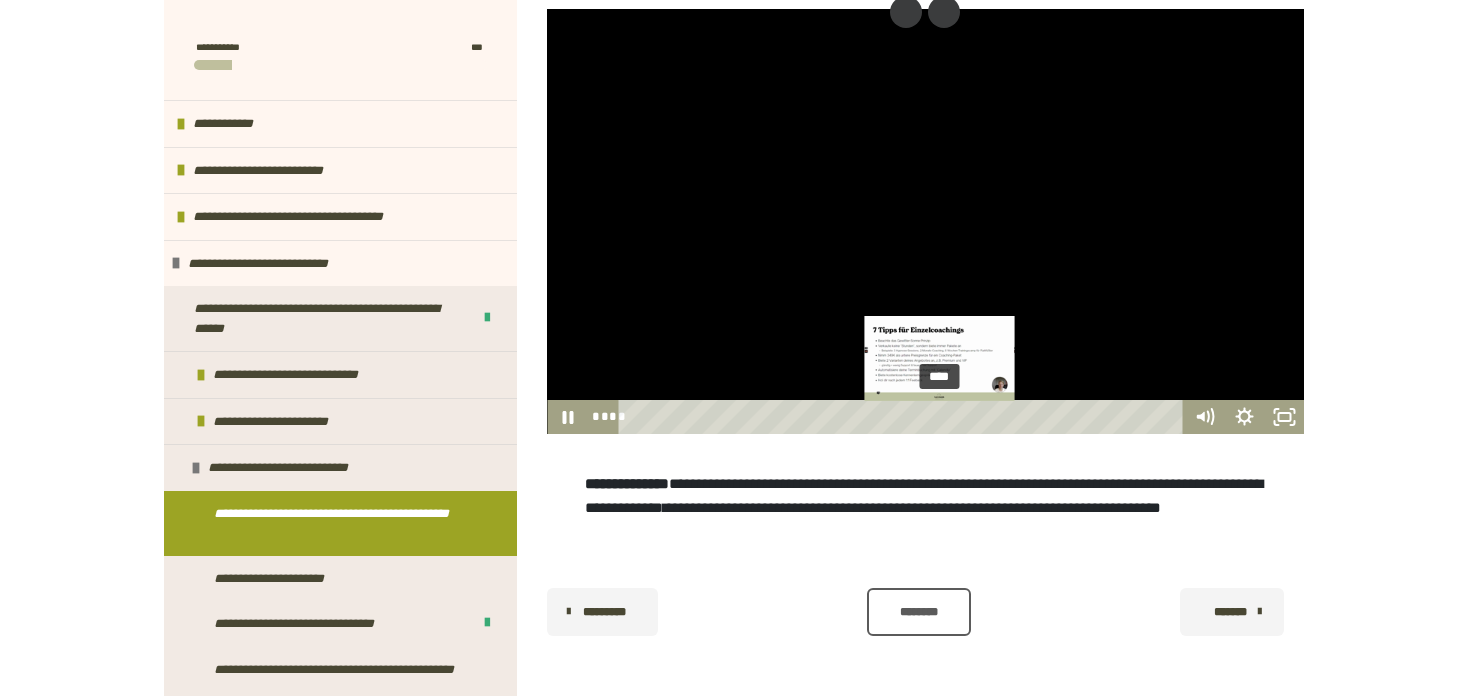 click on "****" at bounding box center [904, 417] 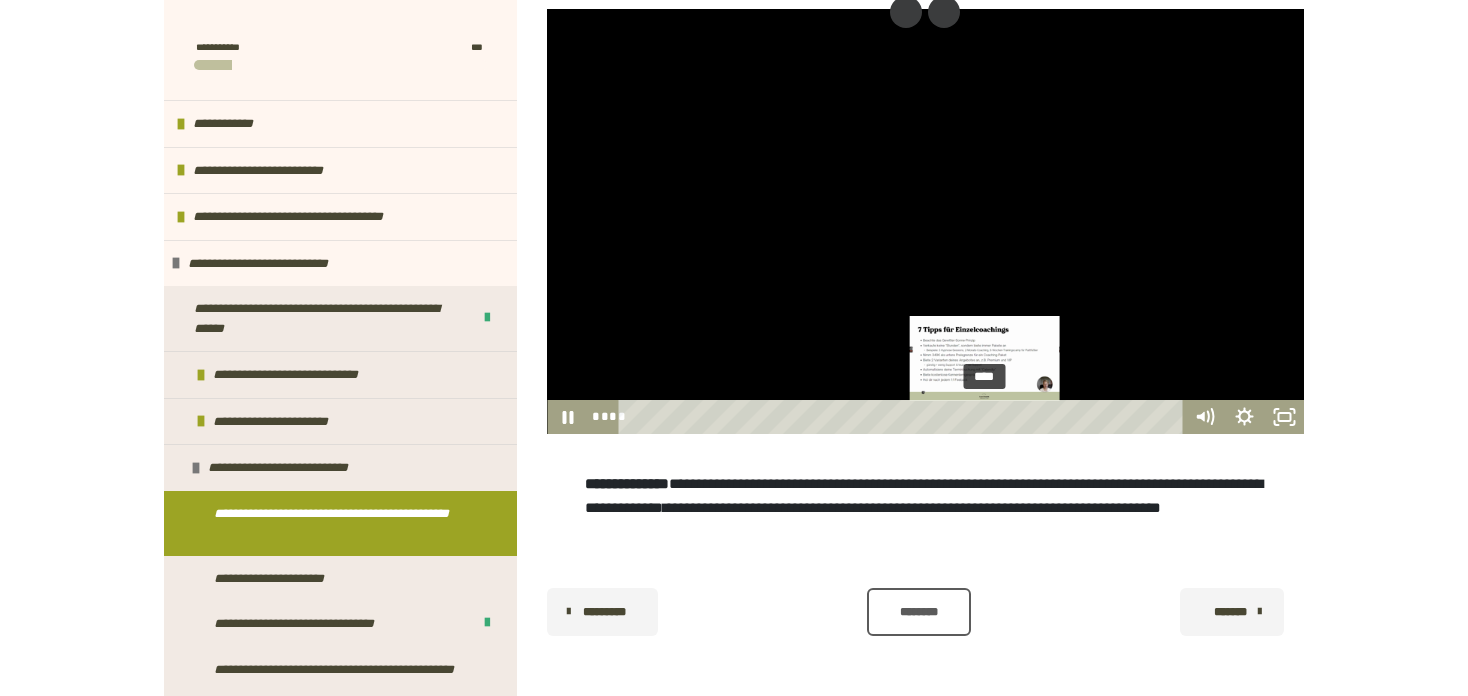 click on "****" at bounding box center (904, 417) 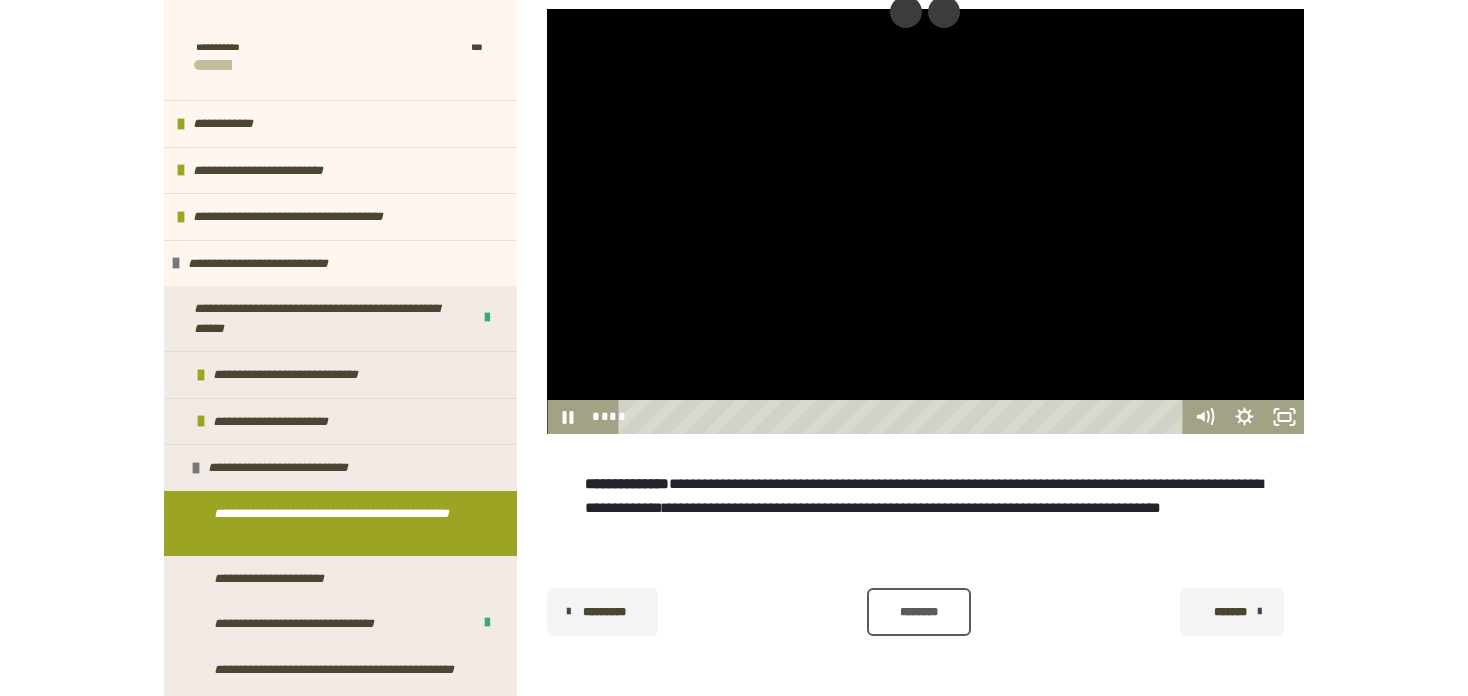 click on "********" at bounding box center (919, 612) 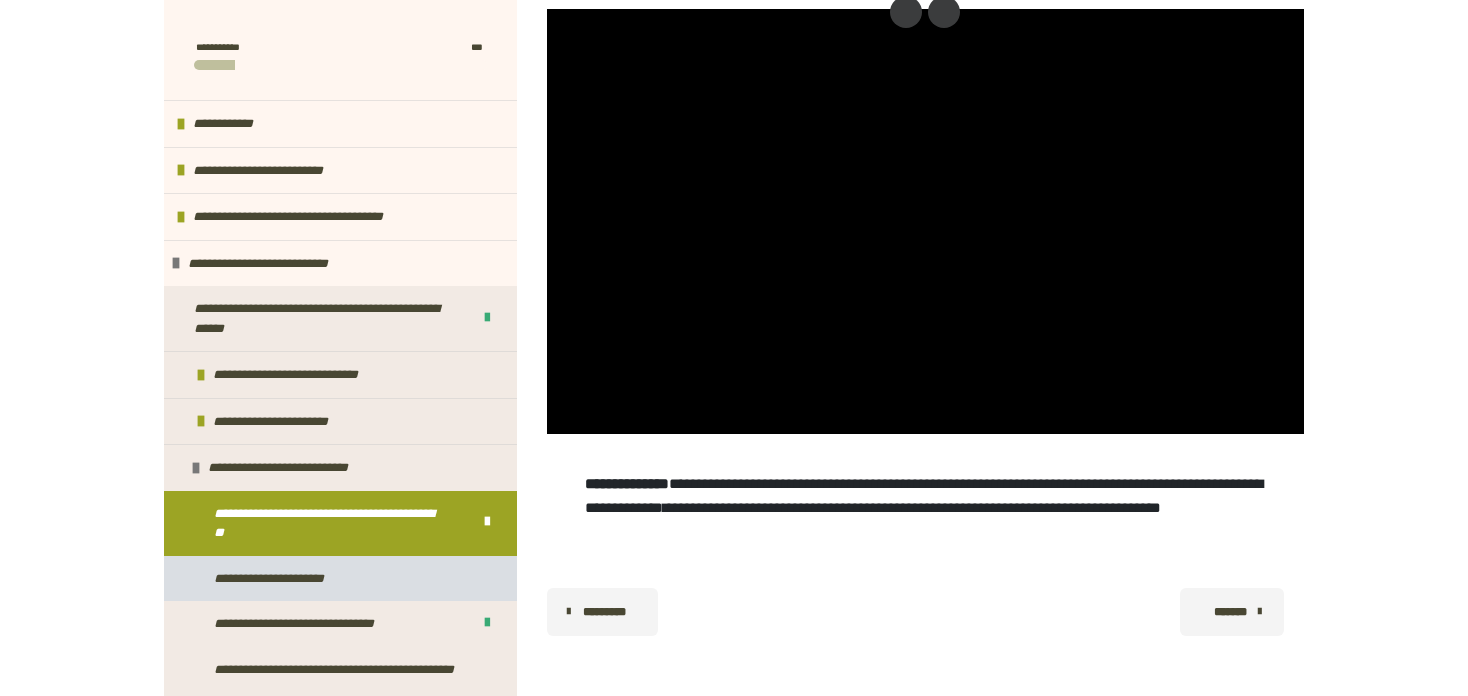 click on "**********" at bounding box center [279, 579] 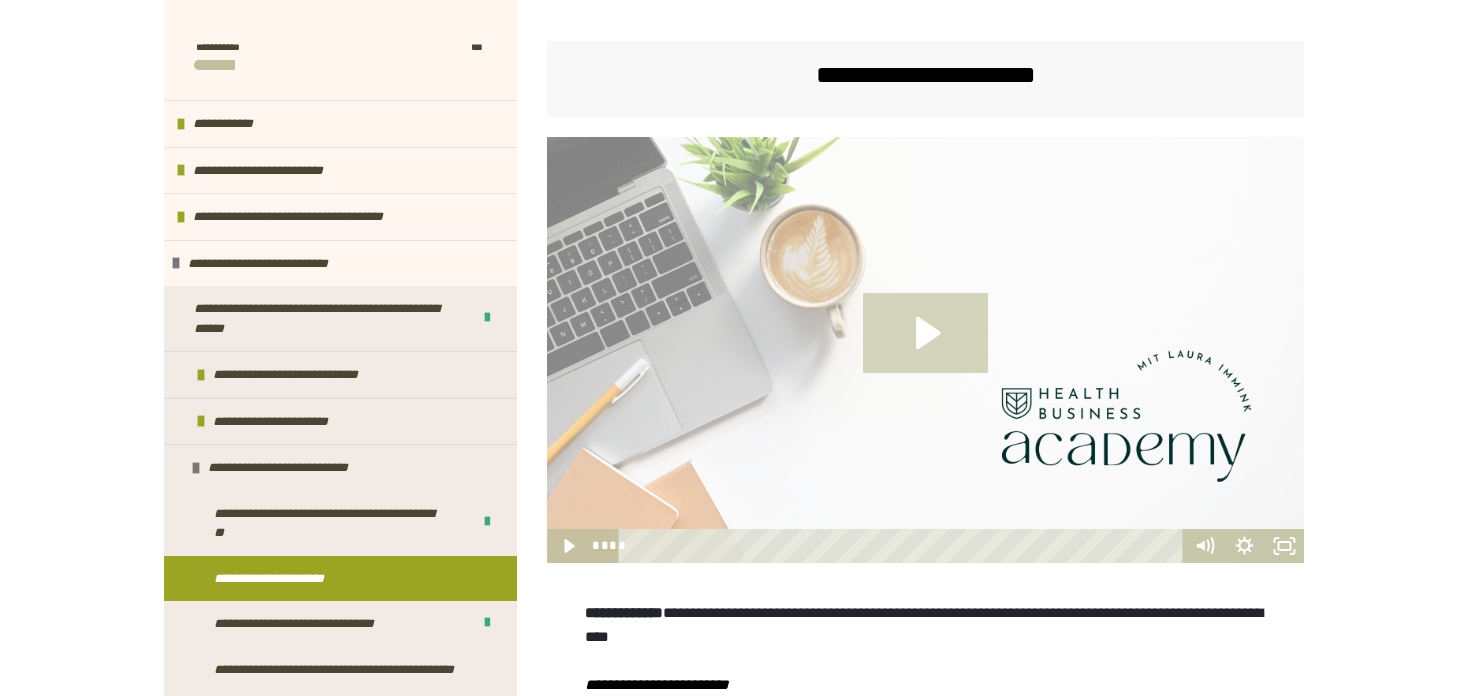 click 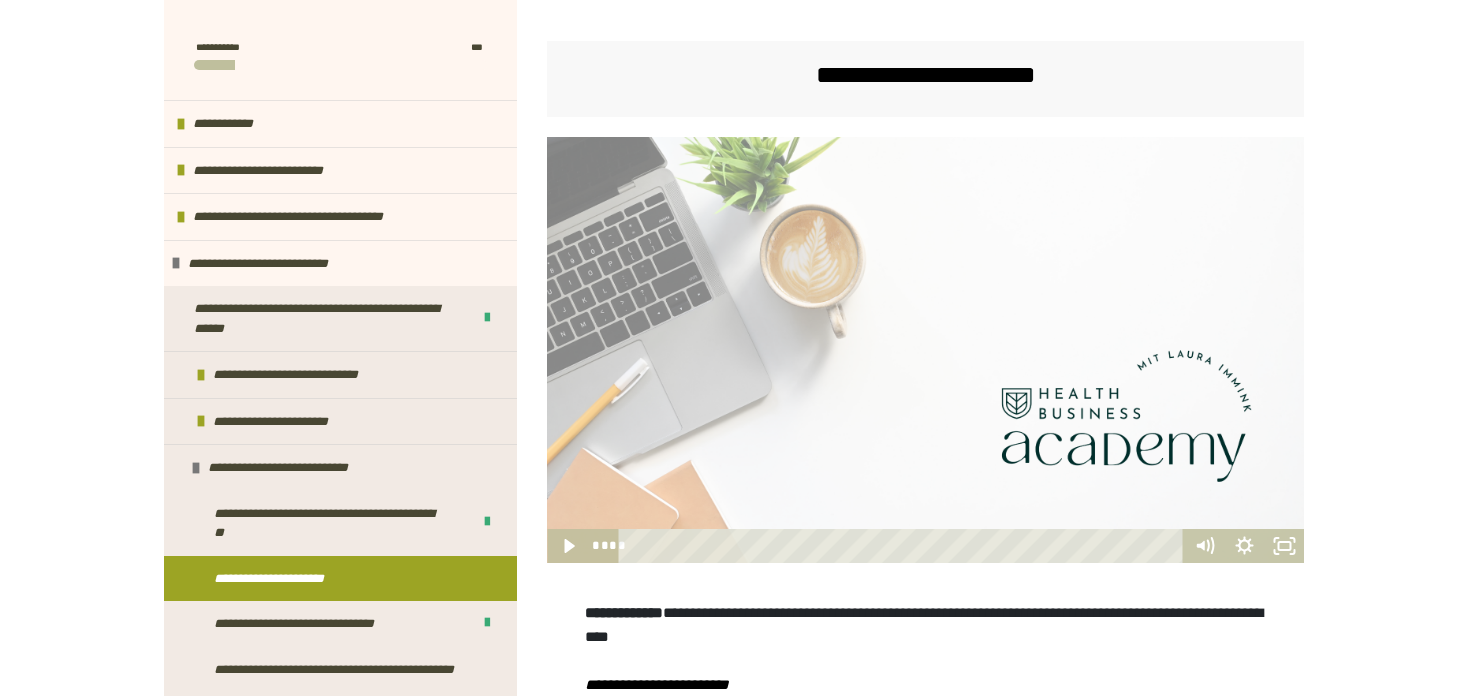 scroll, scrollTop: 493, scrollLeft: 0, axis: vertical 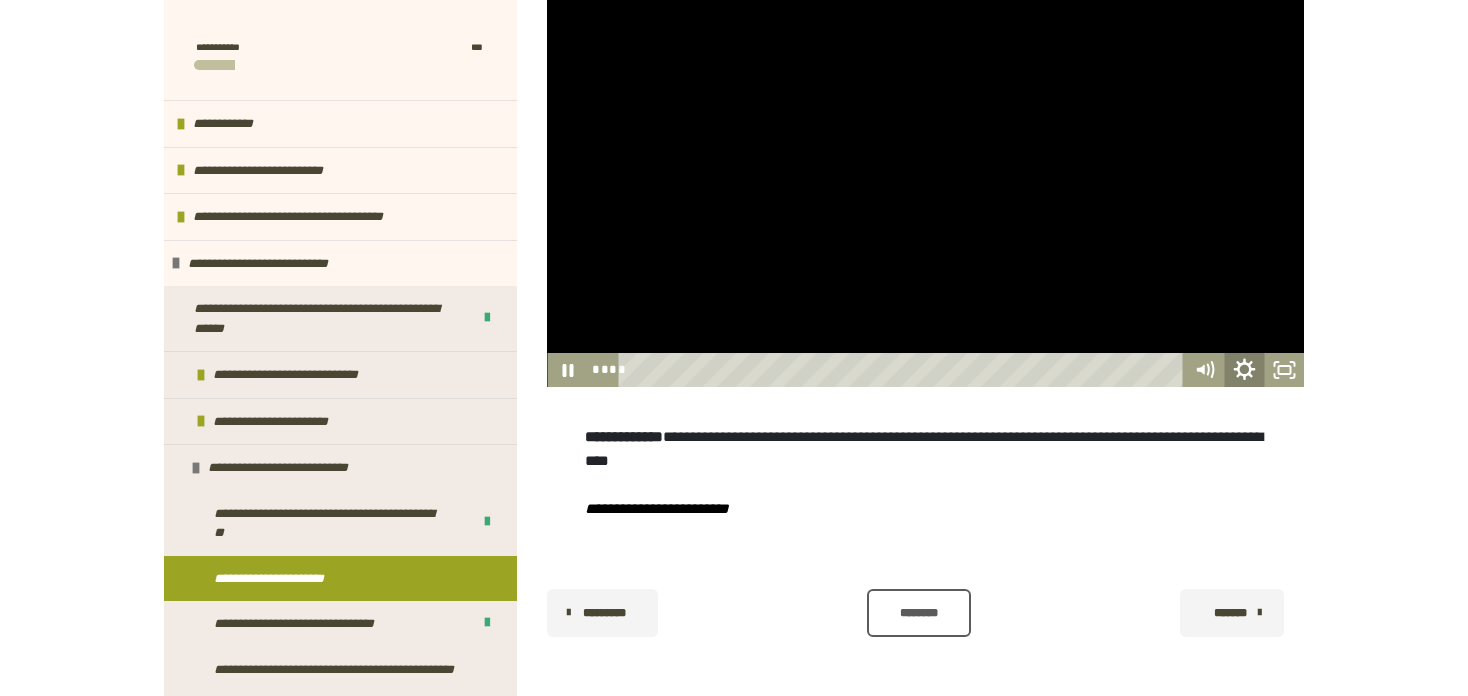 click 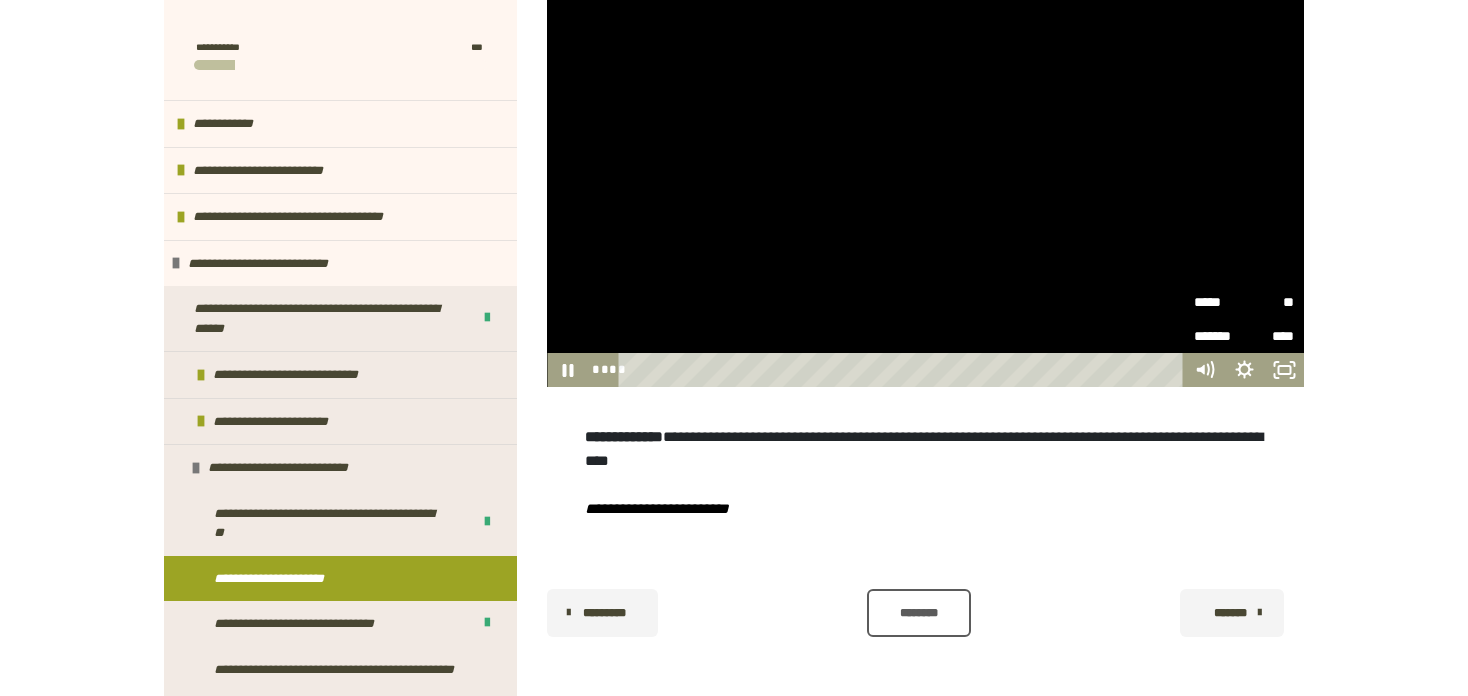 click on "**" at bounding box center [1269, 302] 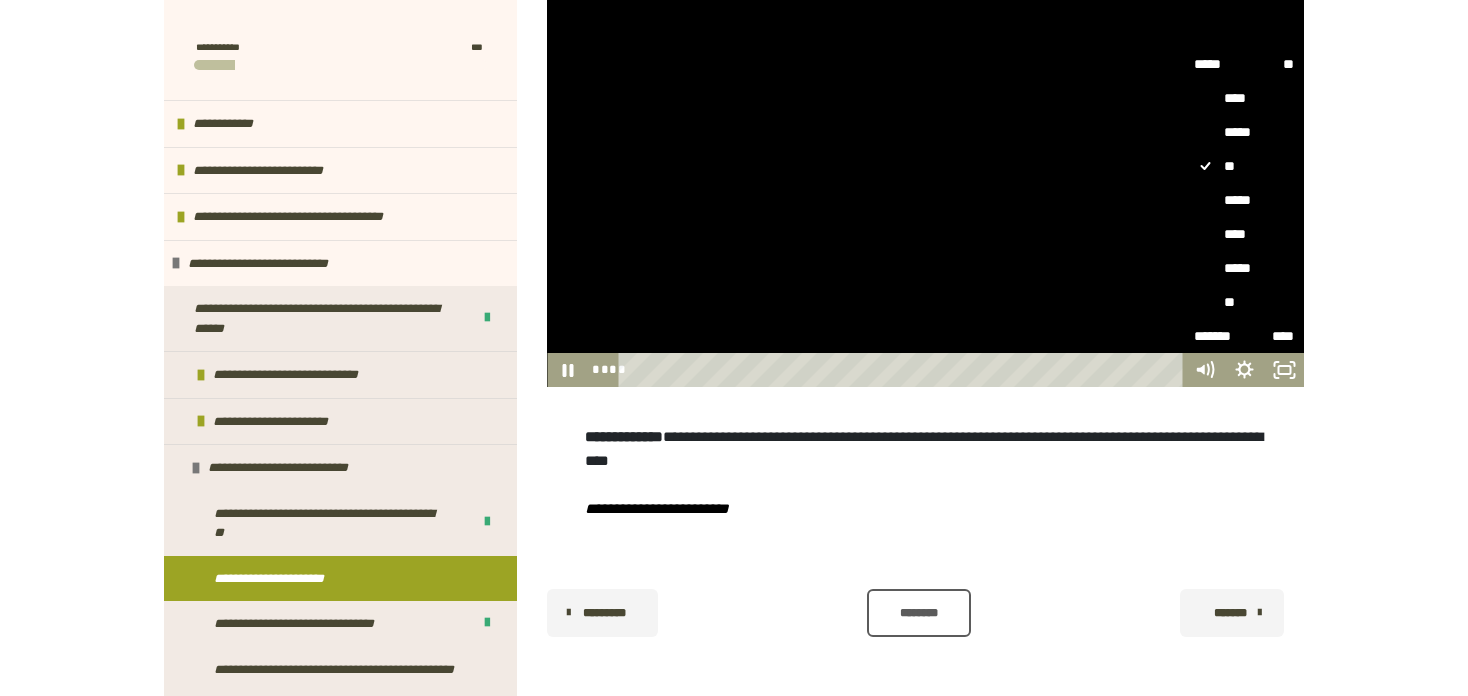 click on "****" at bounding box center [1244, 234] 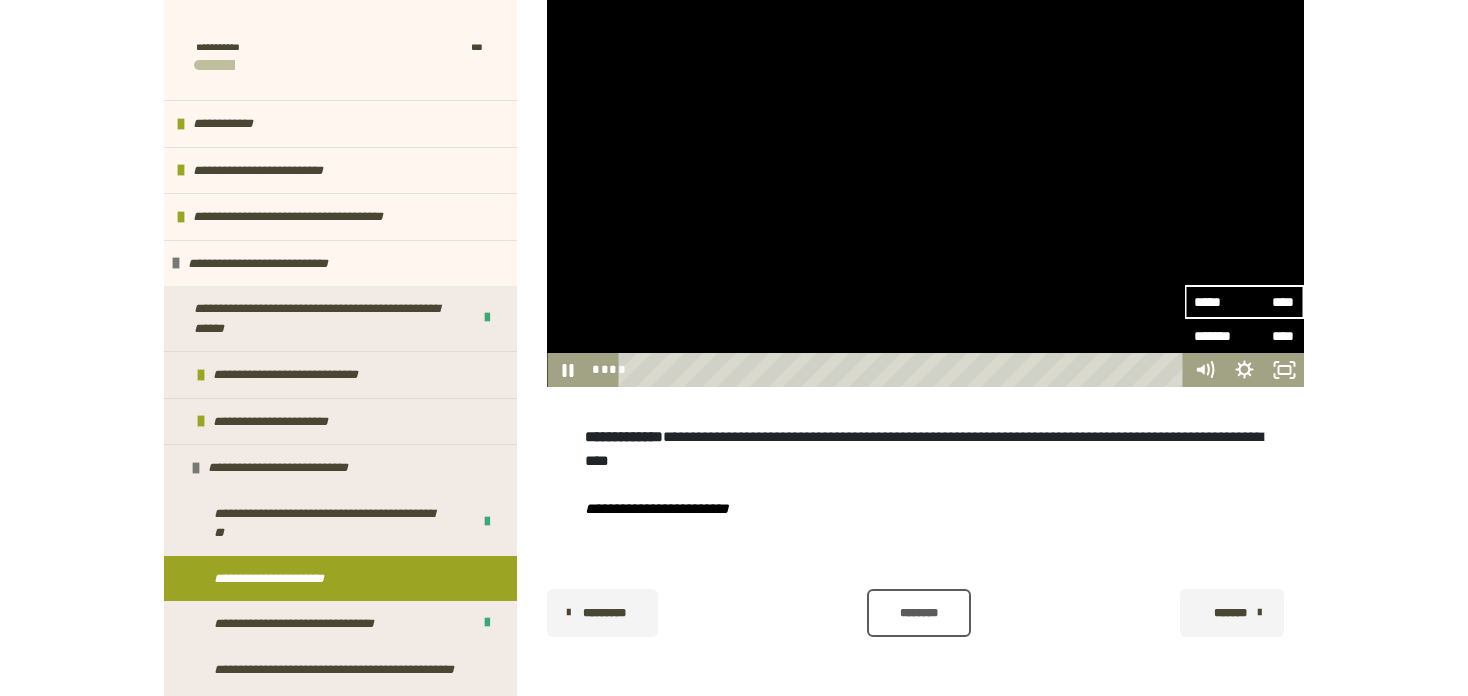scroll, scrollTop: 404, scrollLeft: 0, axis: vertical 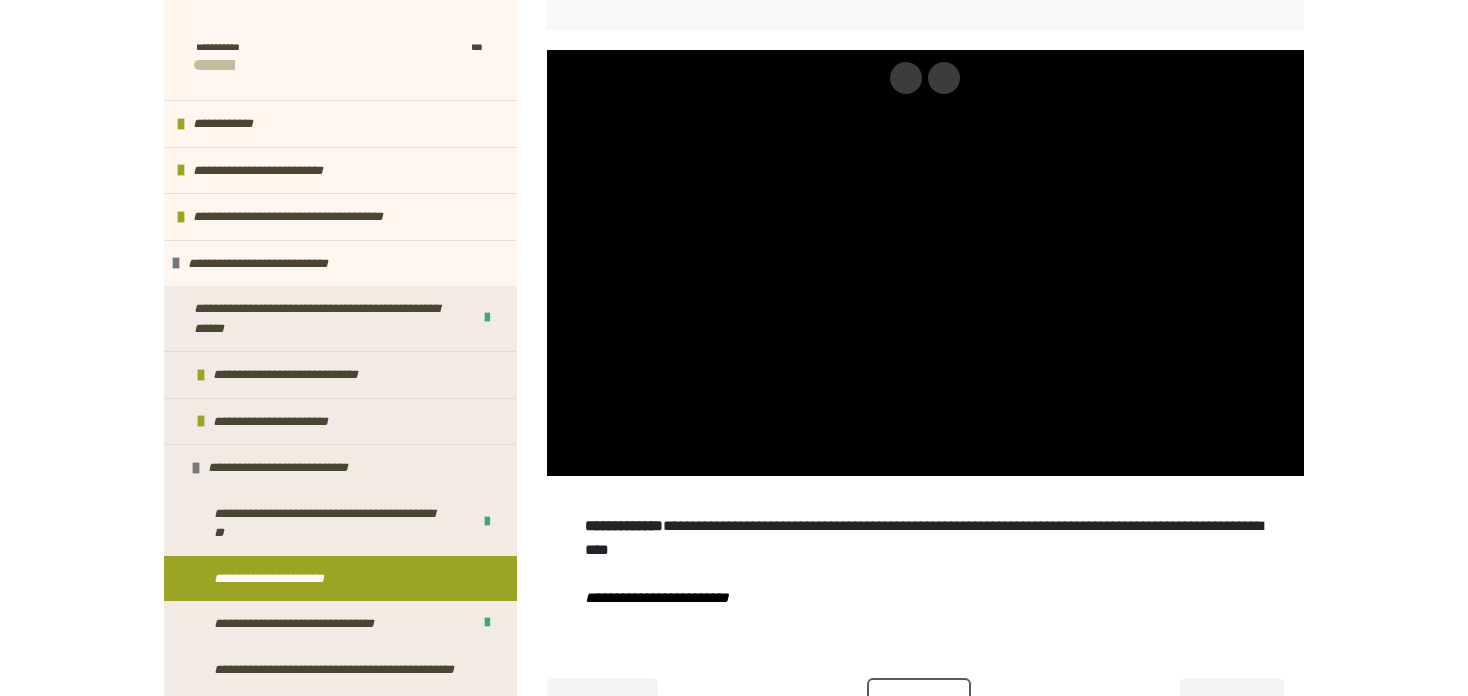 click on "********" at bounding box center (919, 702) 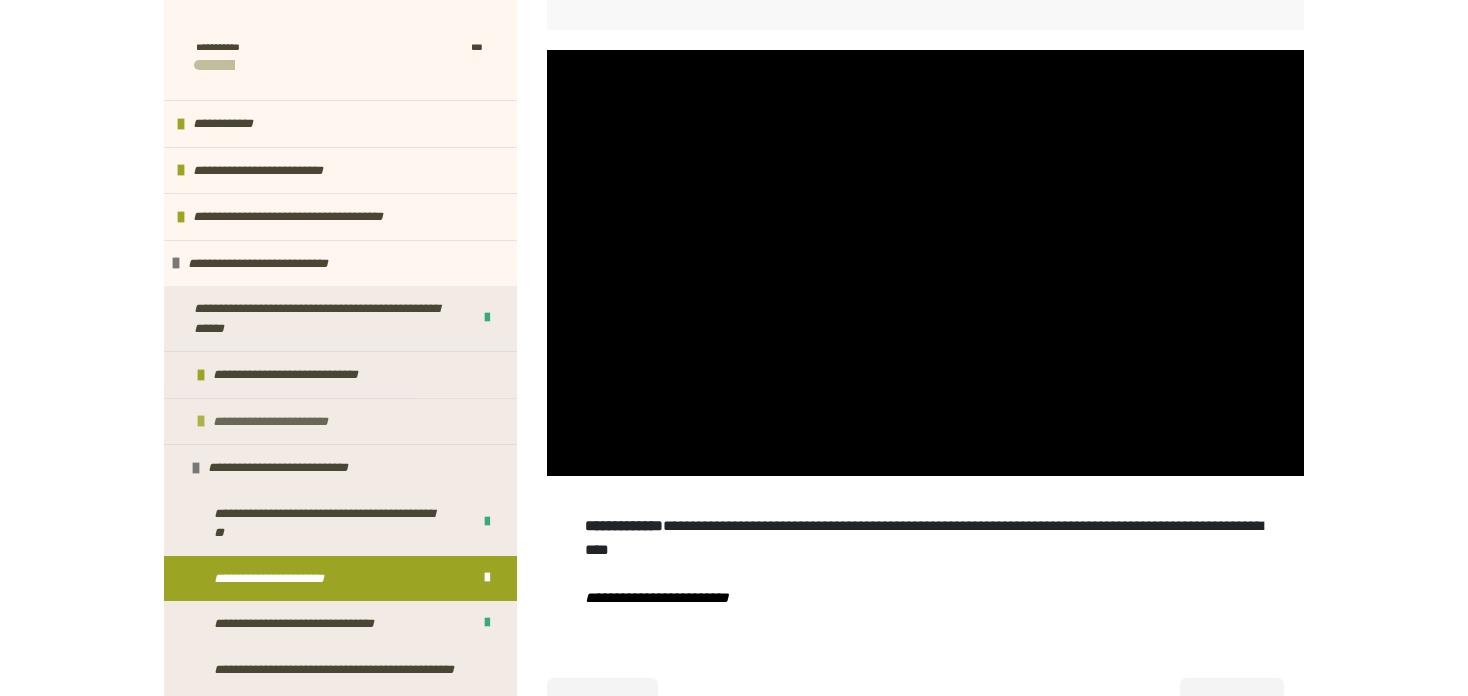 scroll, scrollTop: 220, scrollLeft: 0, axis: vertical 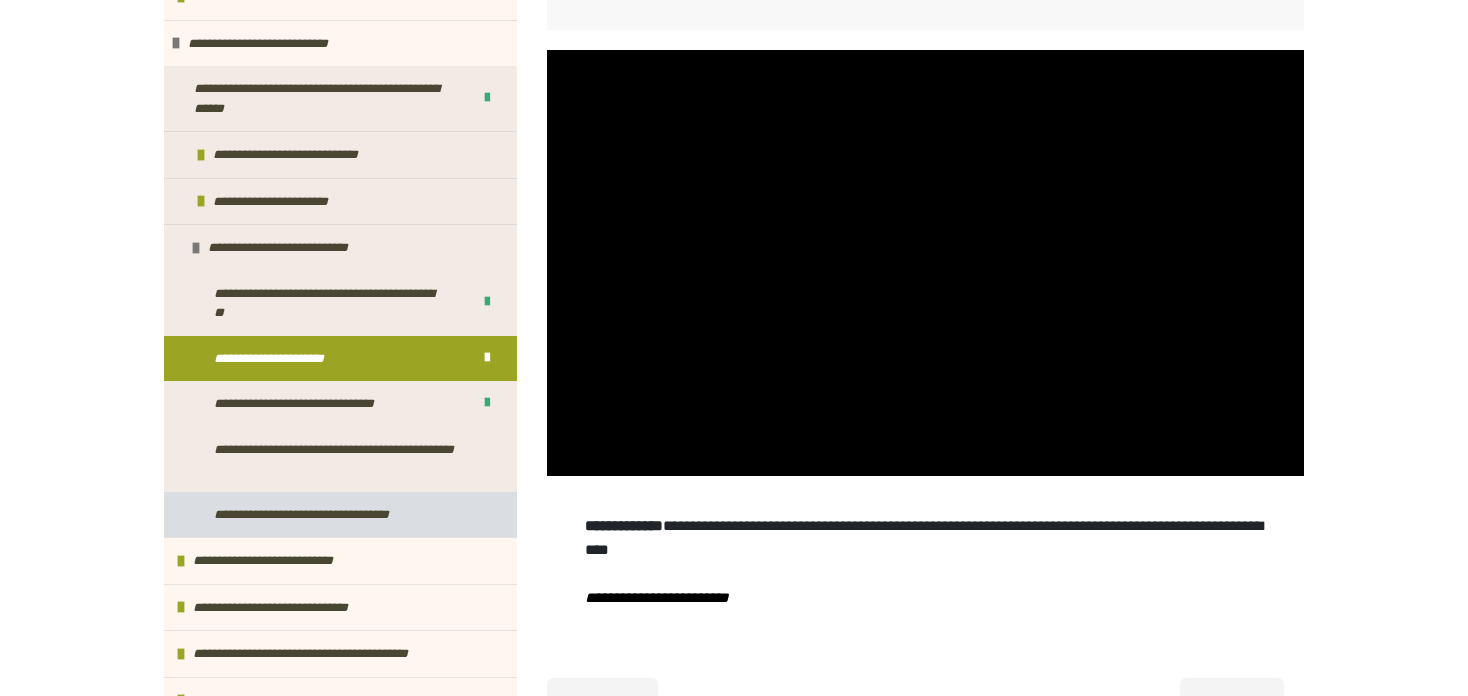 click on "**********" at bounding box center (340, 515) 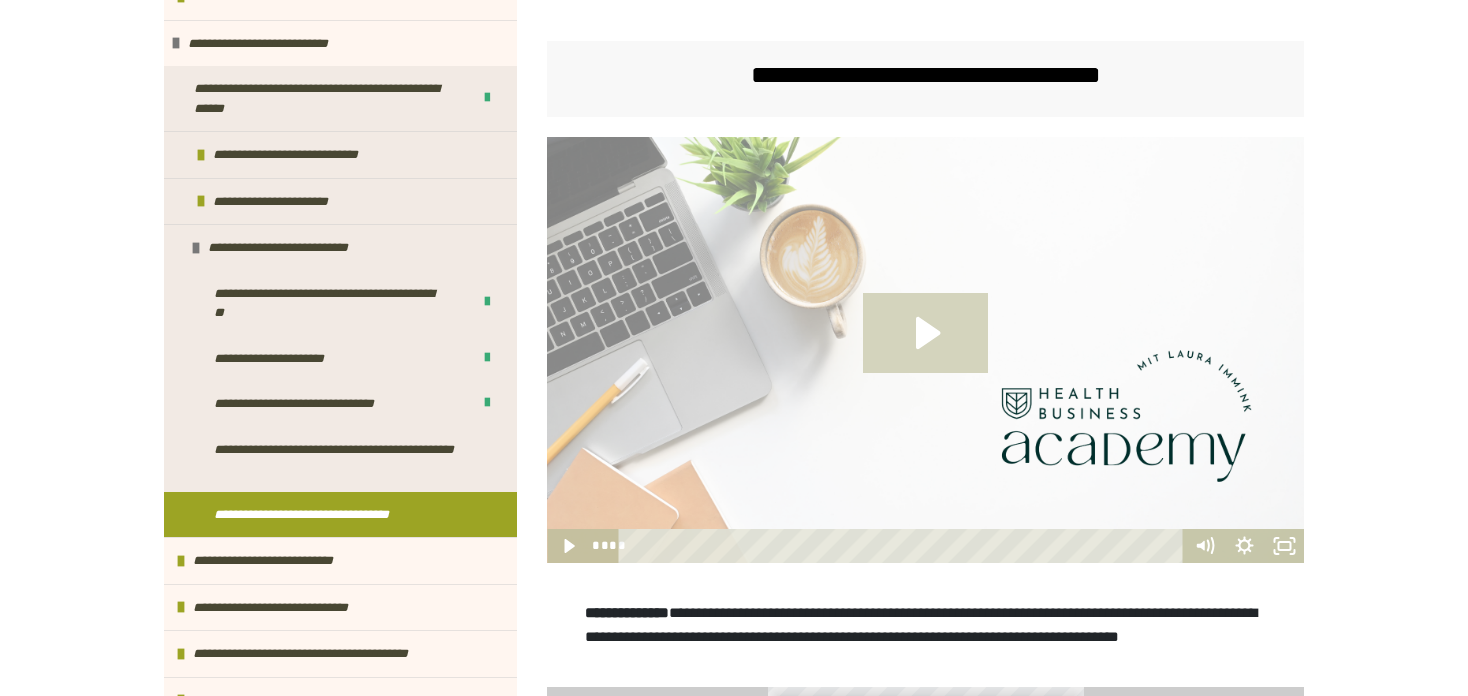 click 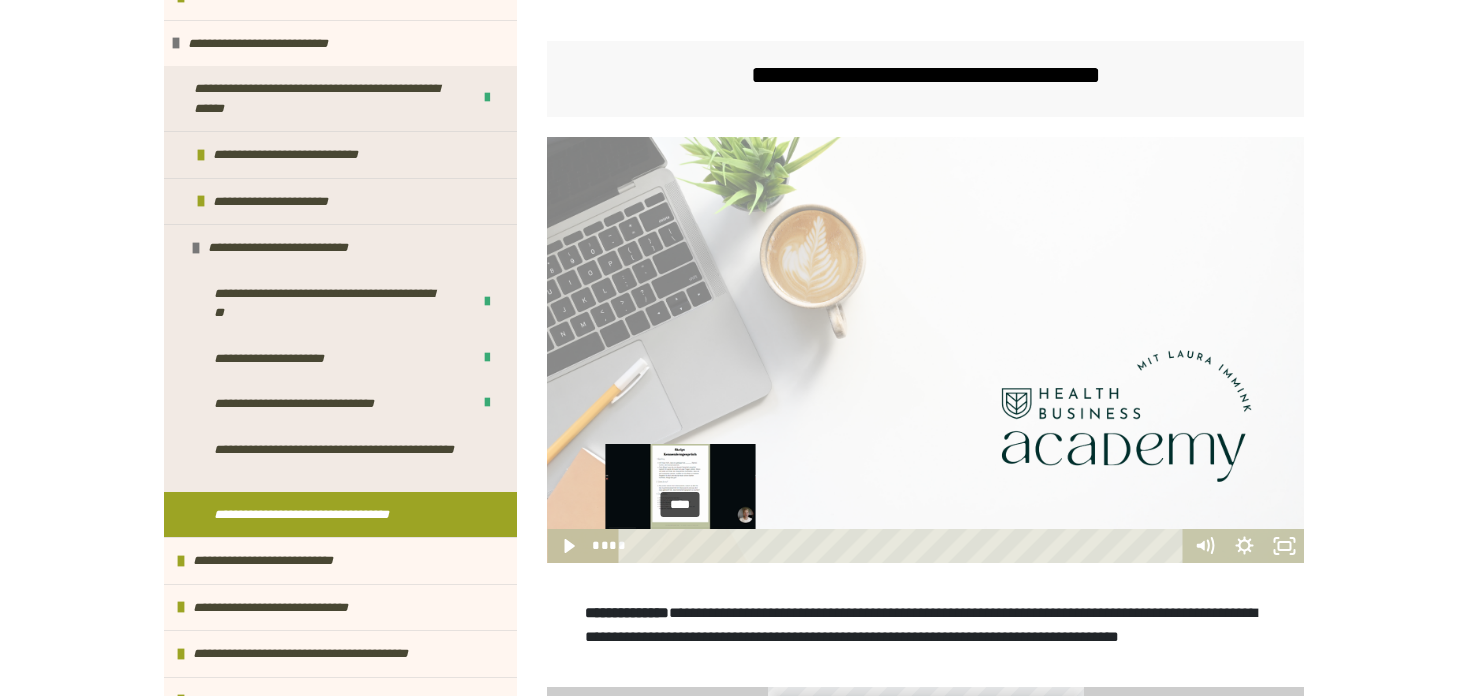 click on "****" at bounding box center (904, 546) 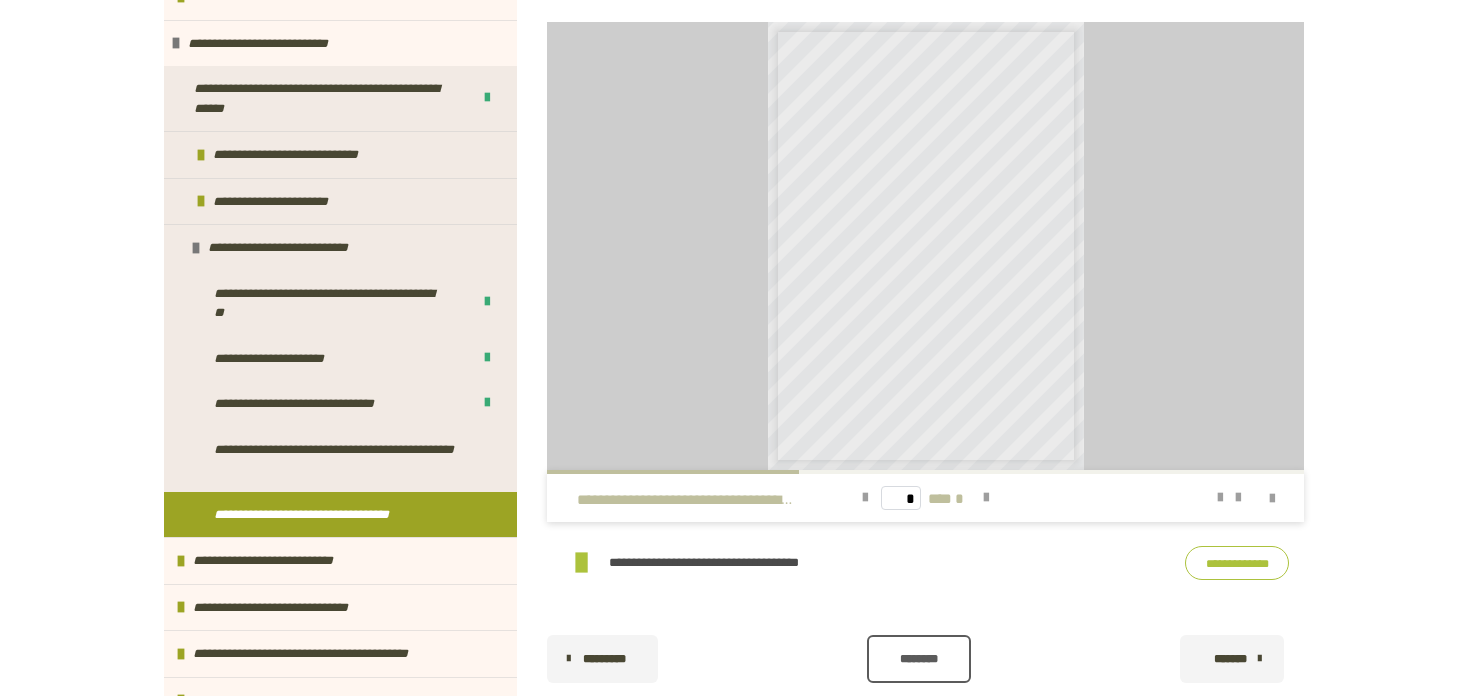 scroll, scrollTop: 983, scrollLeft: 0, axis: vertical 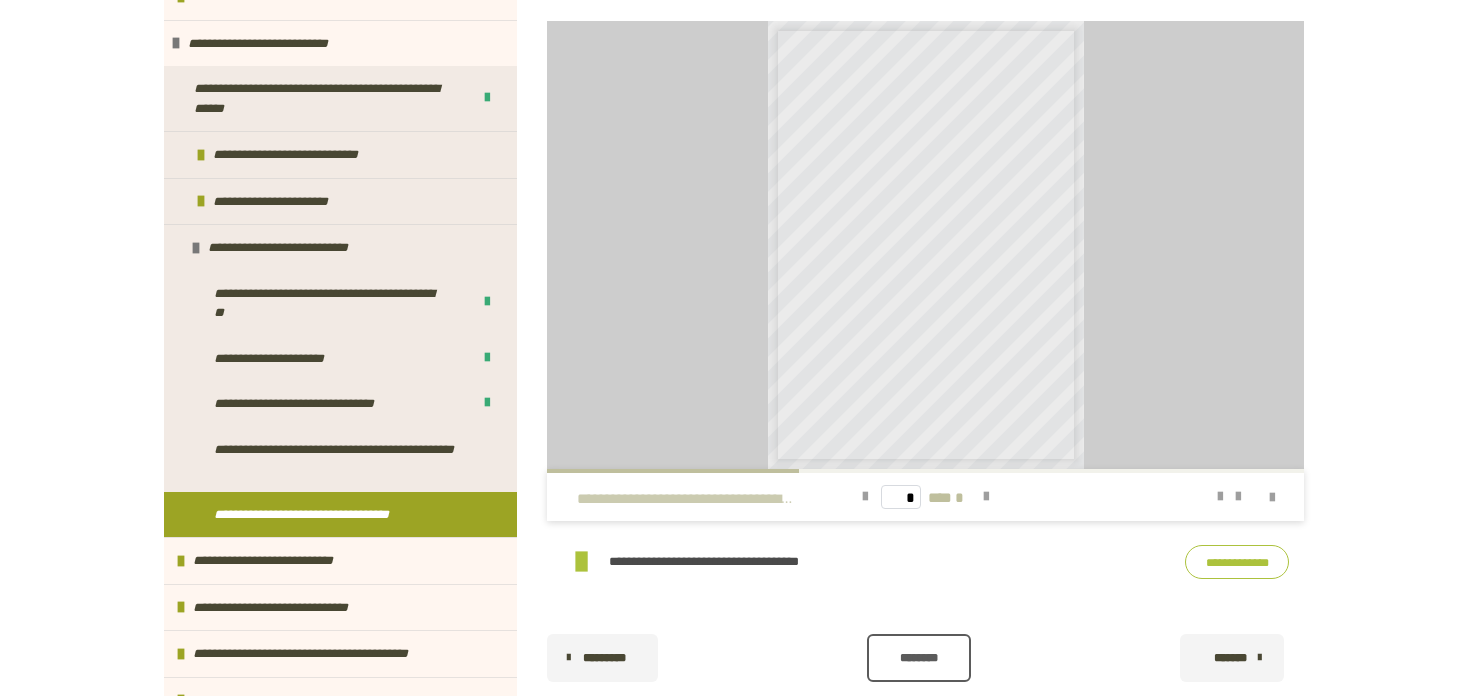 click on "**********" at bounding box center [686, 499] 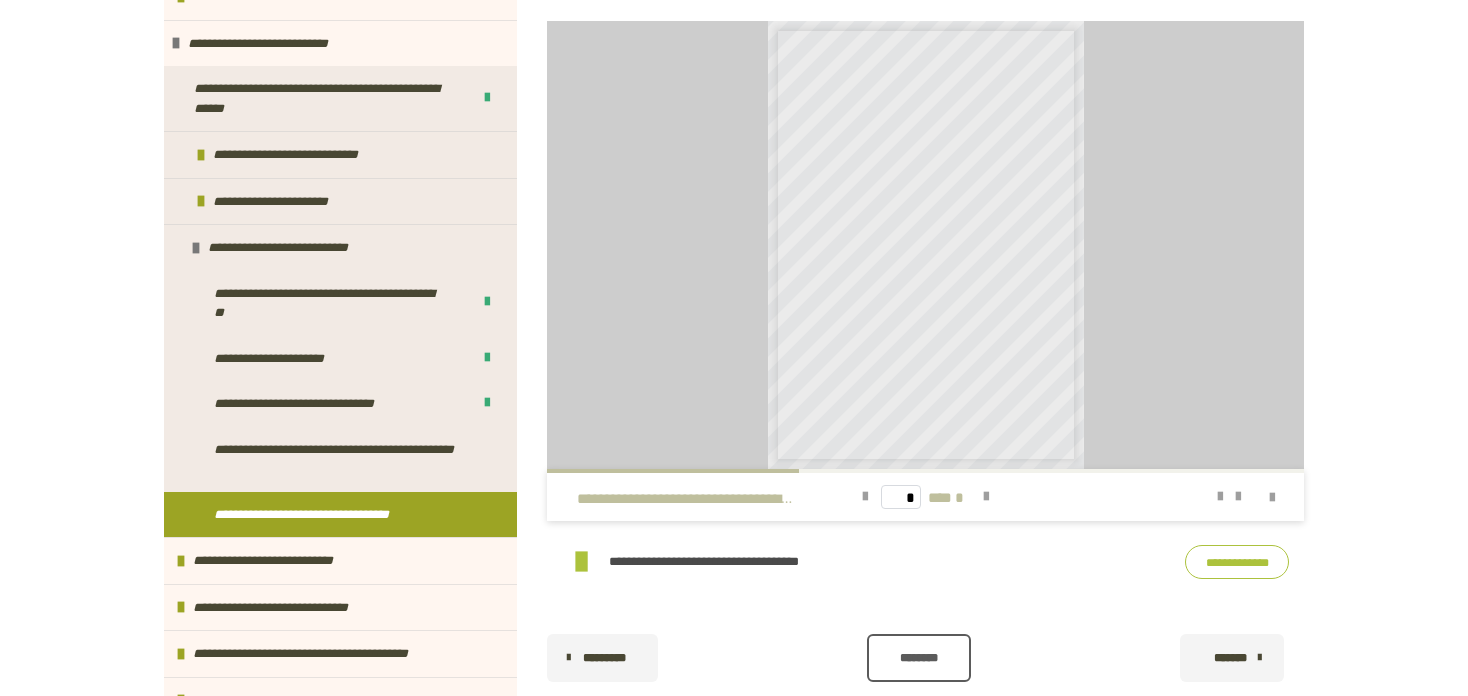 click on "* *** *" at bounding box center [925, 497] 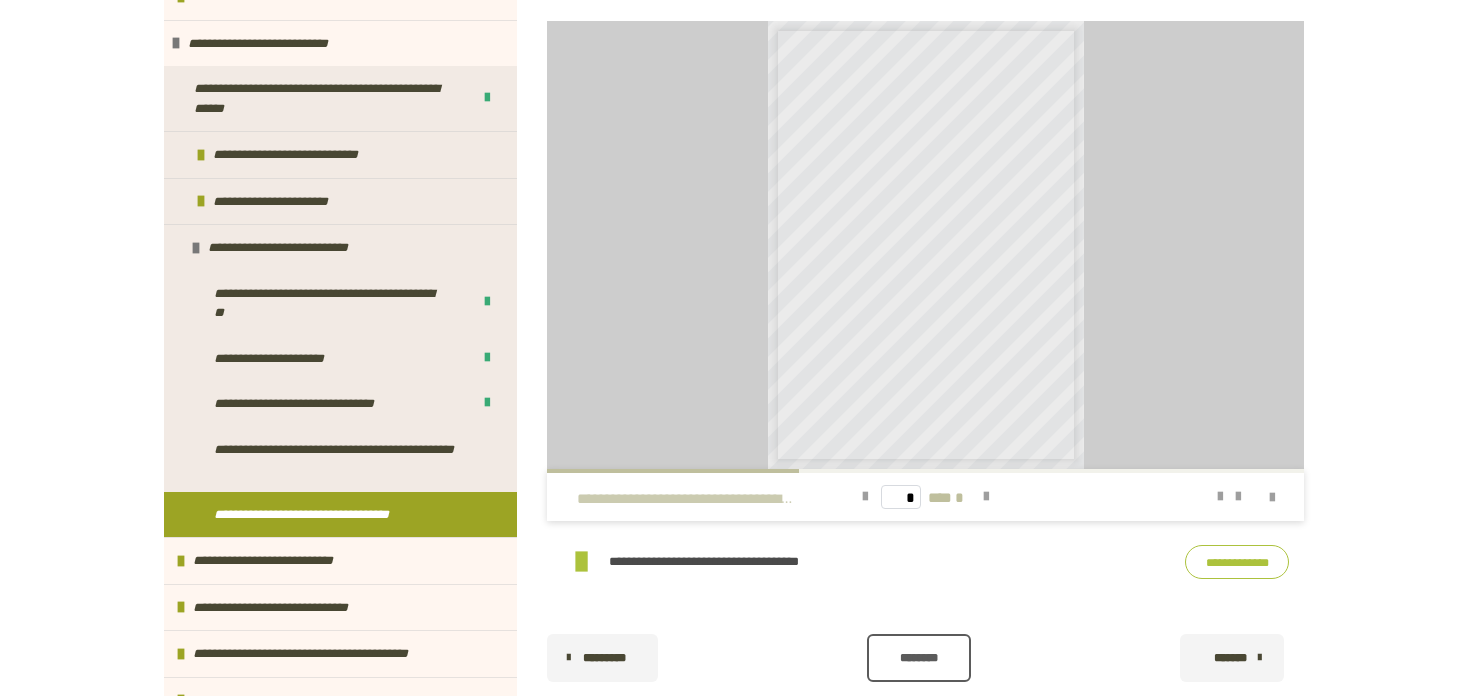 click on "**********" at bounding box center (686, 499) 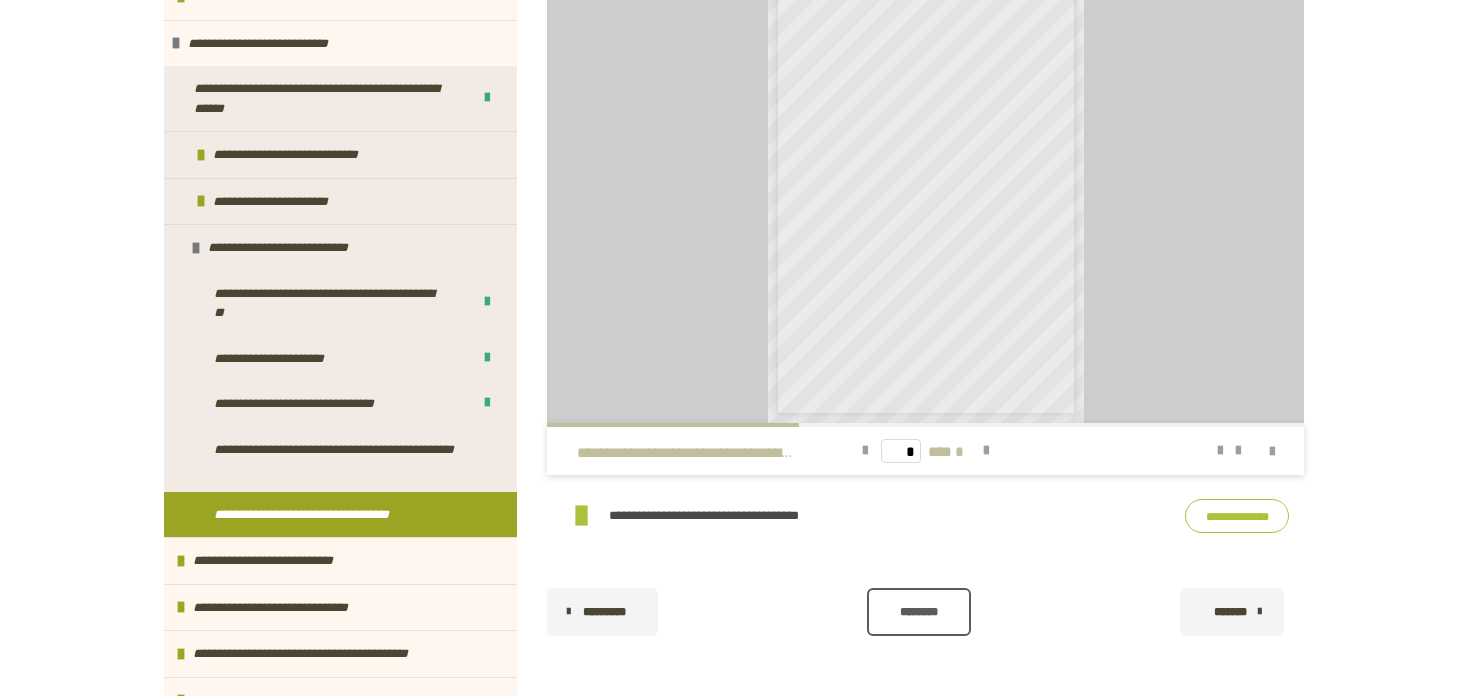 click on "**********" at bounding box center [1237, 516] 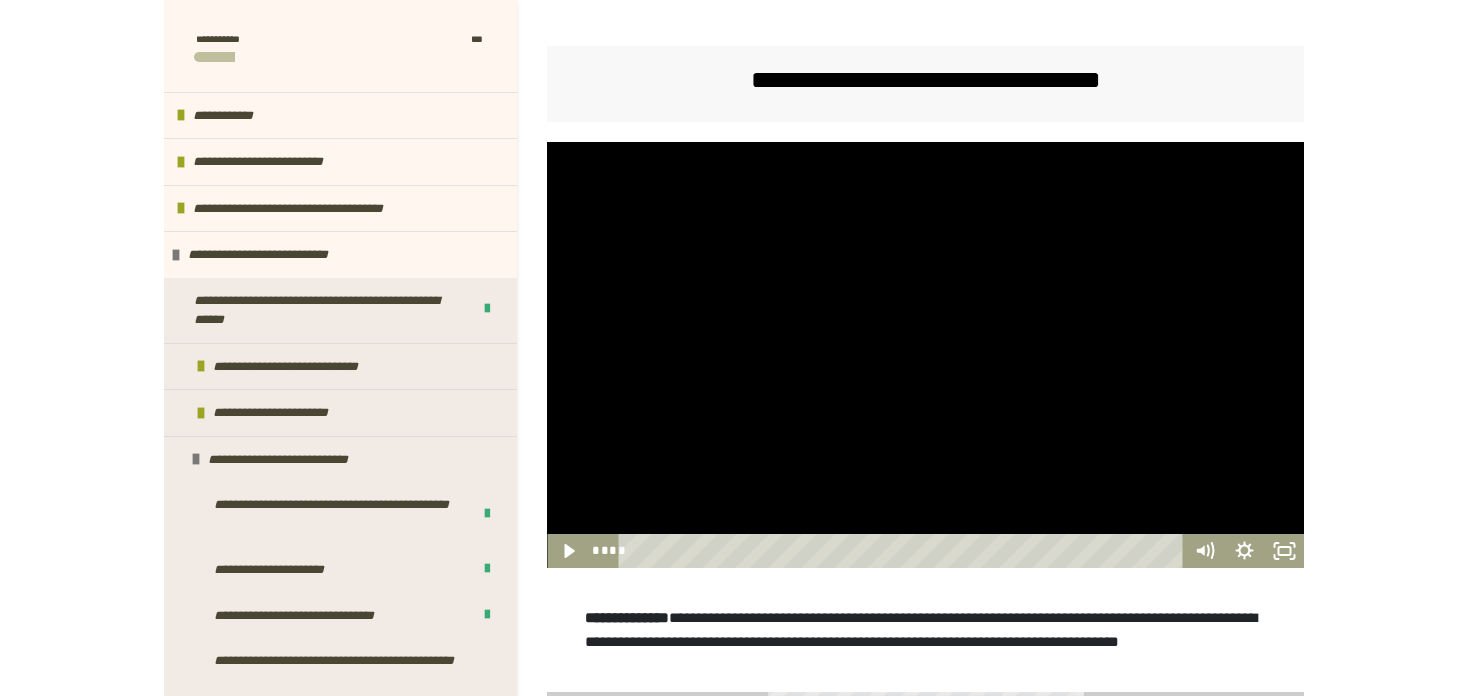 scroll, scrollTop: 288, scrollLeft: 0, axis: vertical 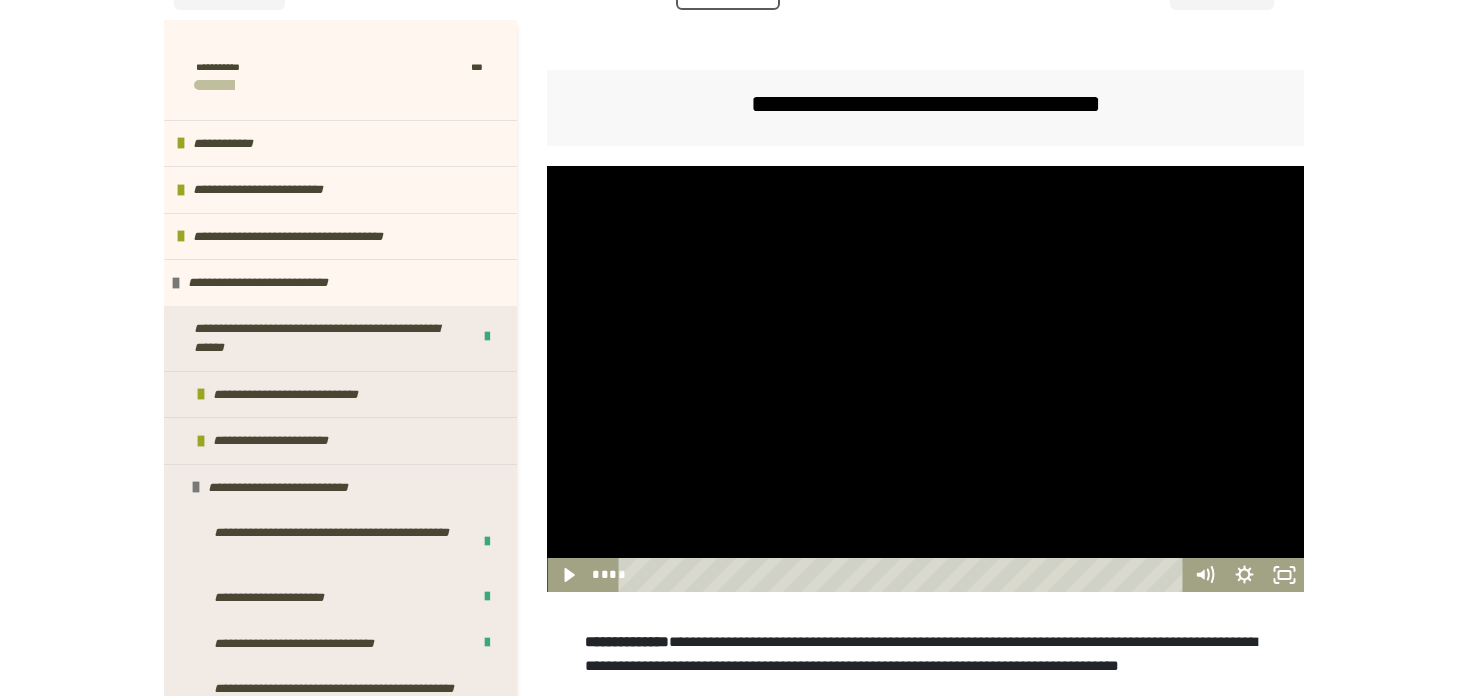 click at bounding box center [925, 379] 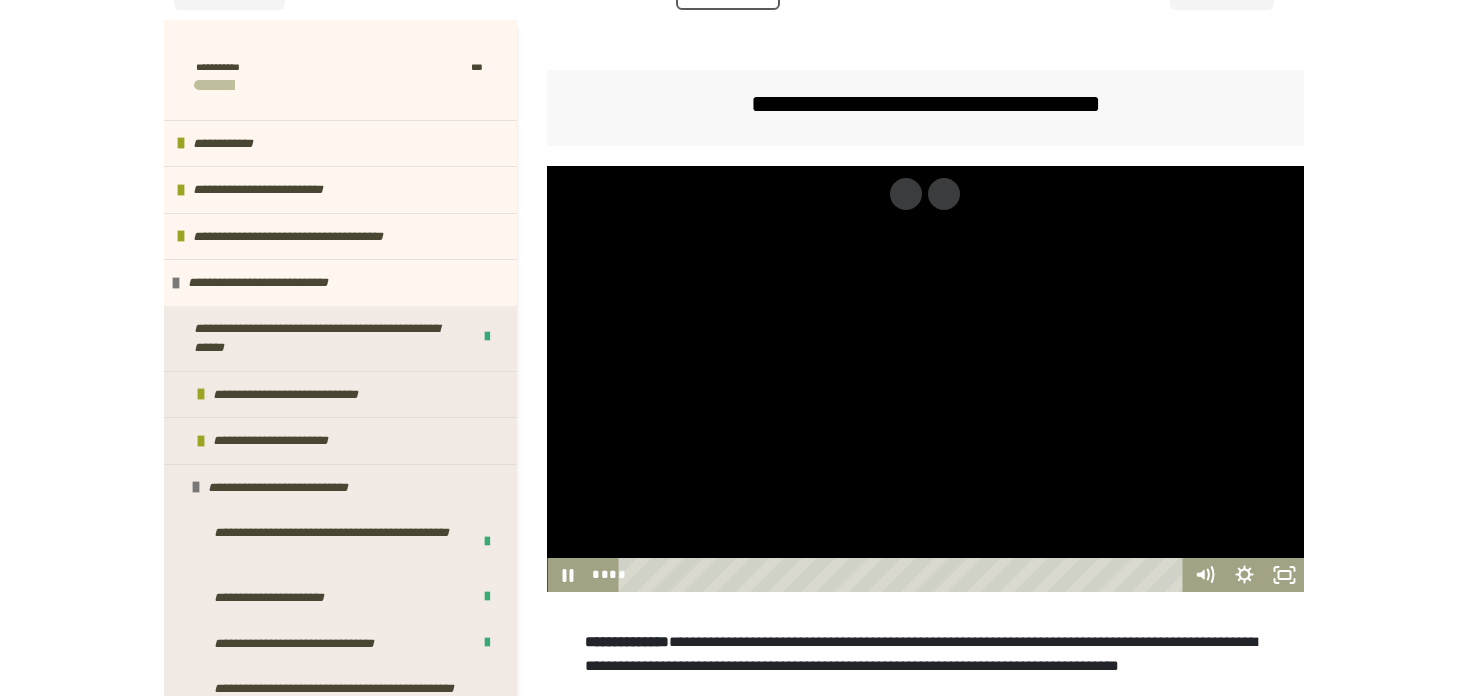 type 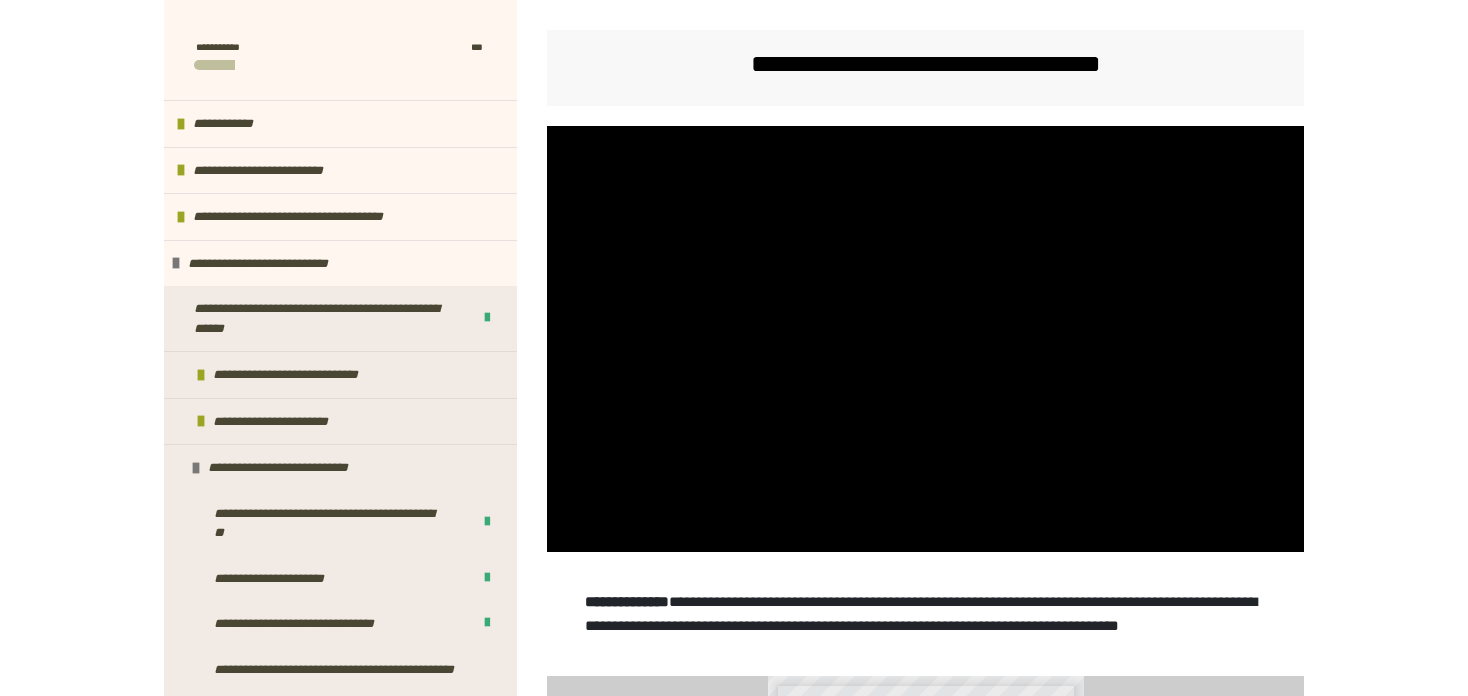 scroll, scrollTop: 369, scrollLeft: 0, axis: vertical 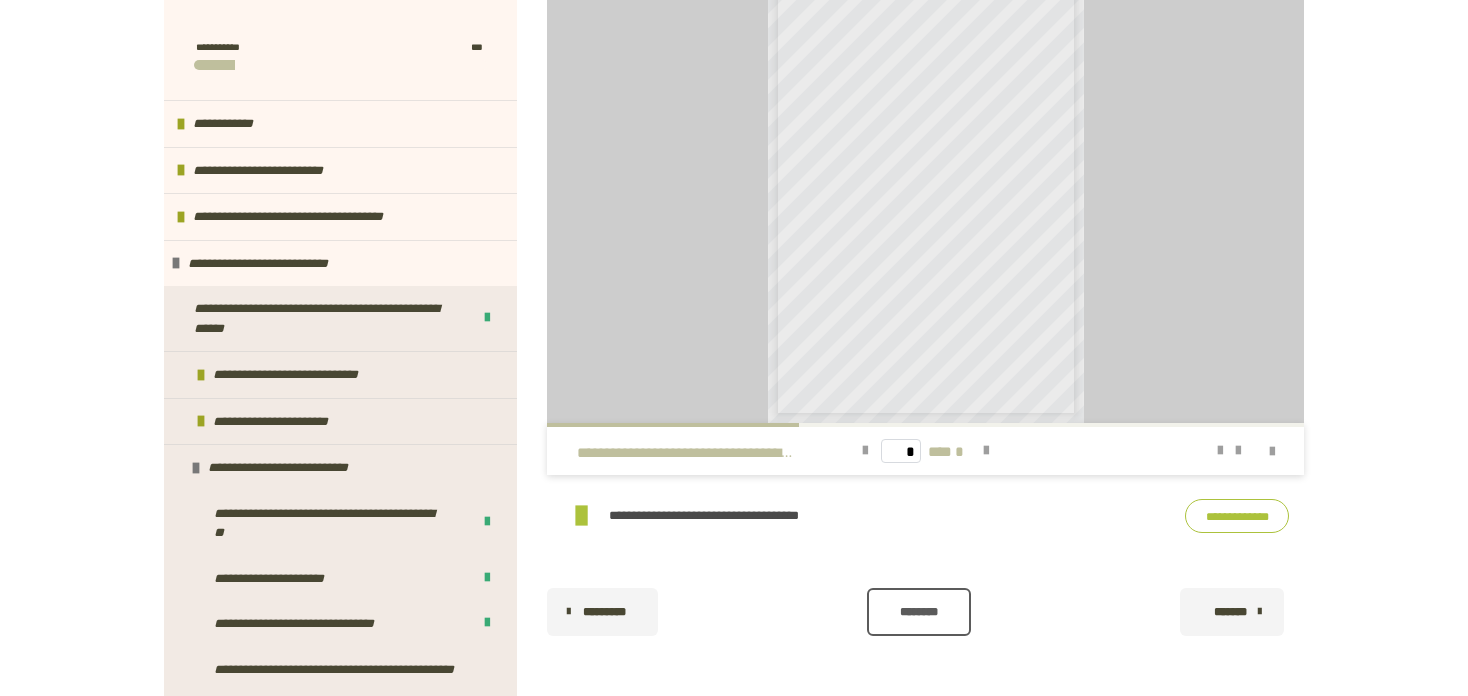 click on "********" at bounding box center (919, 612) 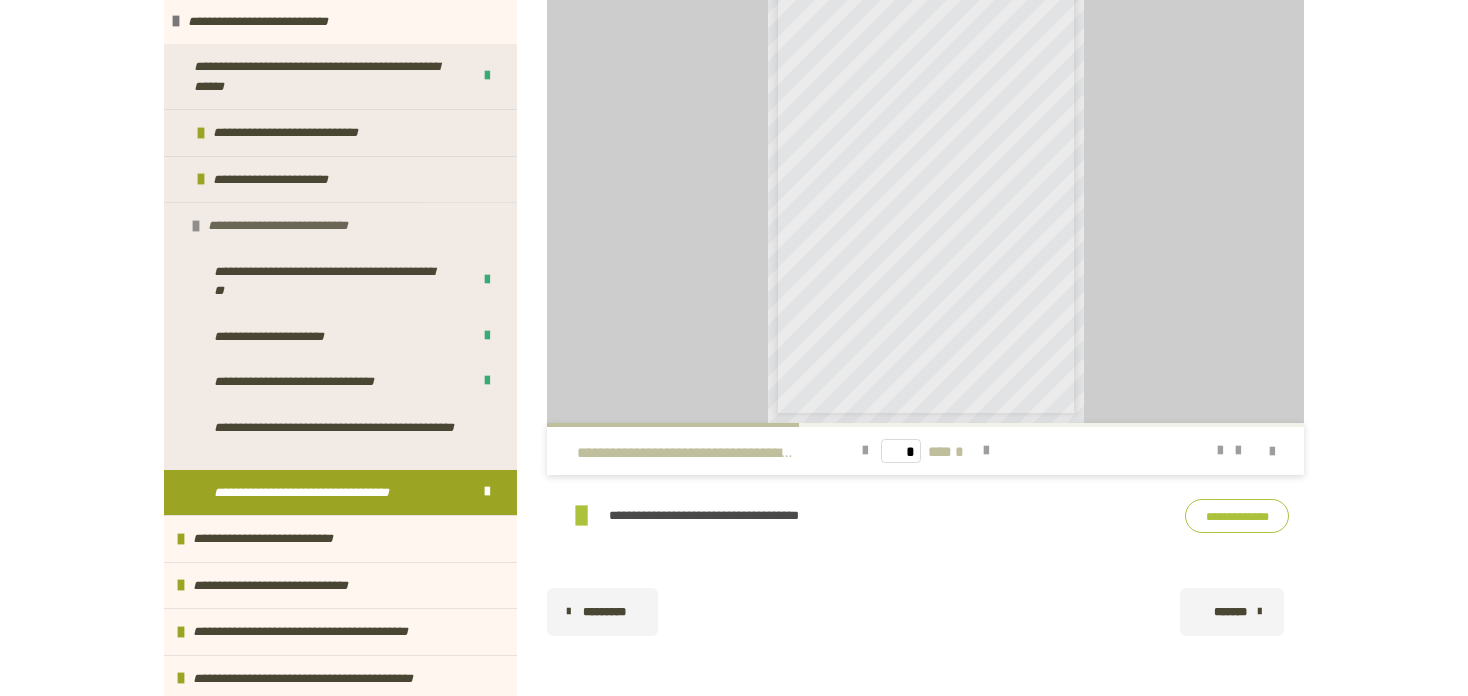 scroll, scrollTop: 243, scrollLeft: 0, axis: vertical 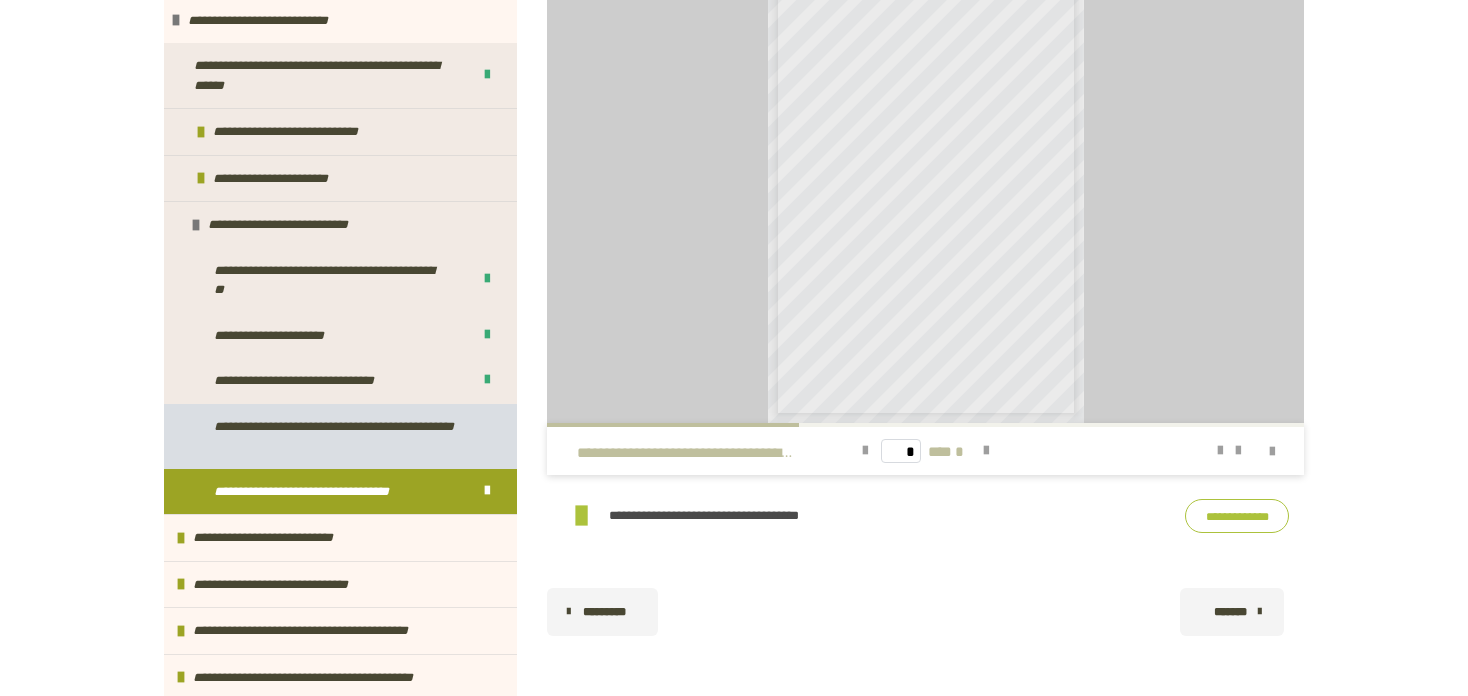 click on "**********" at bounding box center [335, 436] 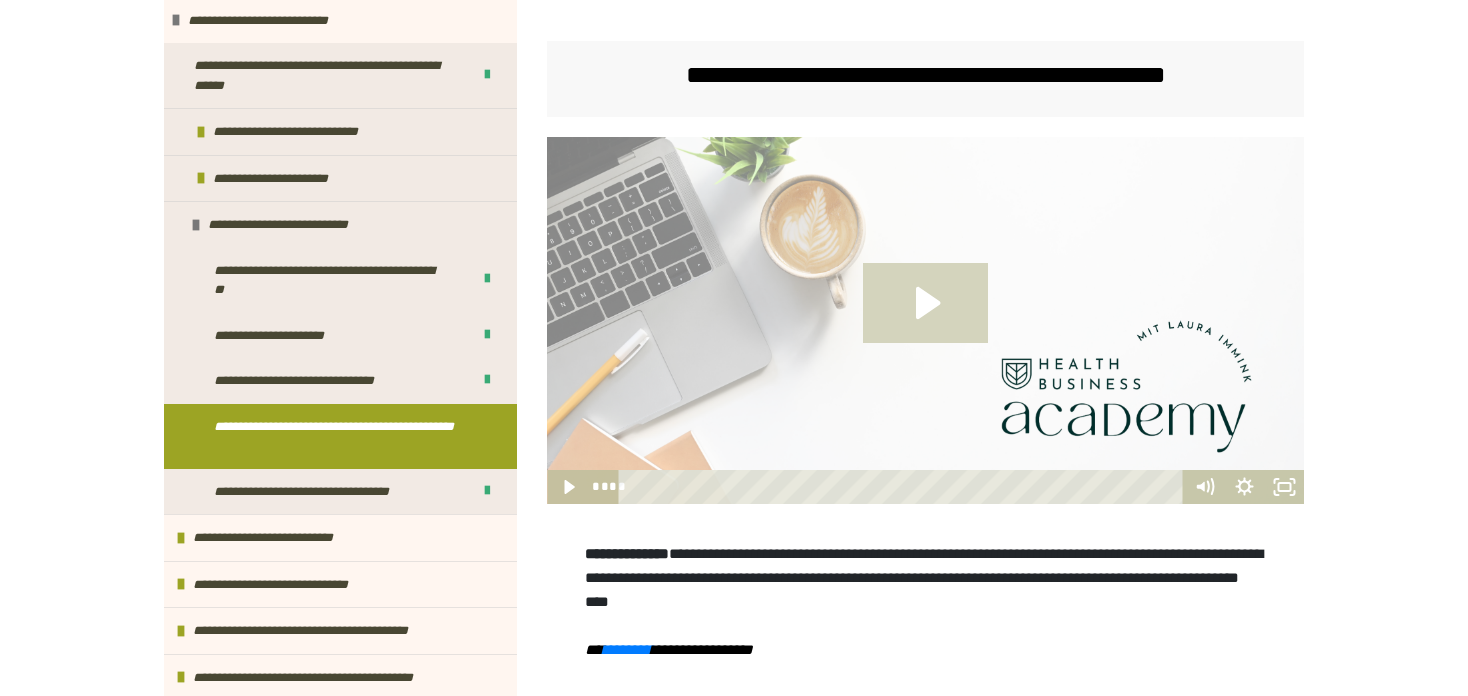 click 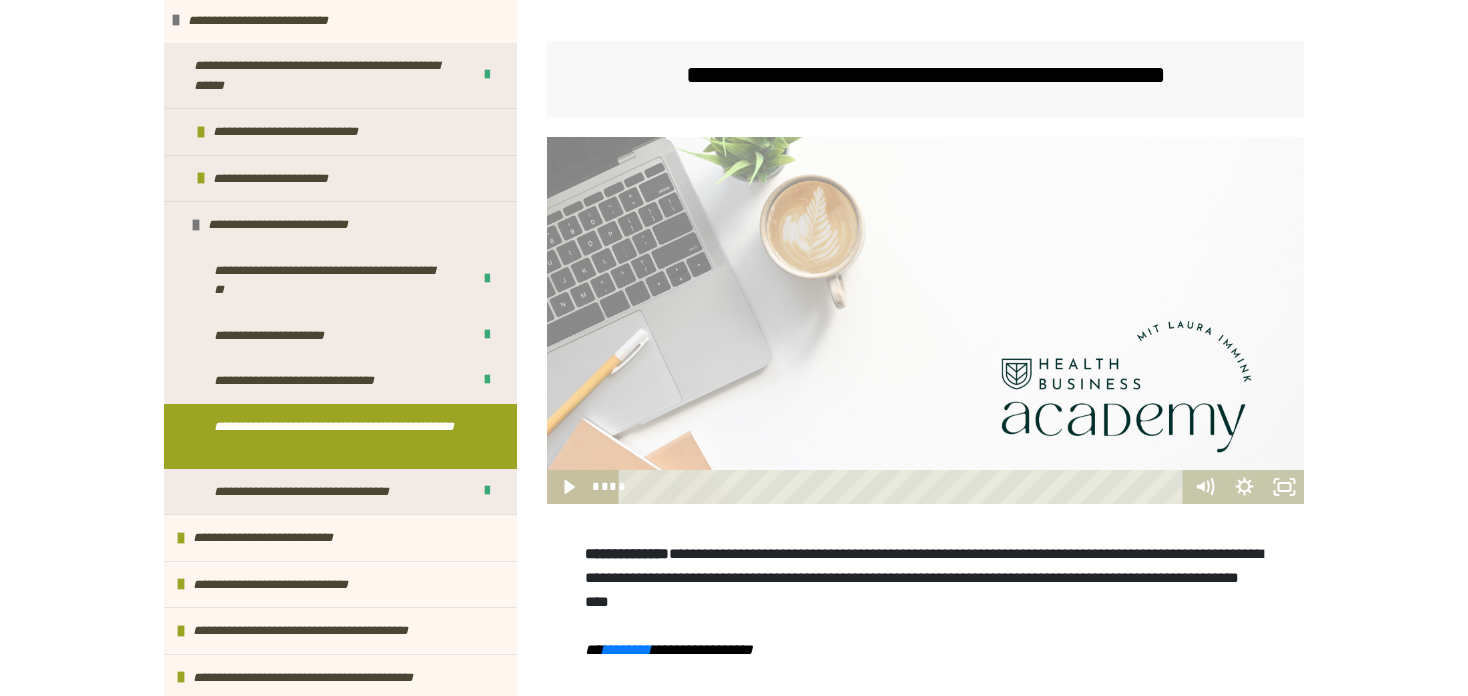 scroll, scrollTop: 409, scrollLeft: 0, axis: vertical 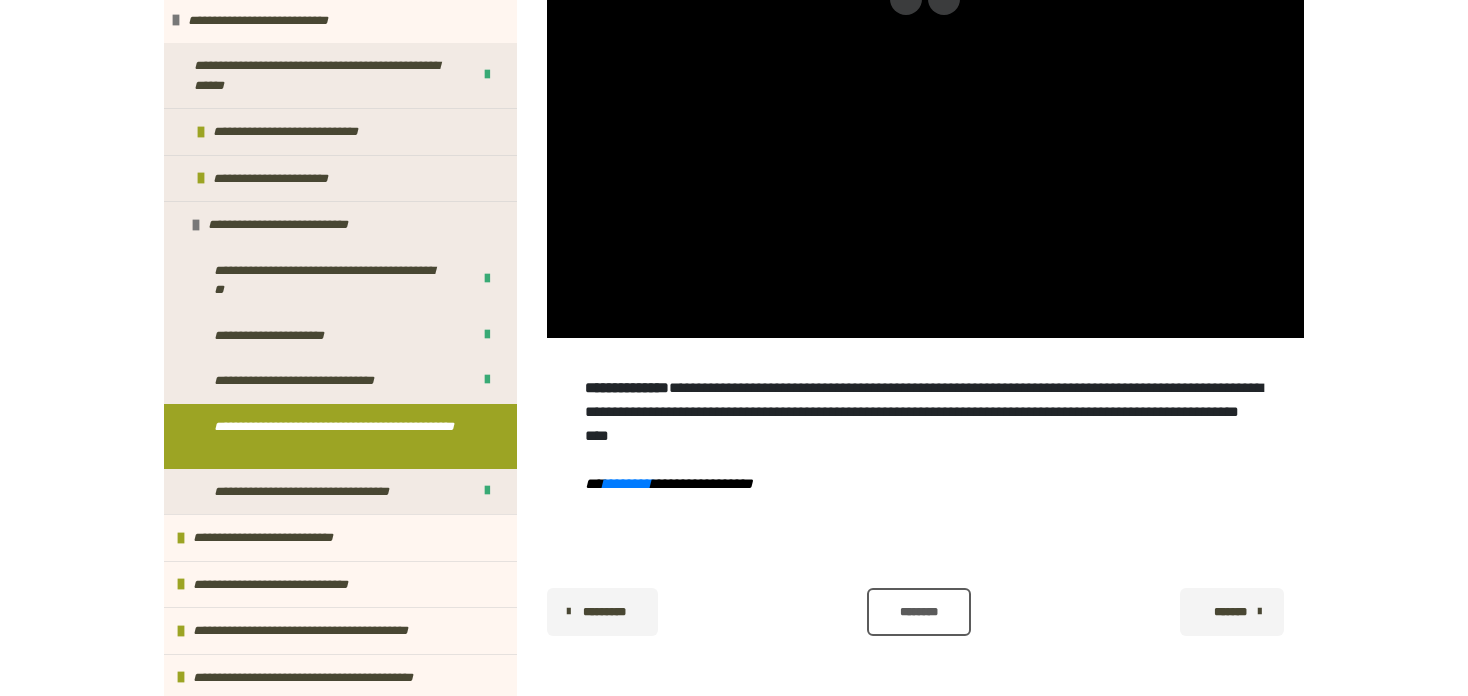 click on "********" at bounding box center (919, 612) 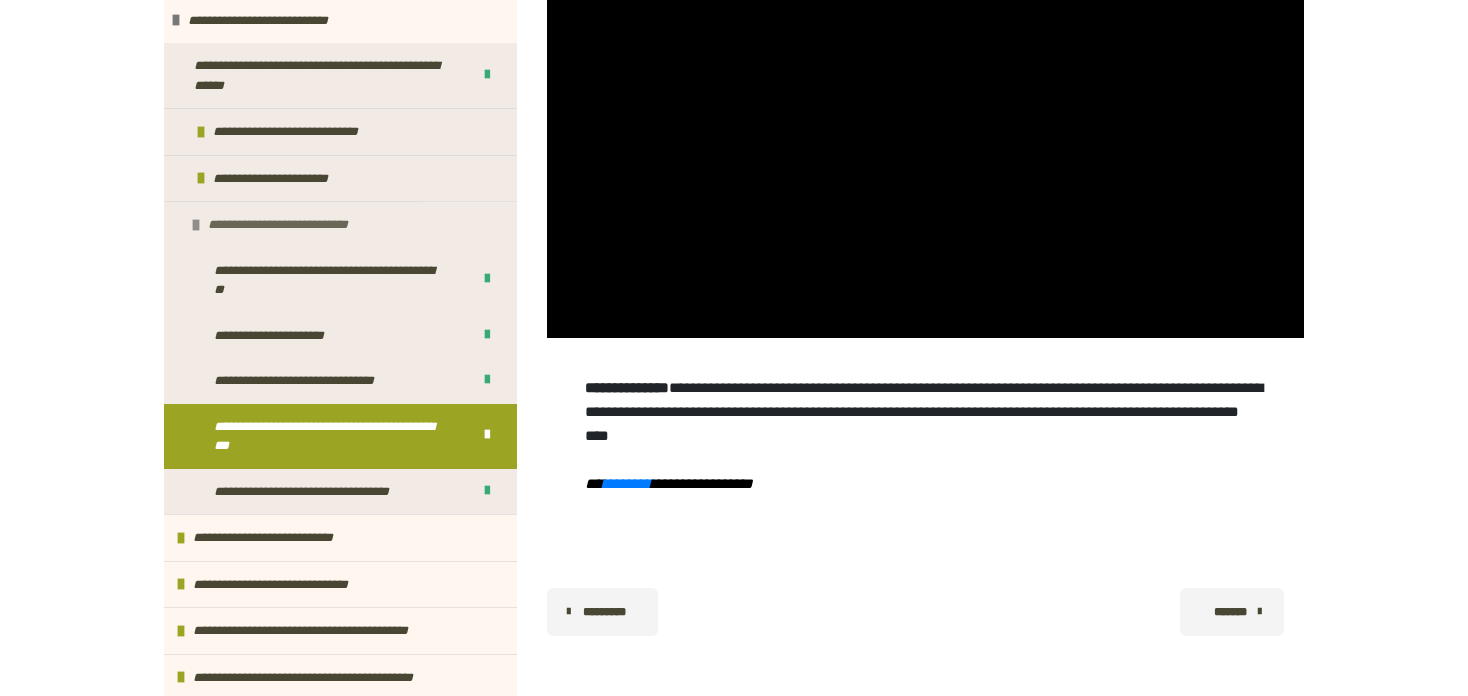 click at bounding box center [196, 225] 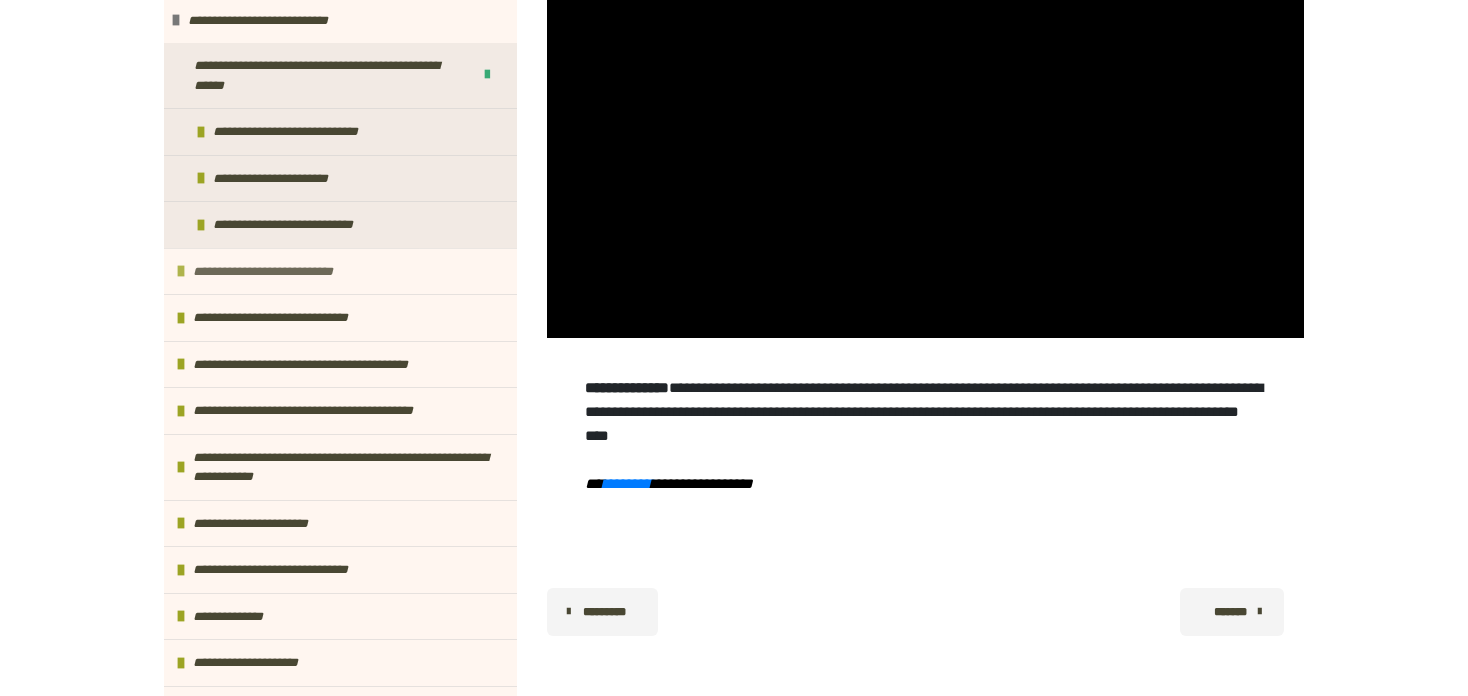 click on "**********" at bounding box center (280, 272) 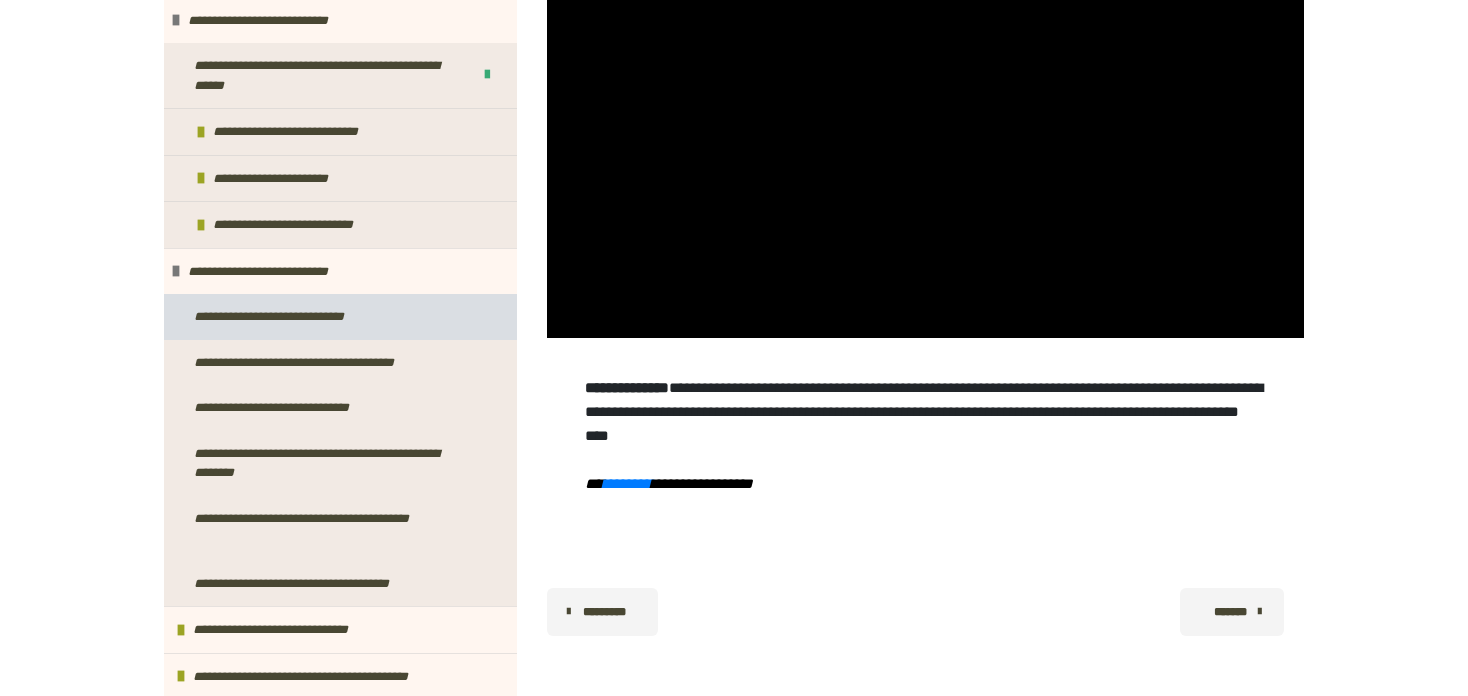 click on "**********" at bounding box center [289, 317] 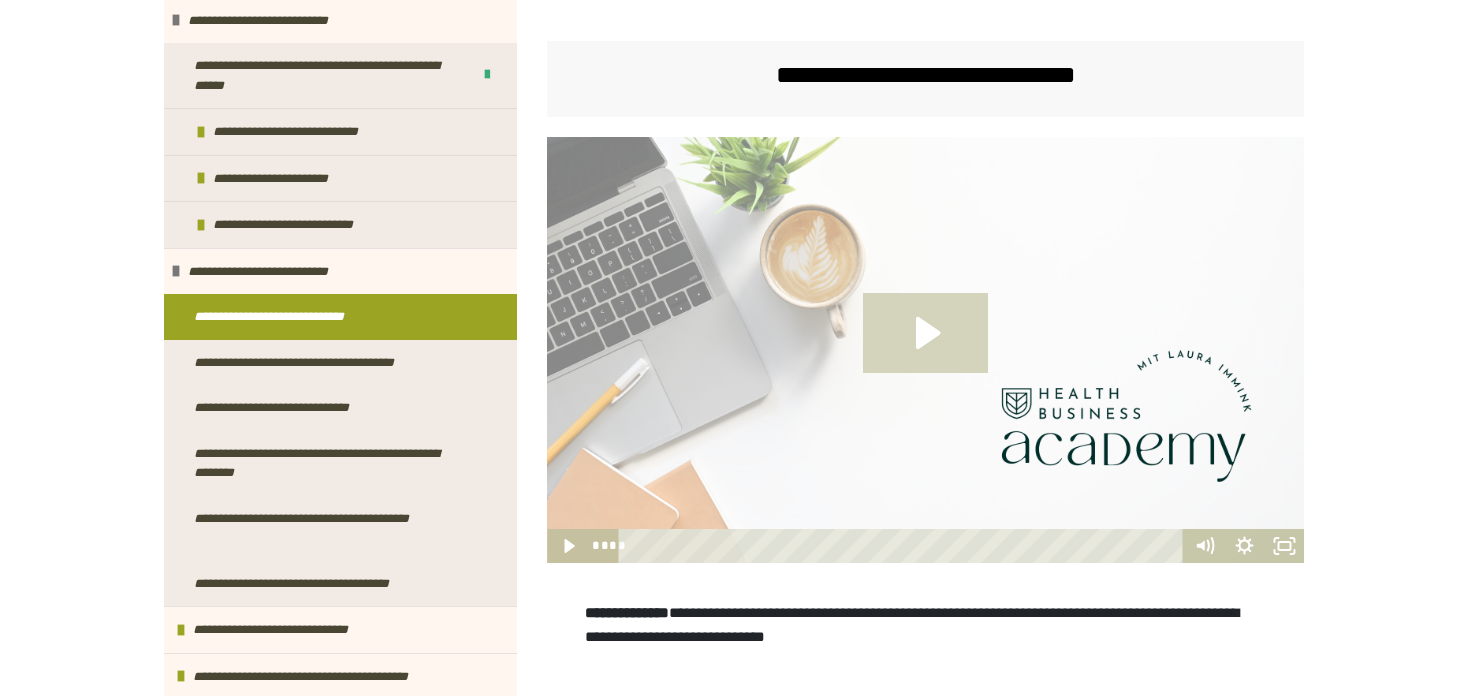 click 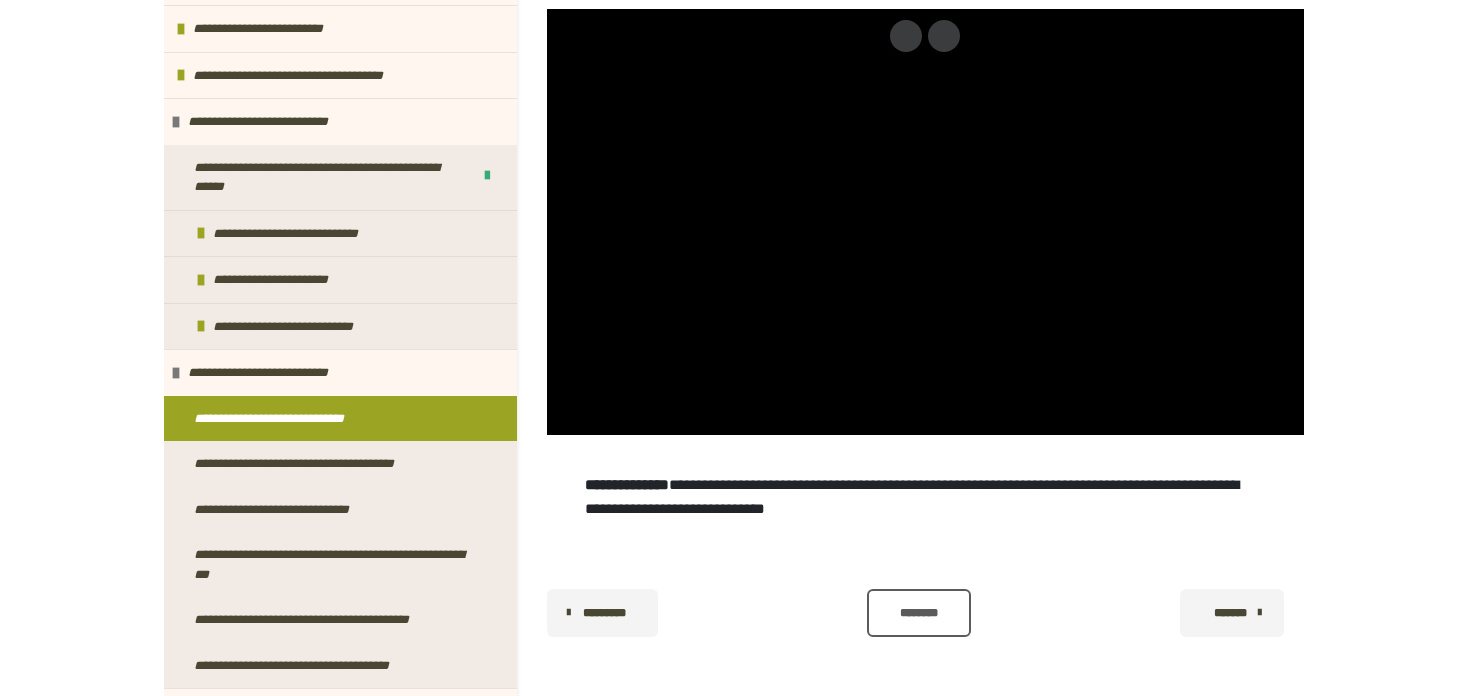 scroll, scrollTop: 80, scrollLeft: 0, axis: vertical 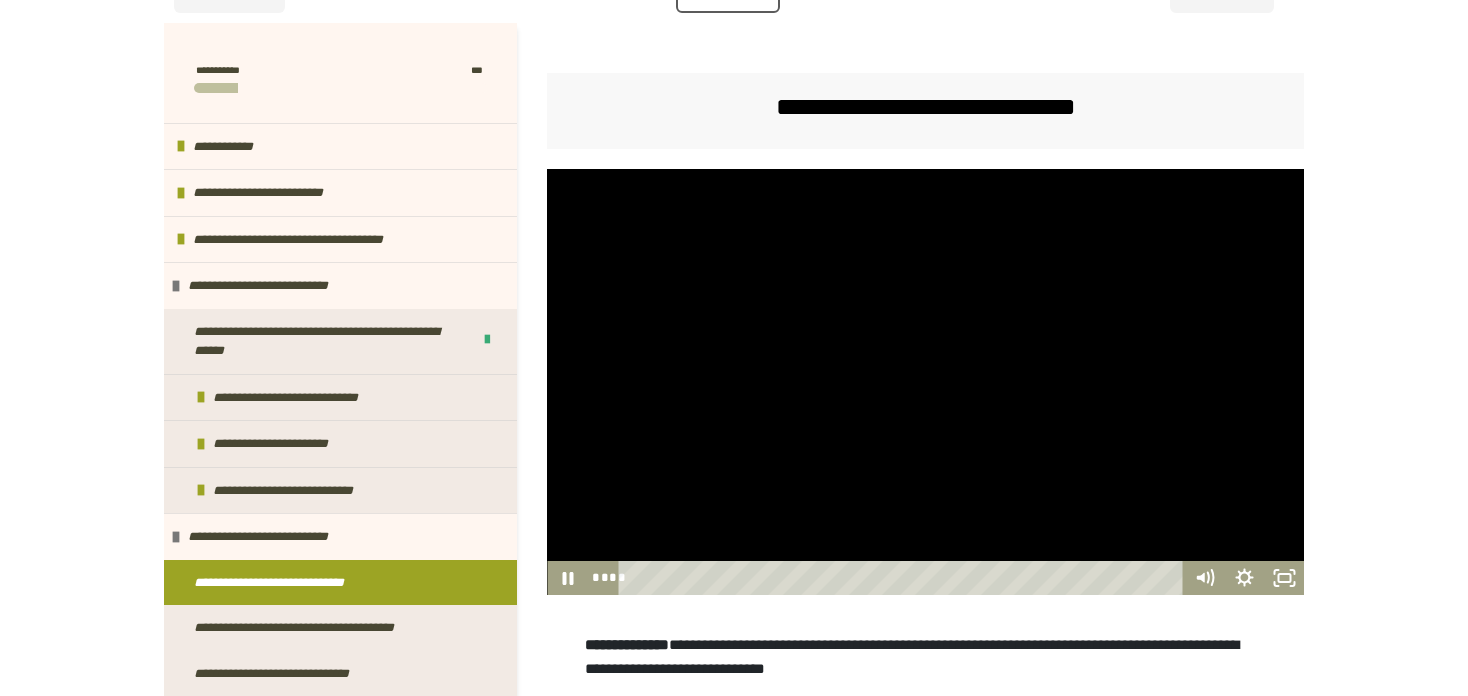 click at bounding box center [925, 382] 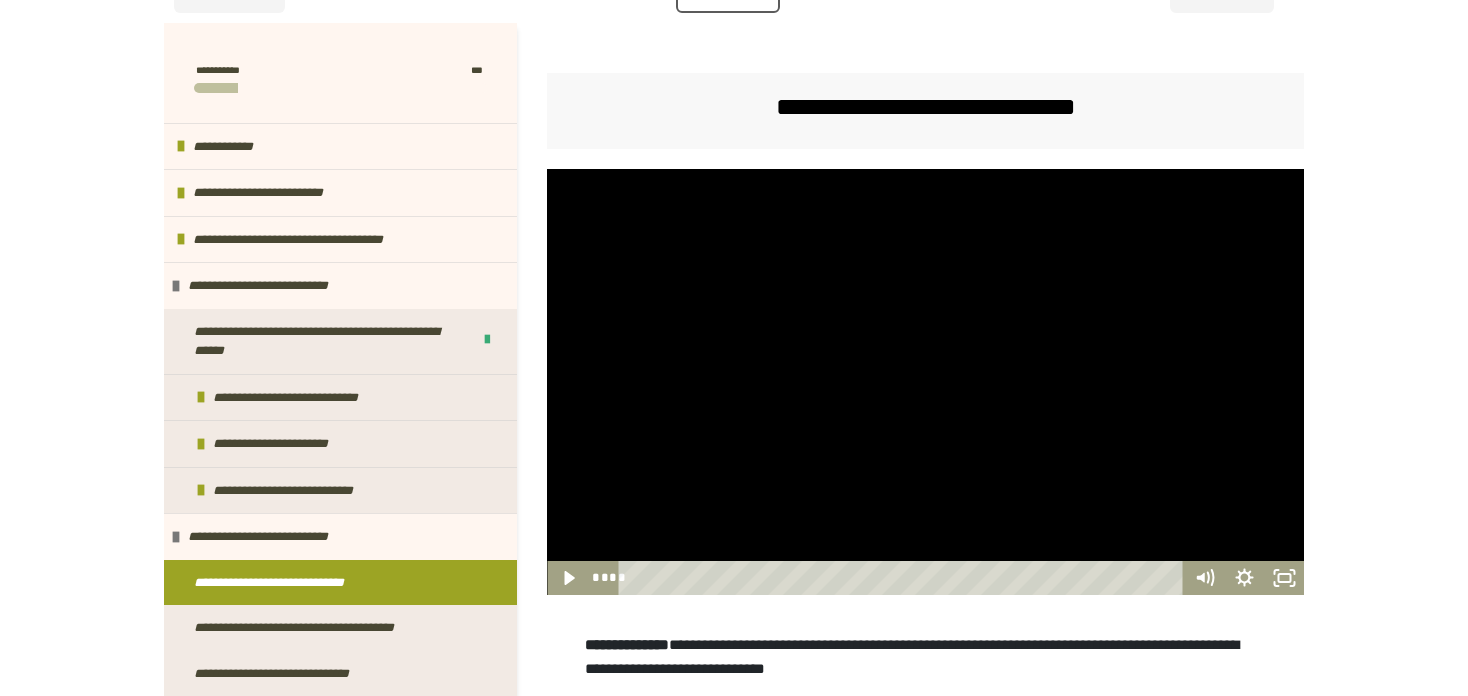 type 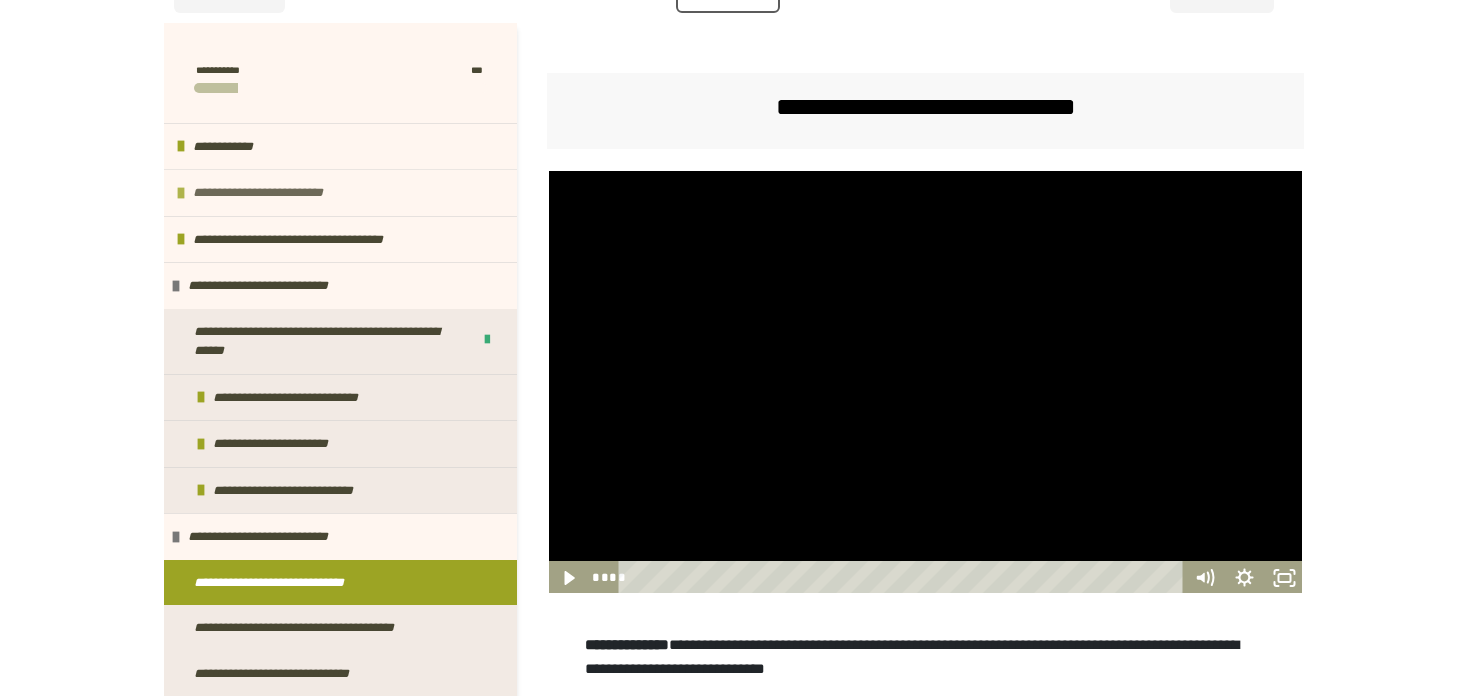 type 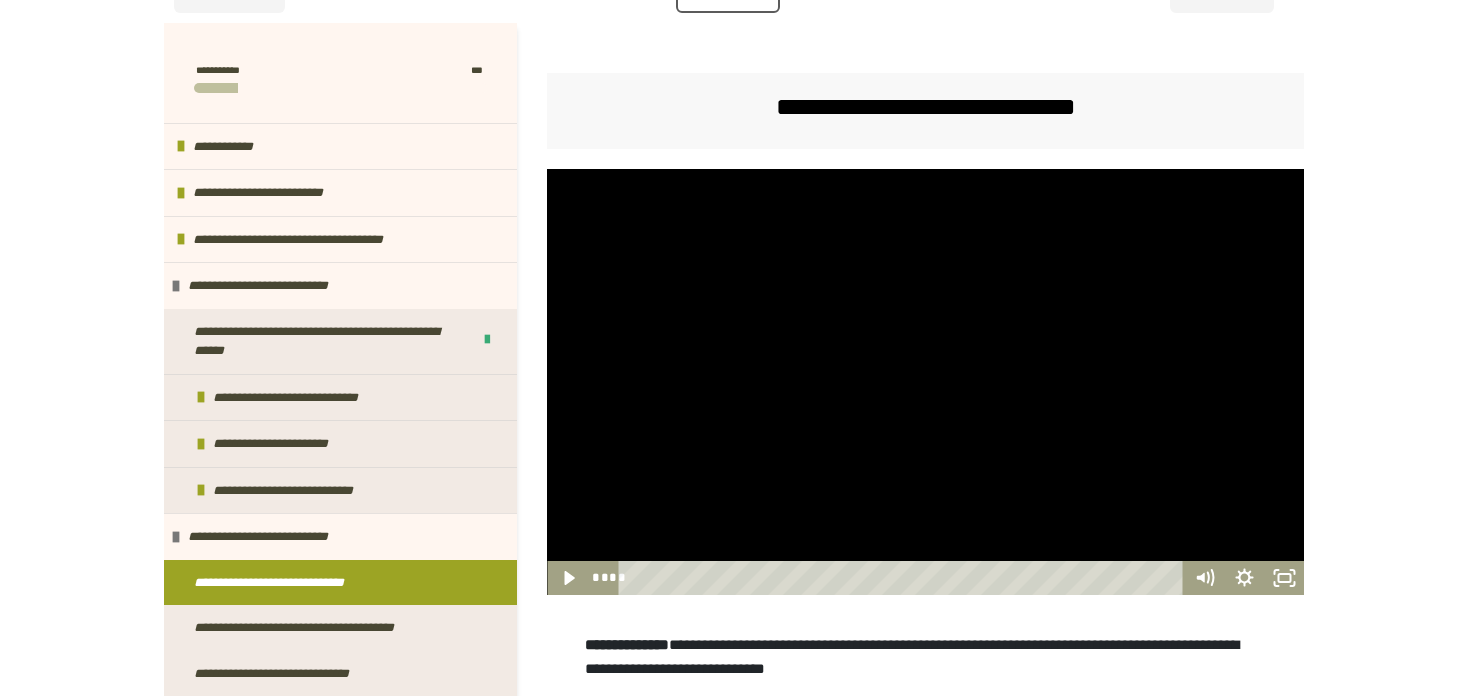 click at bounding box center [925, 382] 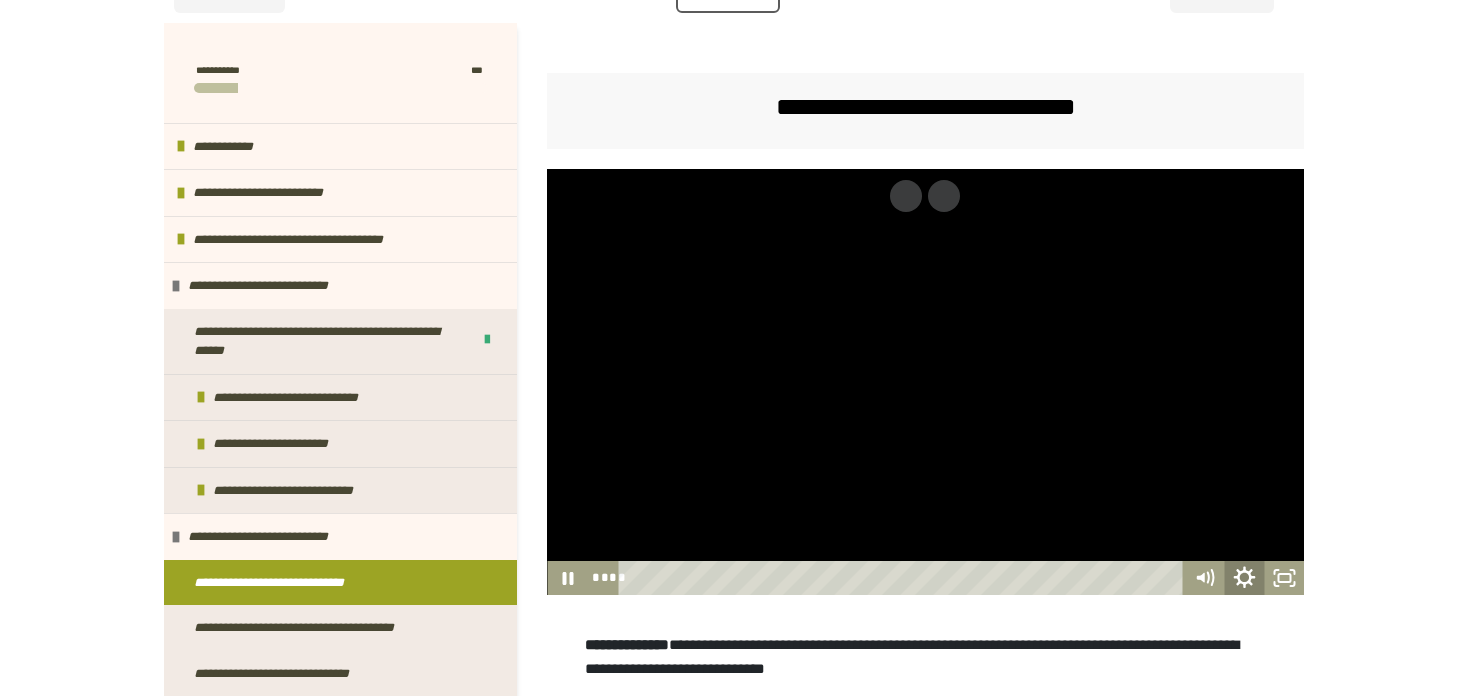 click 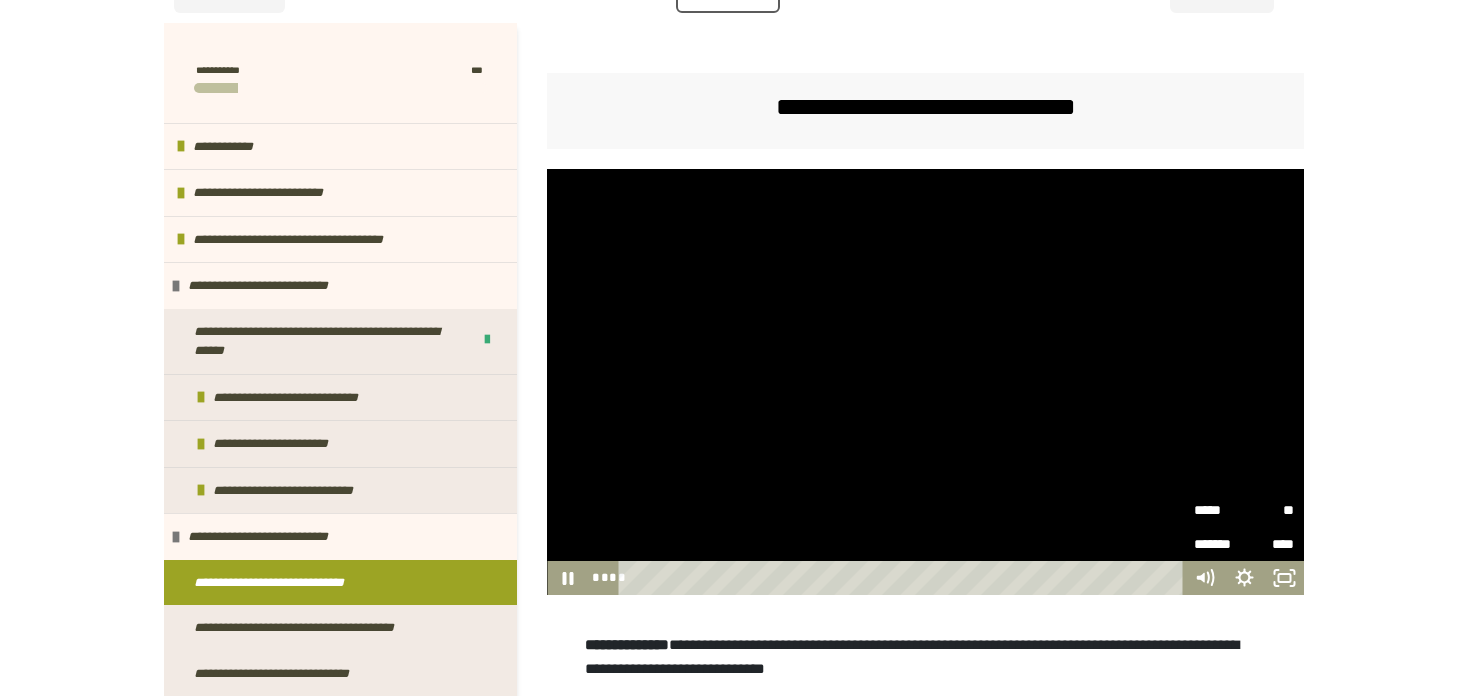 click on "**" at bounding box center (1269, 508) 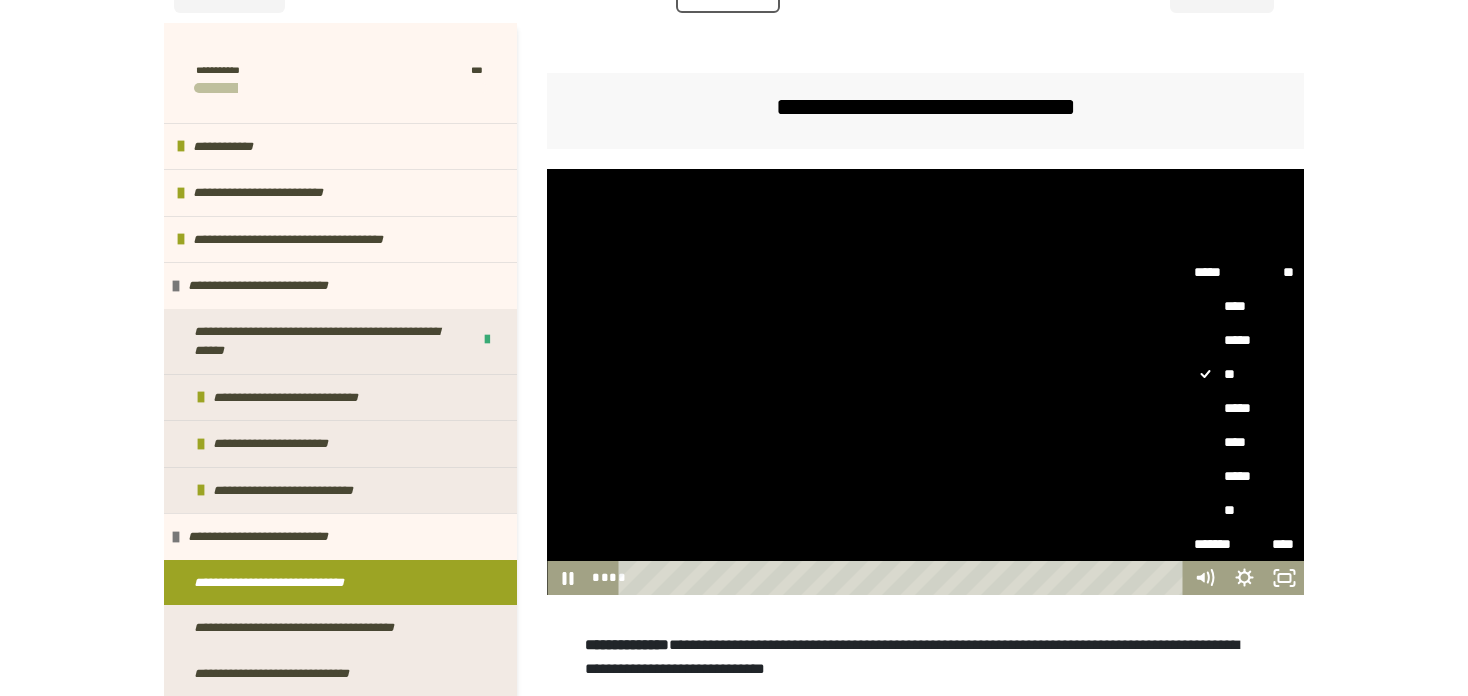 click on "****" at bounding box center [1244, 442] 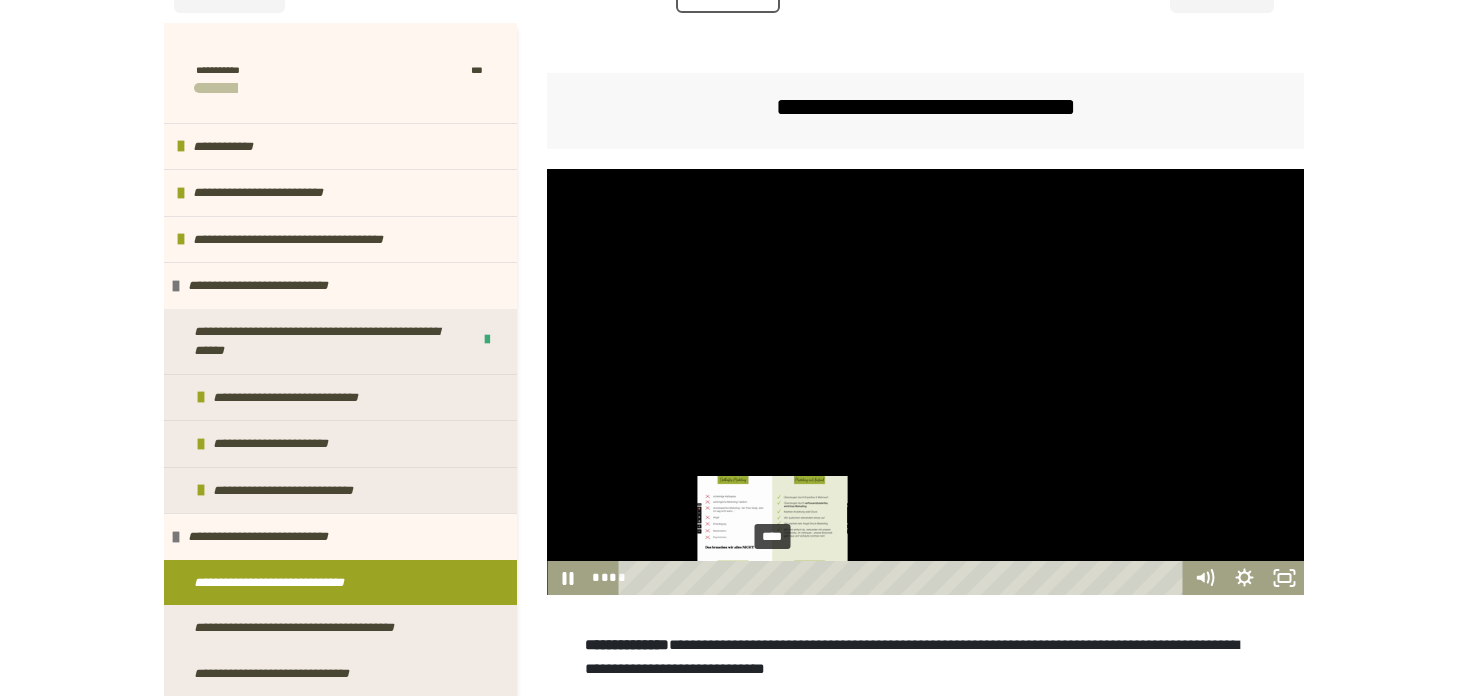click on "****" at bounding box center (904, 578) 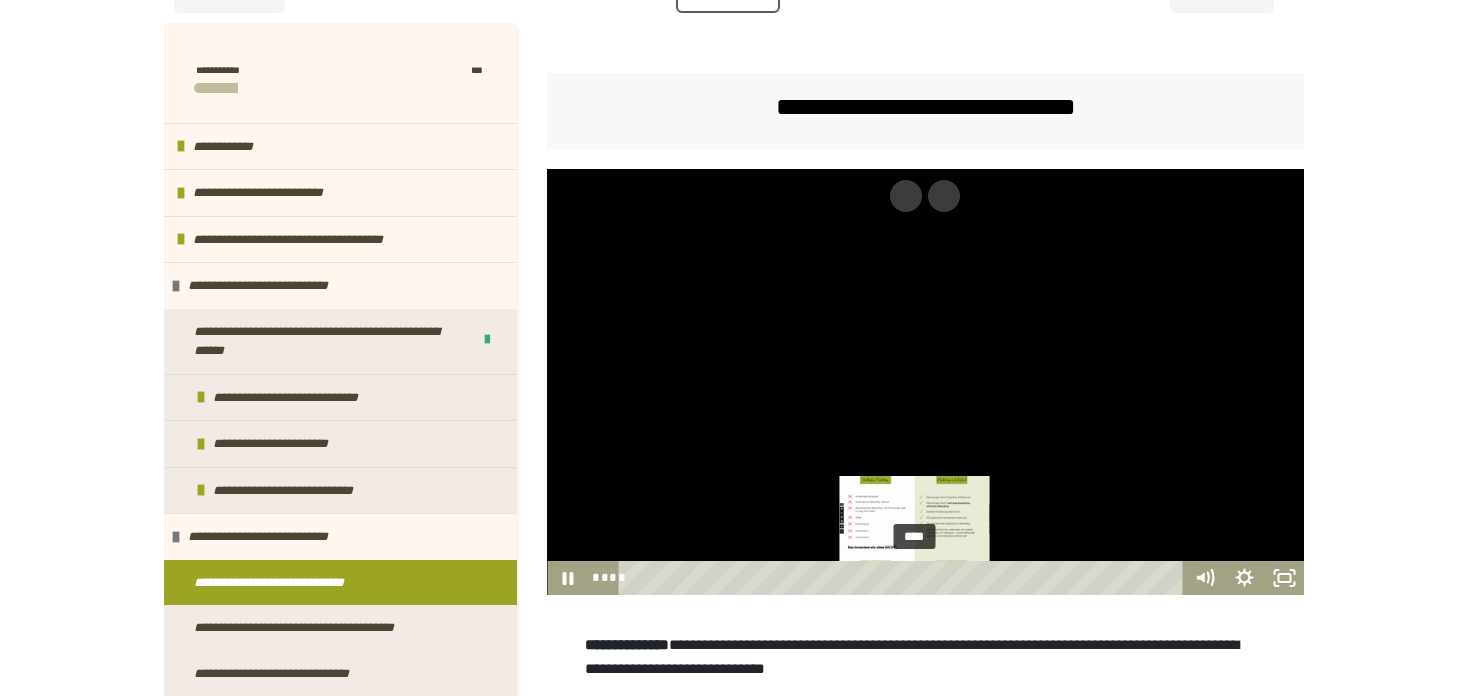 click on "****" at bounding box center (904, 578) 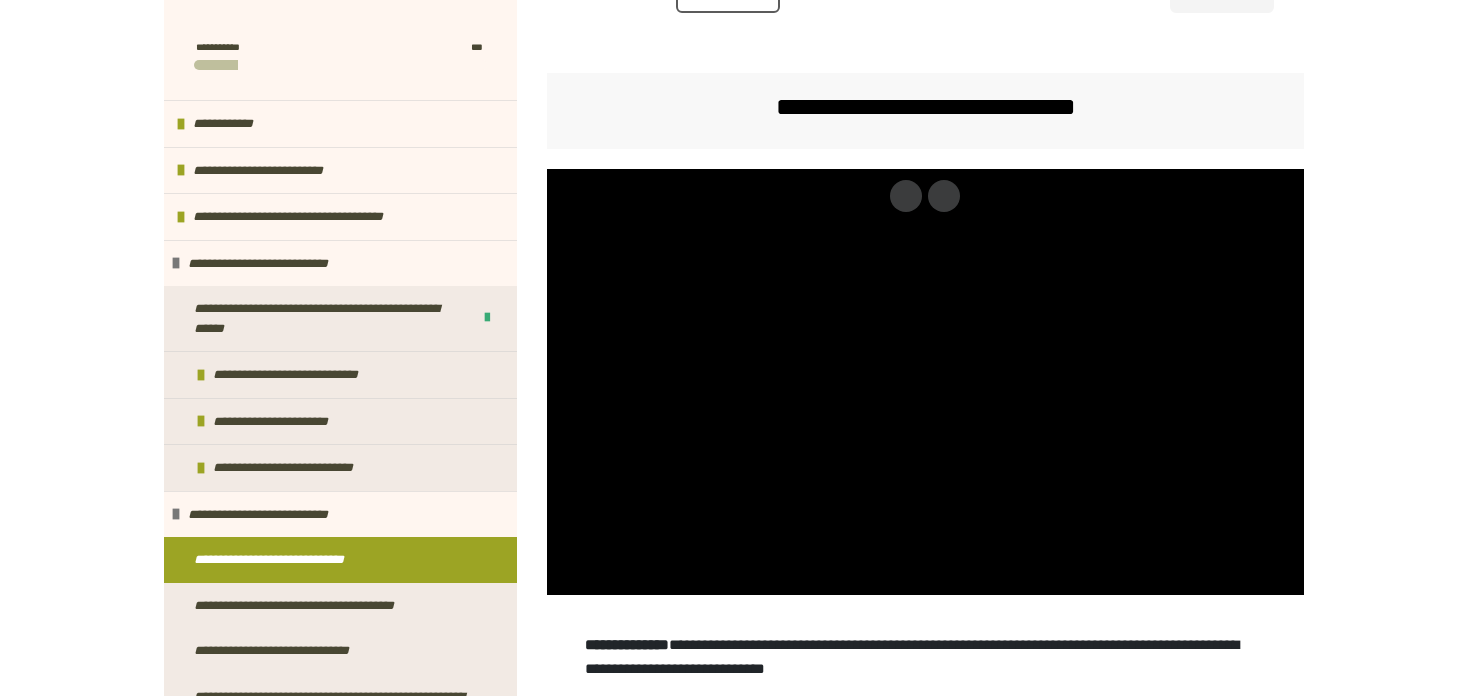 scroll, scrollTop: 445, scrollLeft: 0, axis: vertical 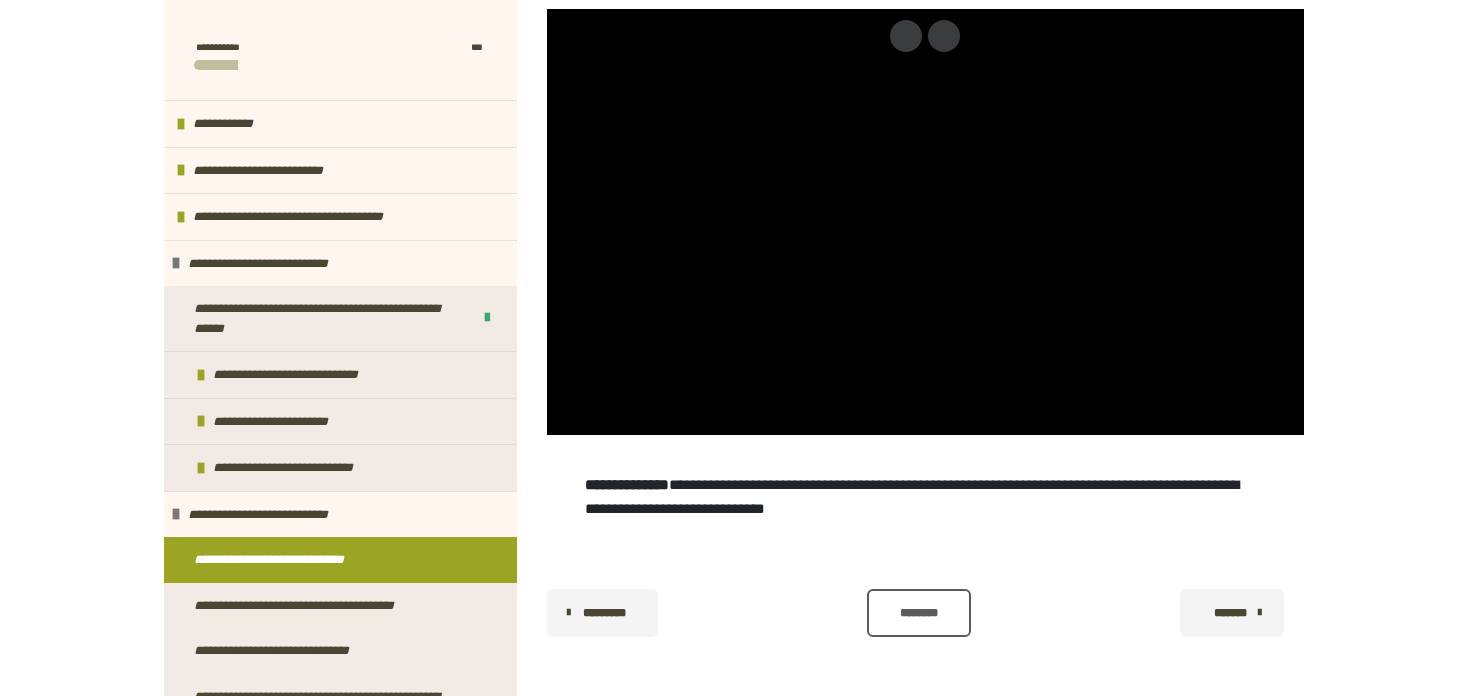 click on "********" at bounding box center [919, 613] 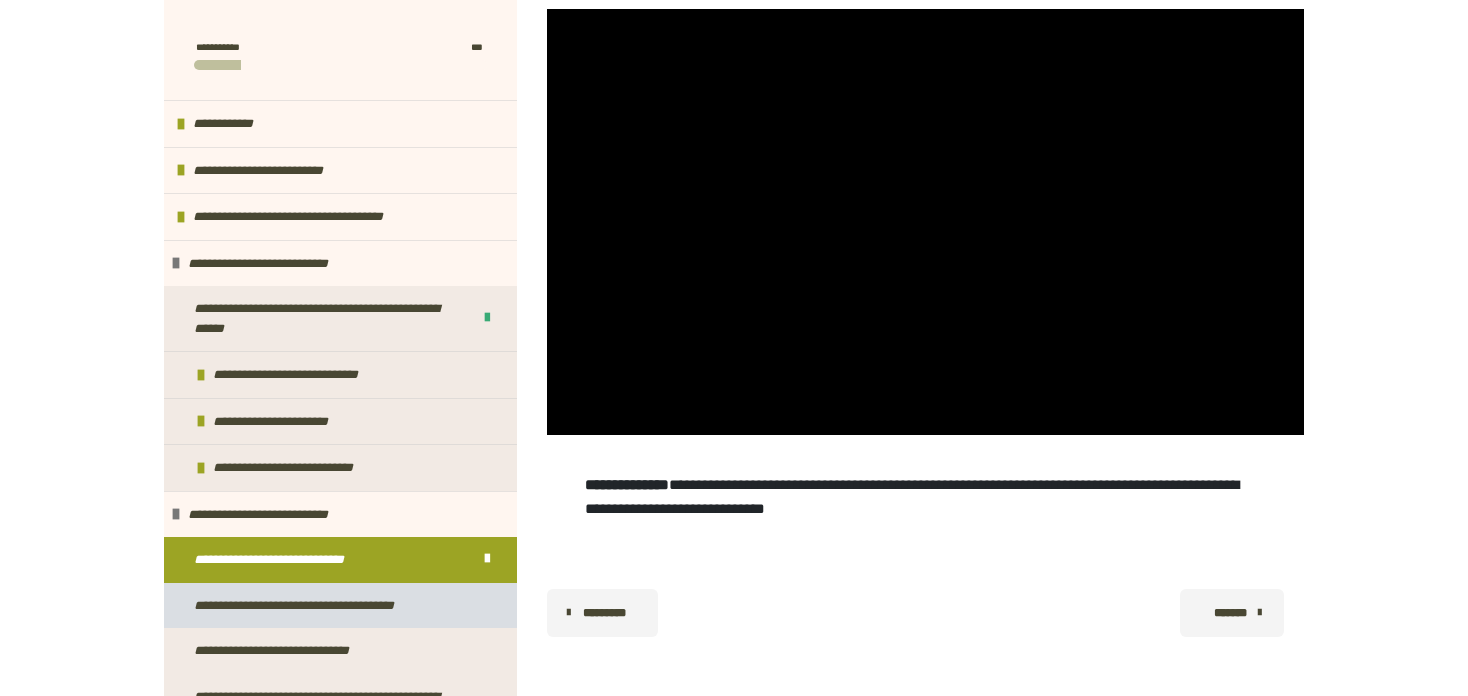 click on "**********" at bounding box center (321, 606) 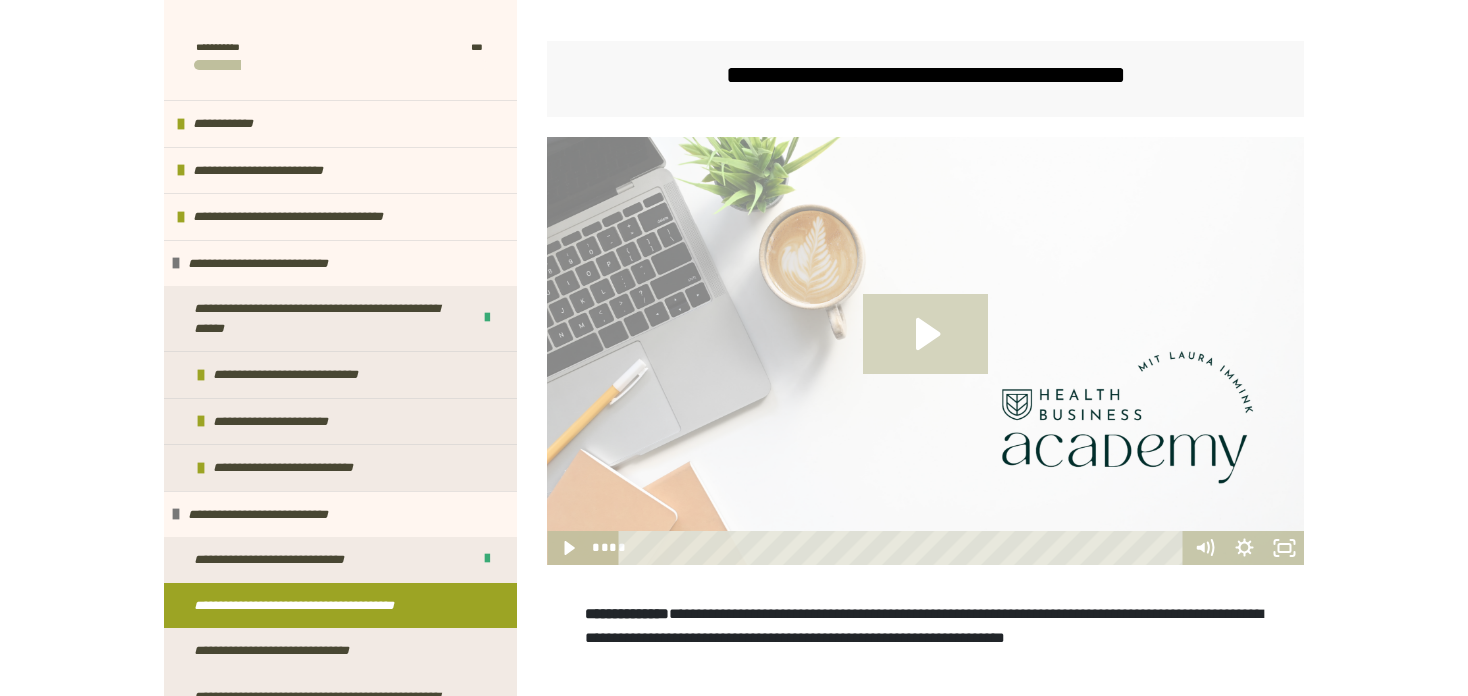 click 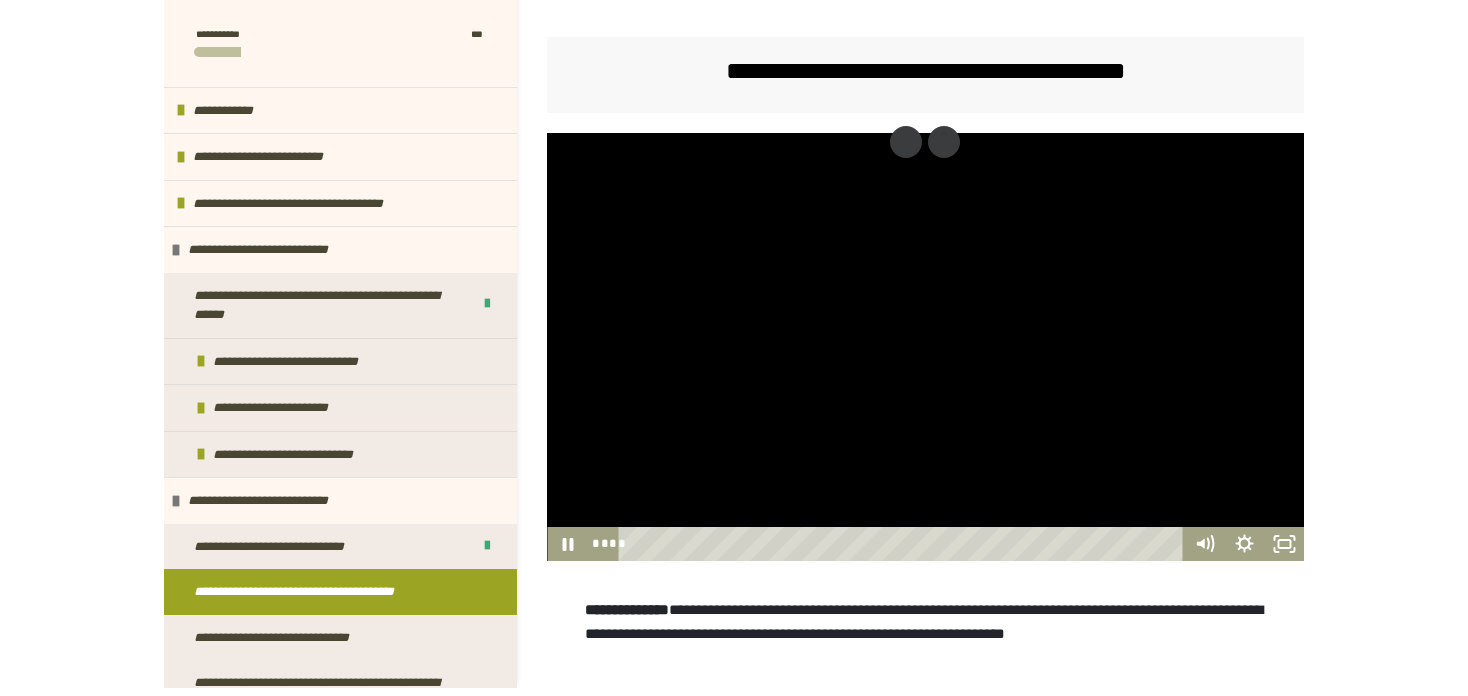 scroll, scrollTop: 295, scrollLeft: 0, axis: vertical 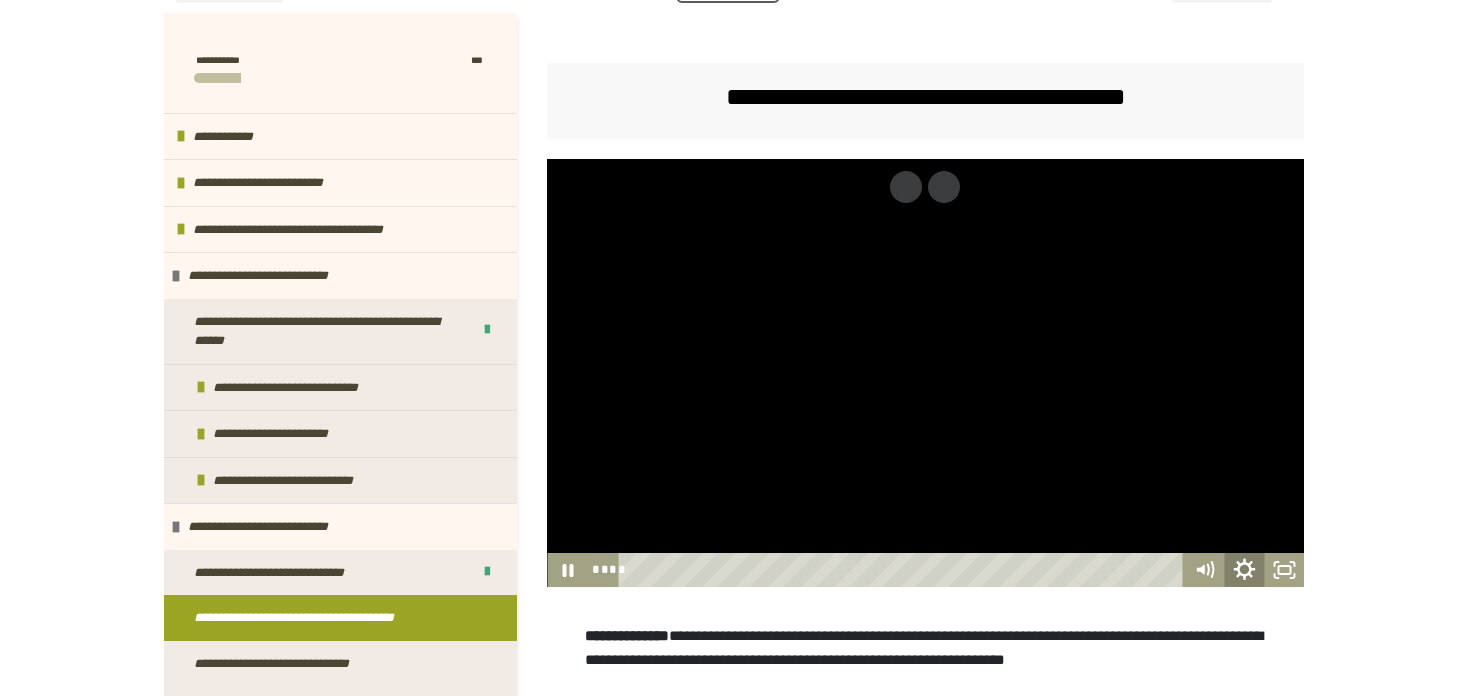 click 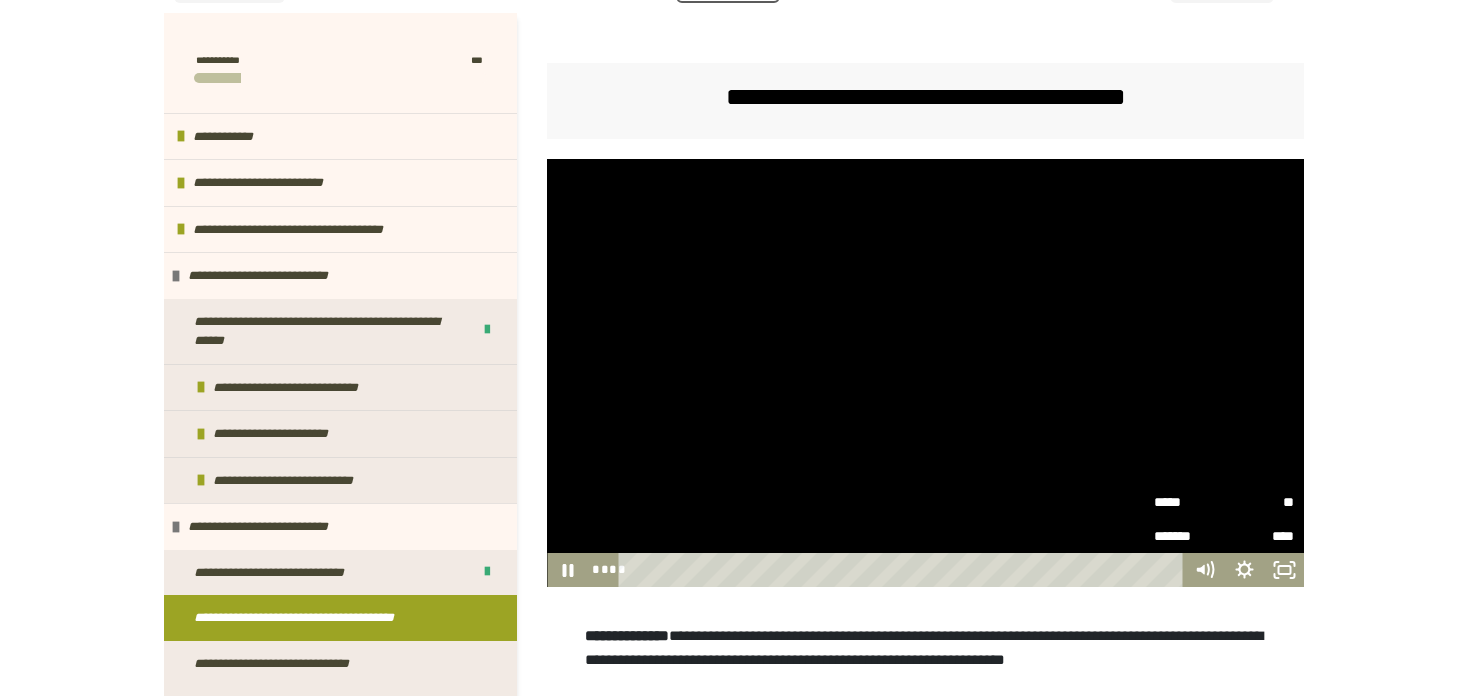 click on "**" at bounding box center [1259, 501] 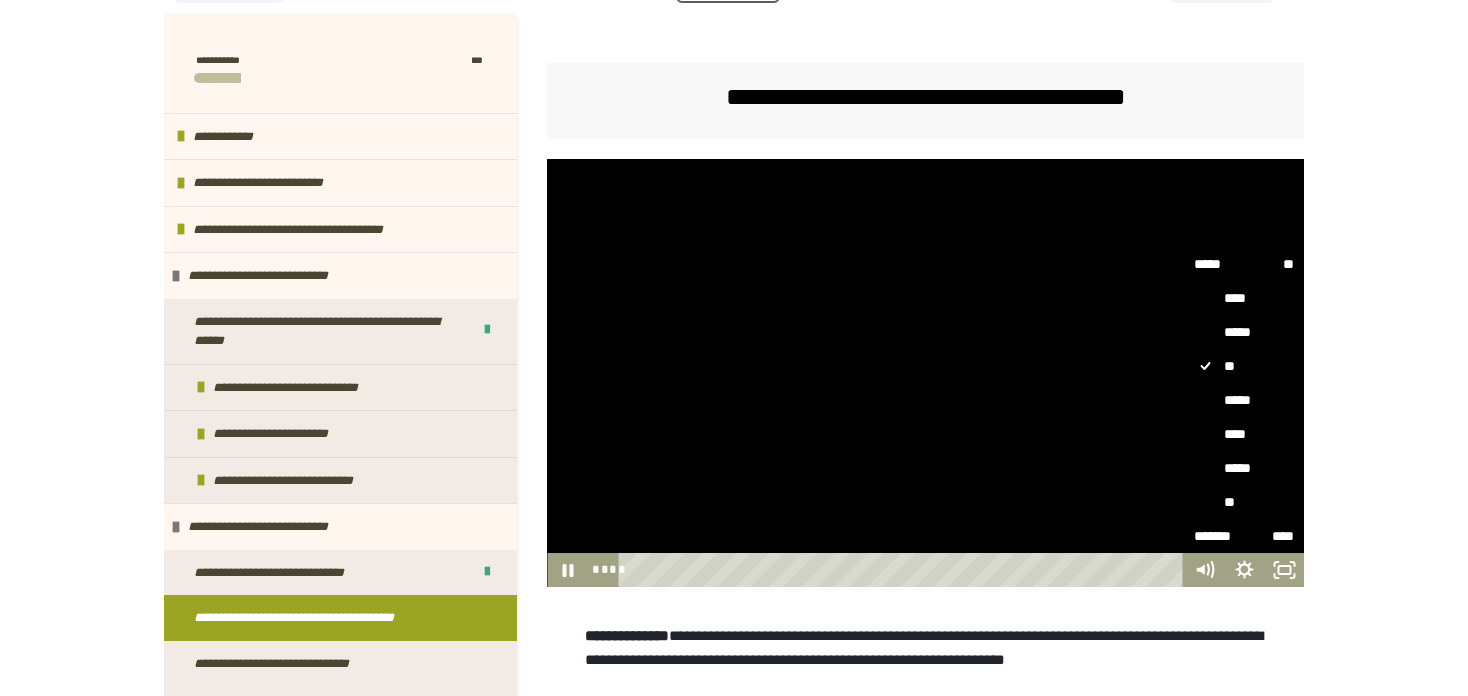 click on "****" at bounding box center (1244, 434) 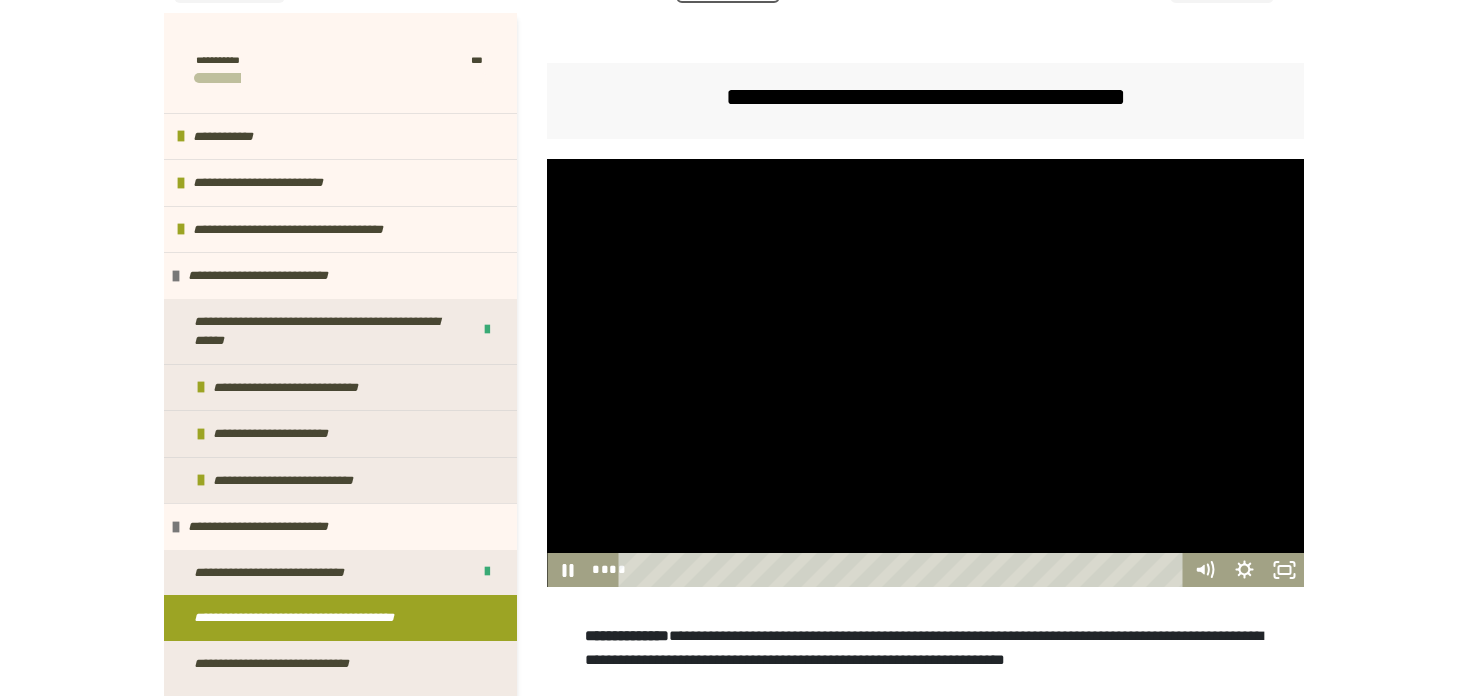 type 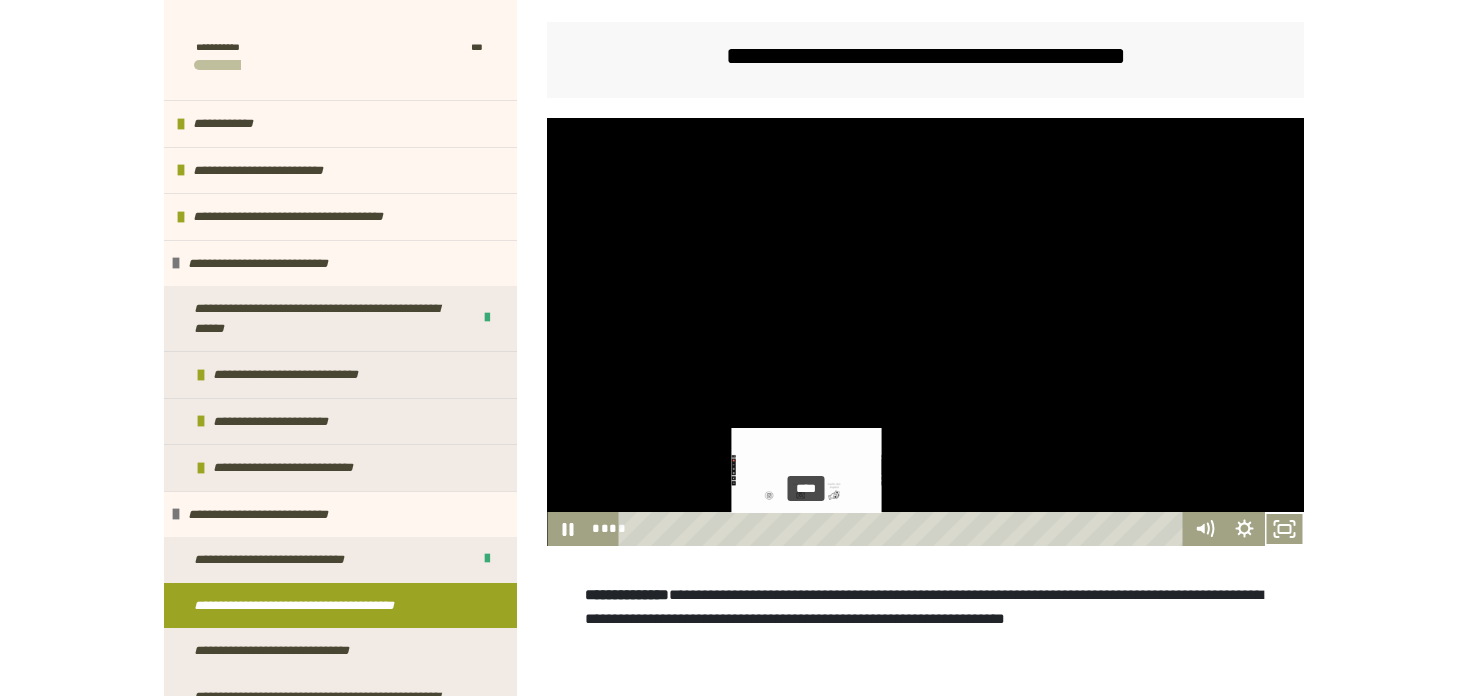 scroll, scrollTop: 447, scrollLeft: 0, axis: vertical 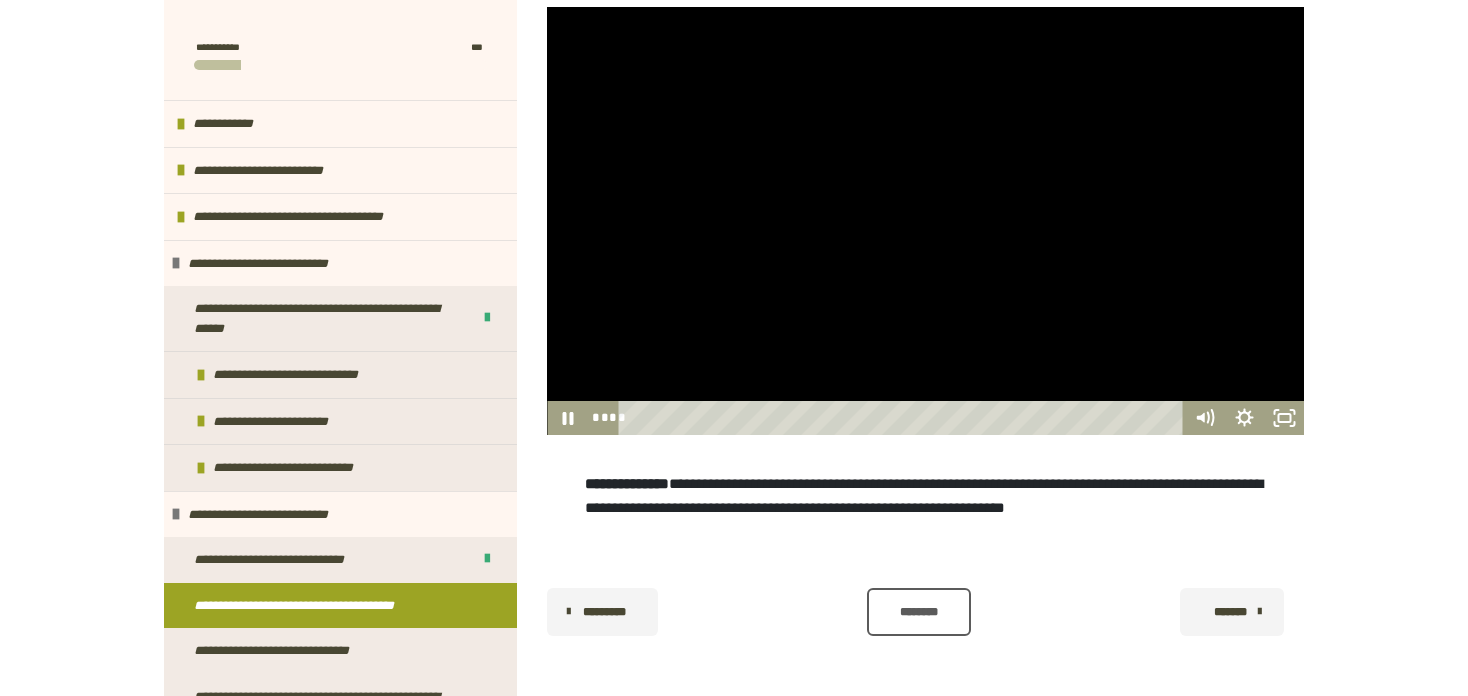 click on "********" at bounding box center (919, 612) 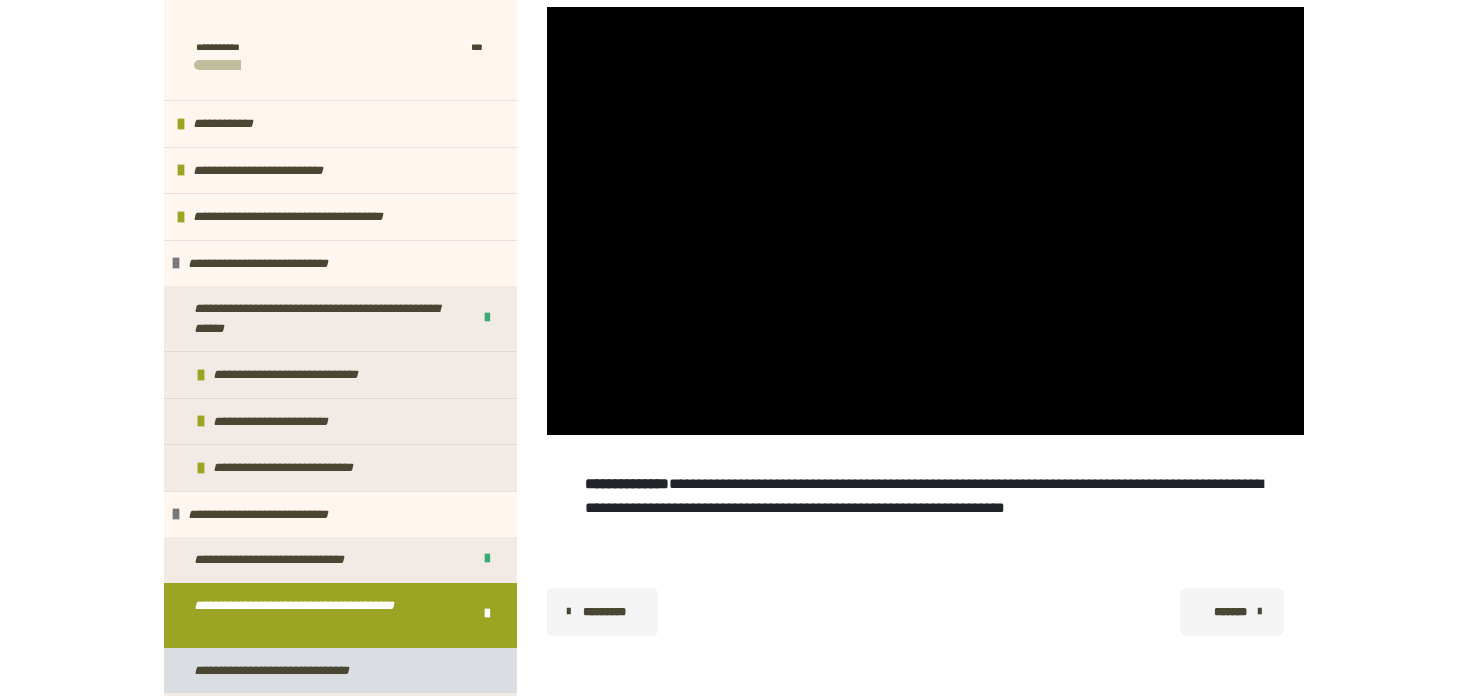 click on "**********" at bounding box center [340, 671] 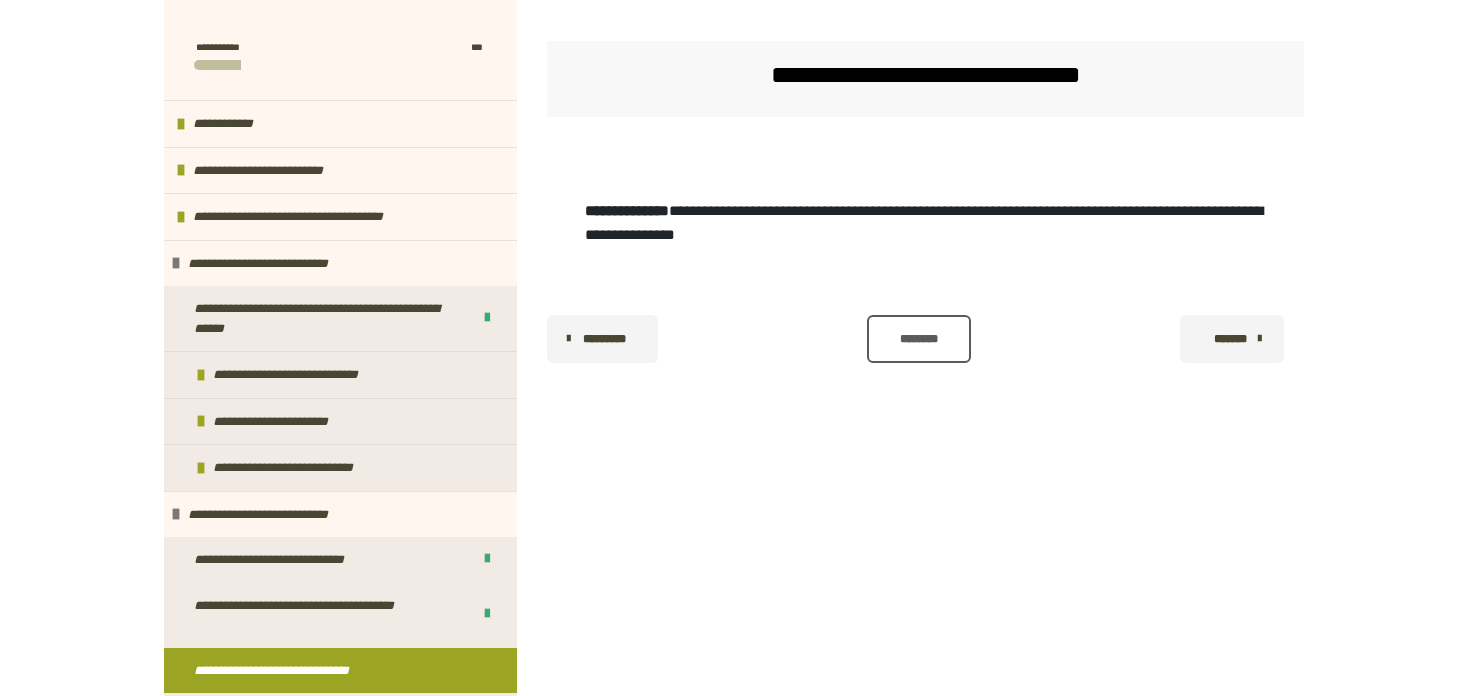 click on "**********" at bounding box center (292, 671) 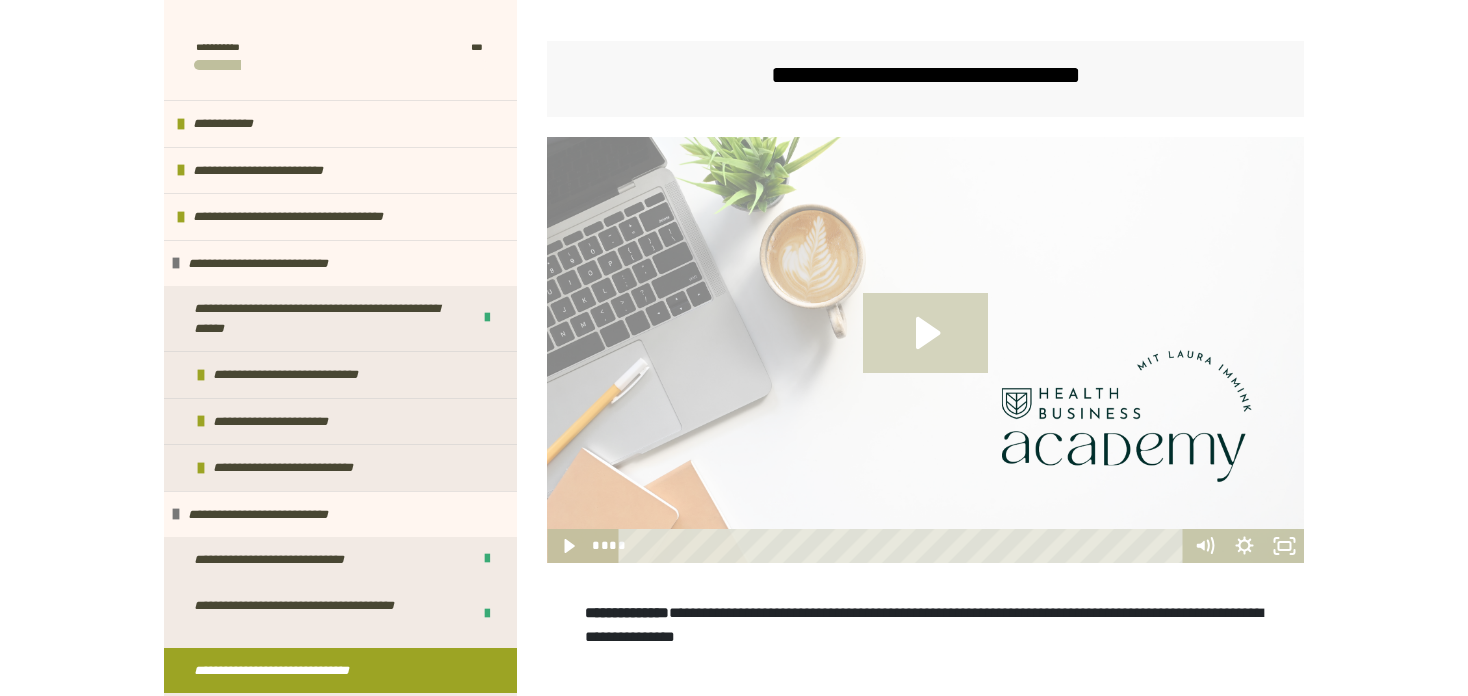 click 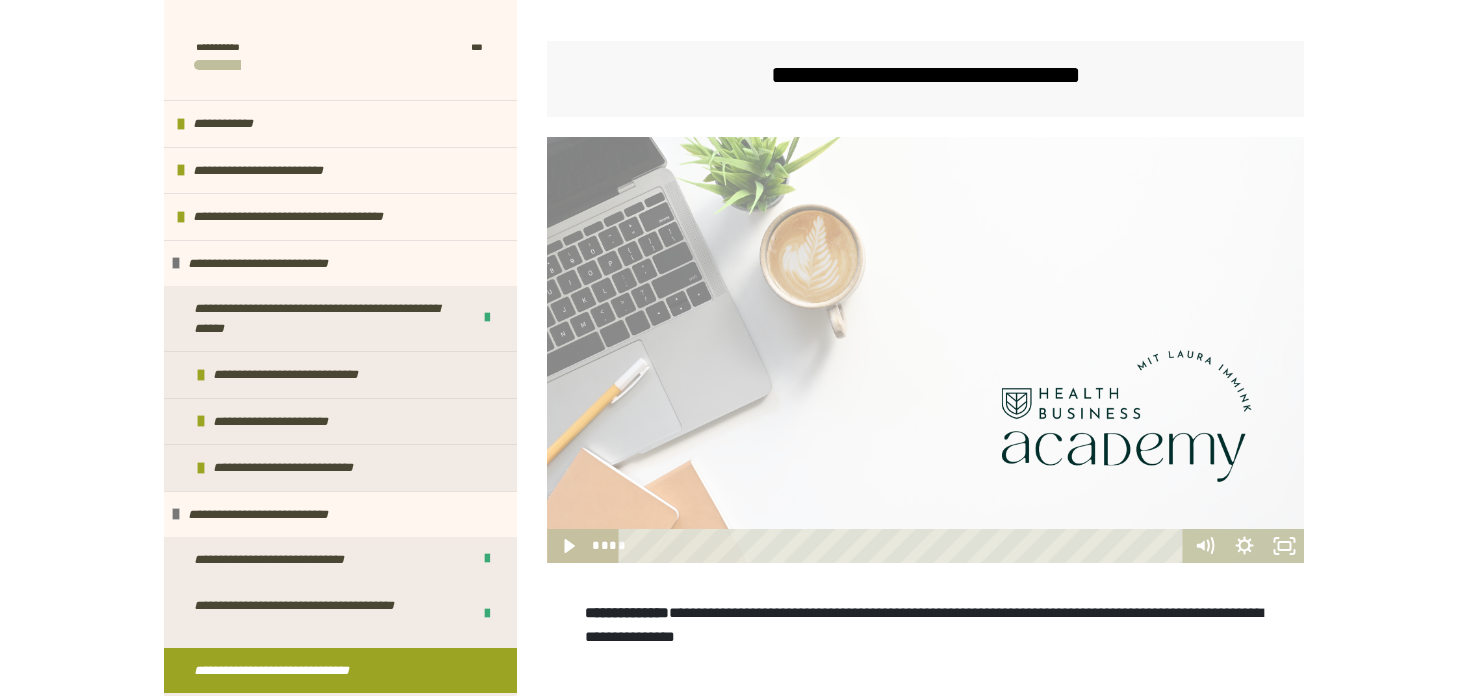 scroll, scrollTop: 445, scrollLeft: 0, axis: vertical 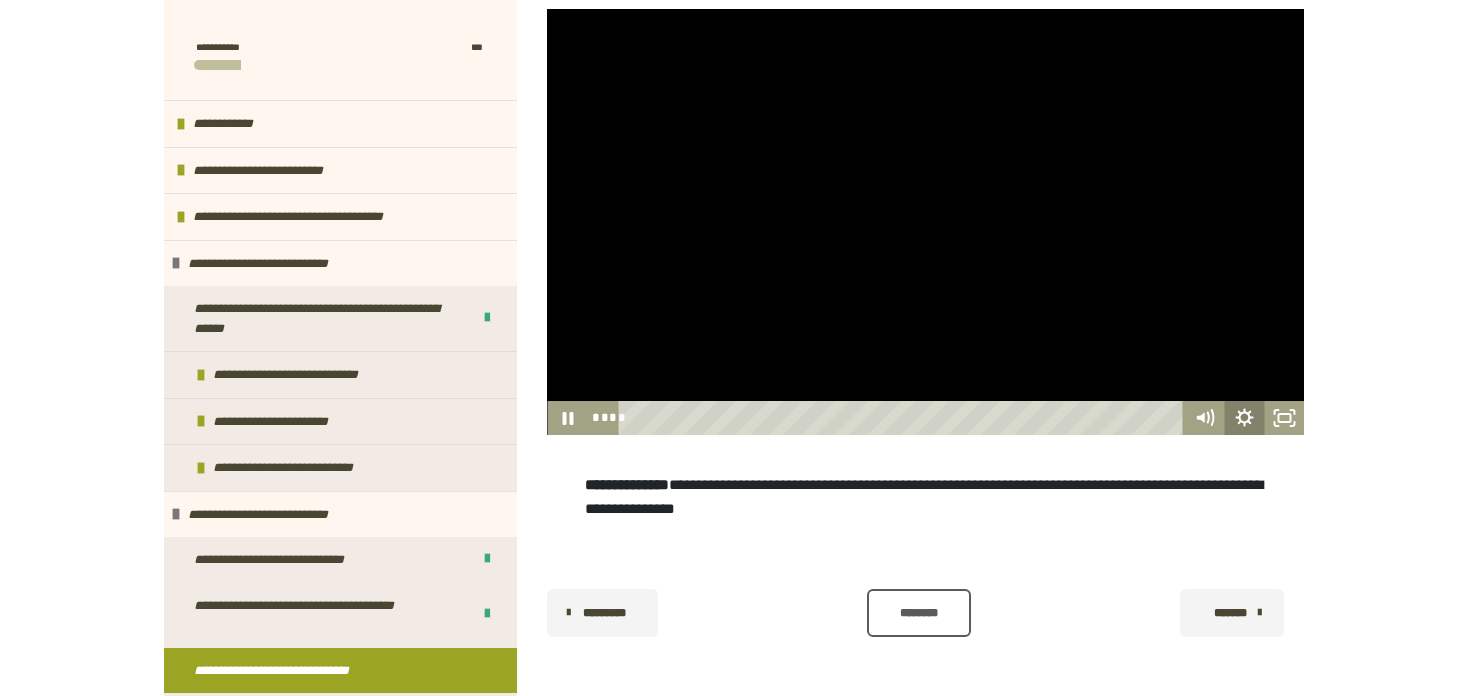 click 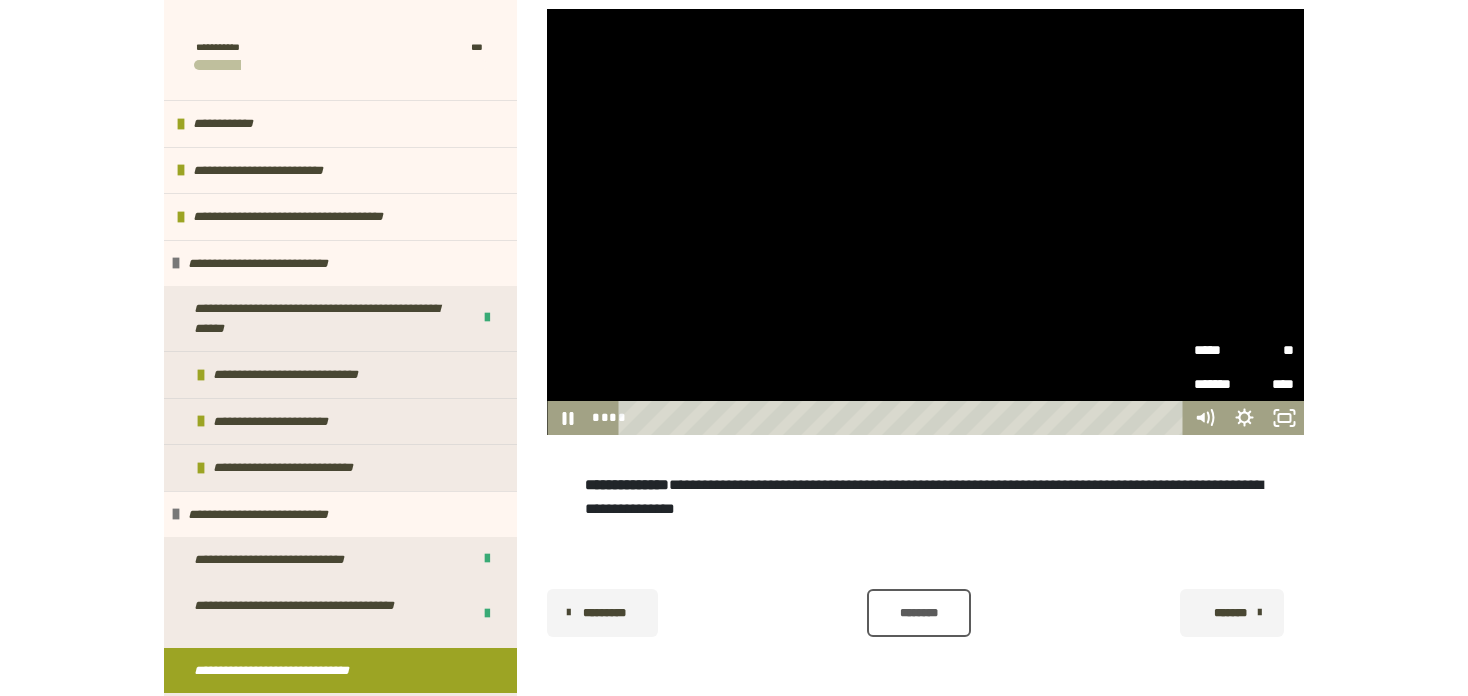click on "*****" at bounding box center [1219, 348] 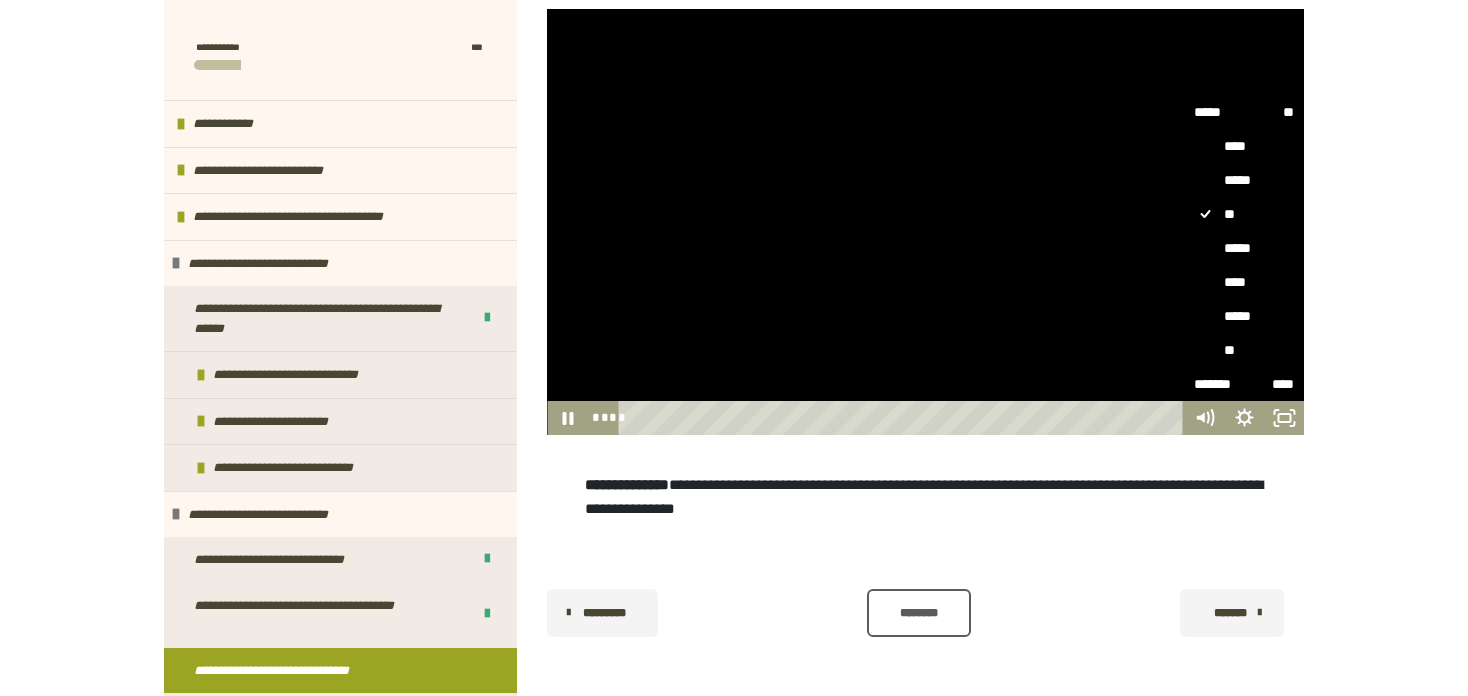 click on "****" at bounding box center (1244, 282) 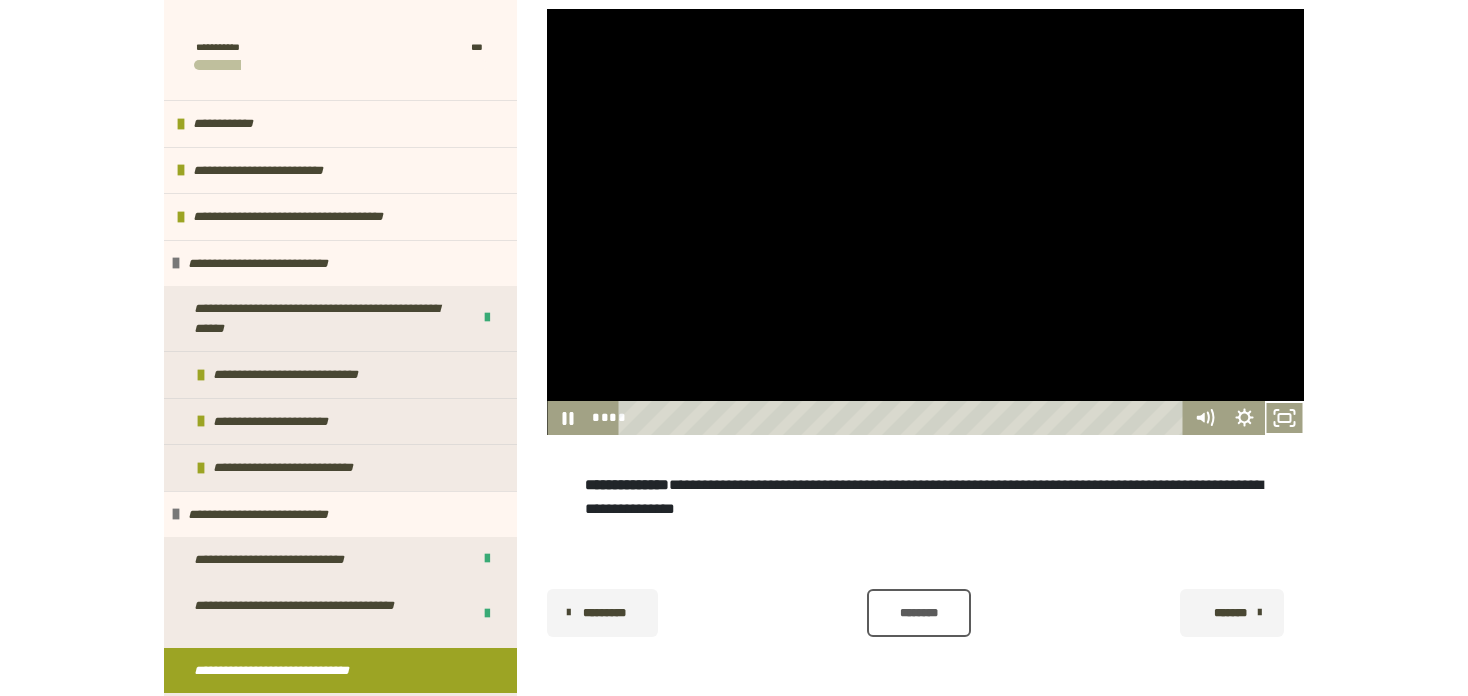 click at bounding box center (925, 222) 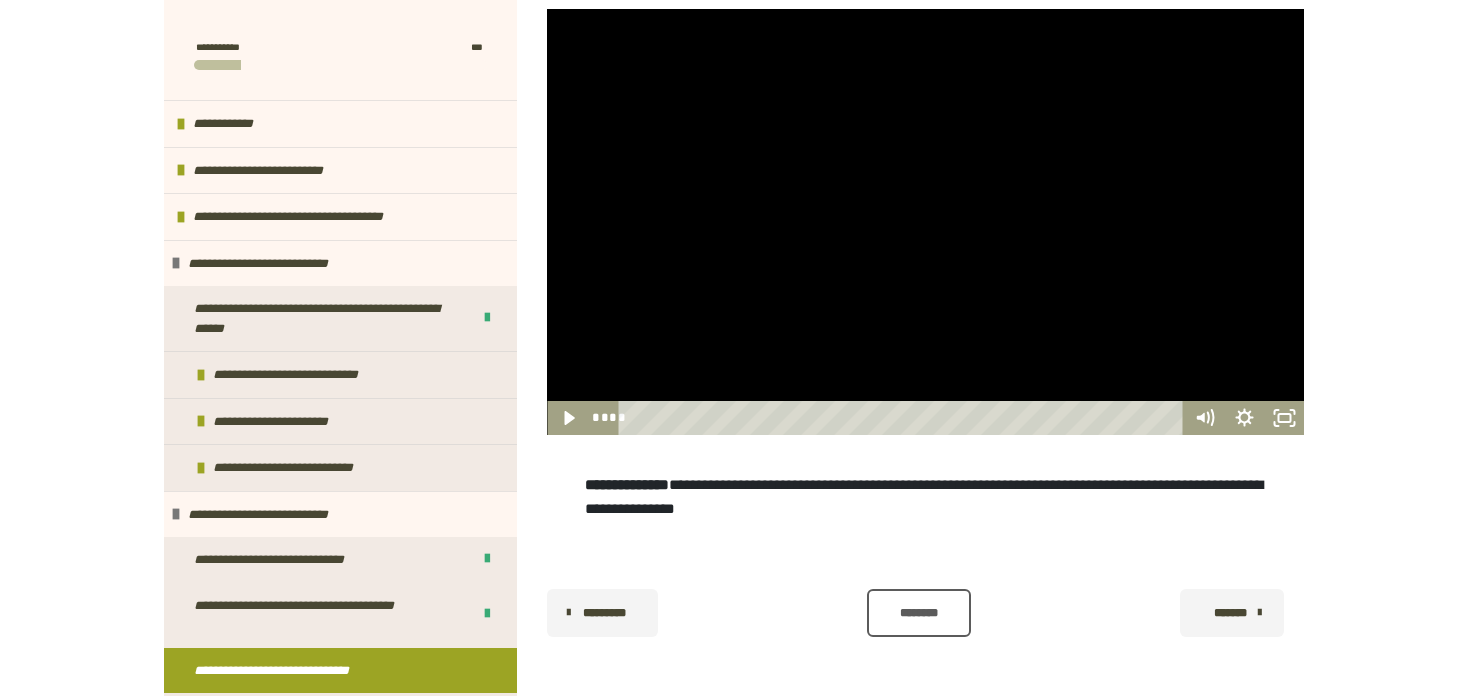 click at bounding box center (925, 222) 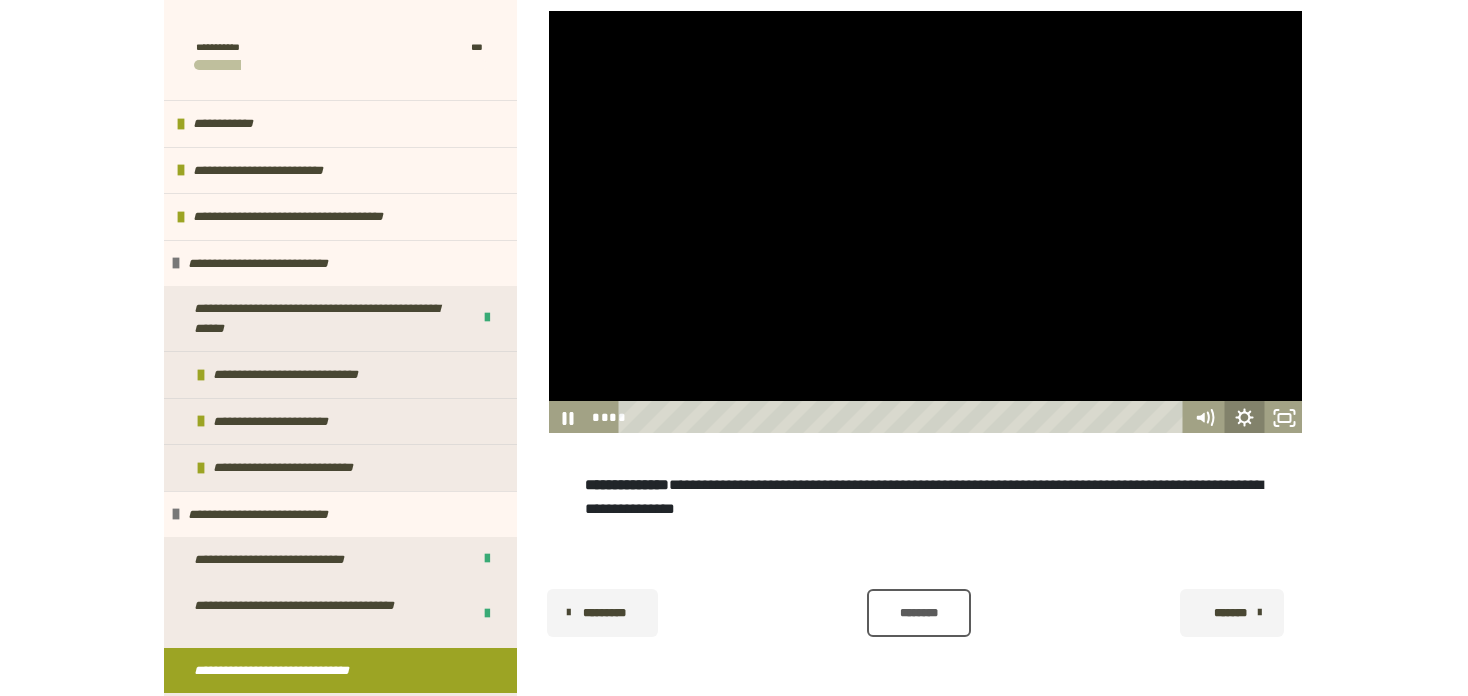 click 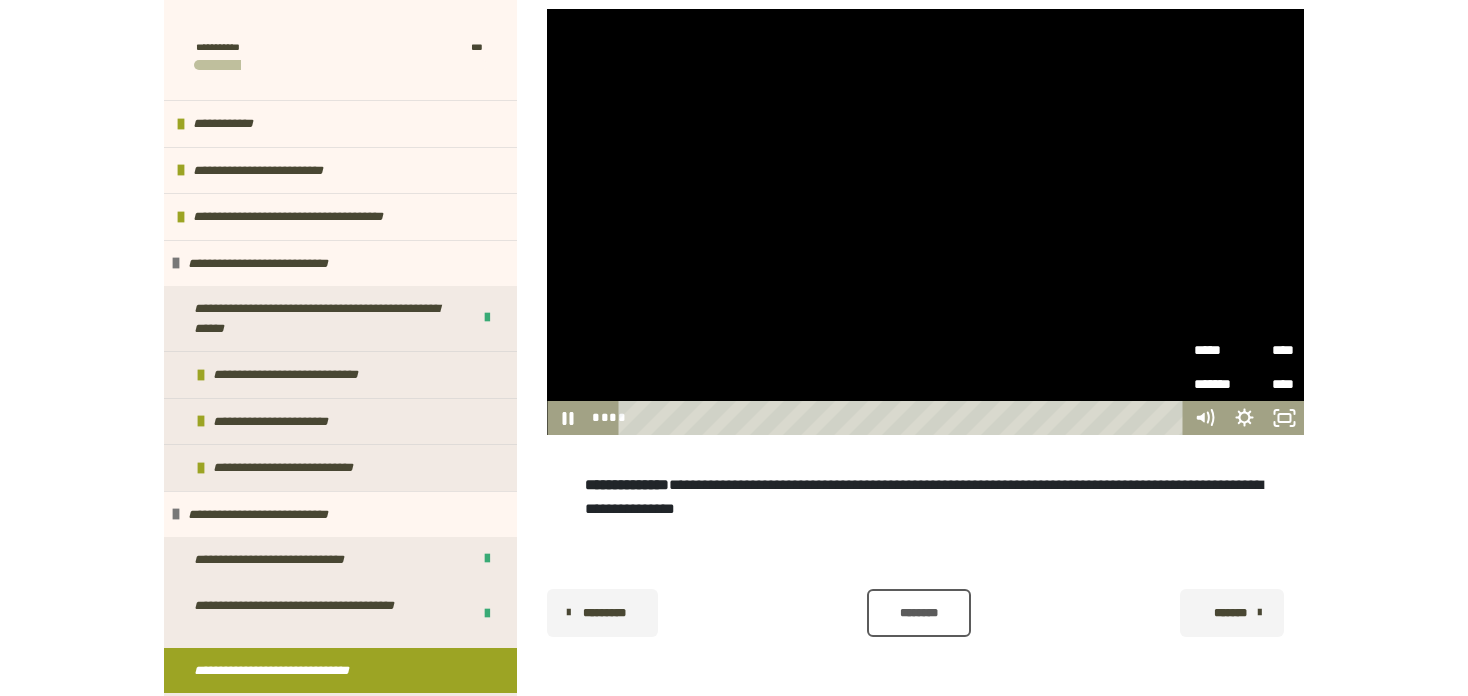 click on "**********" at bounding box center [734, 126] 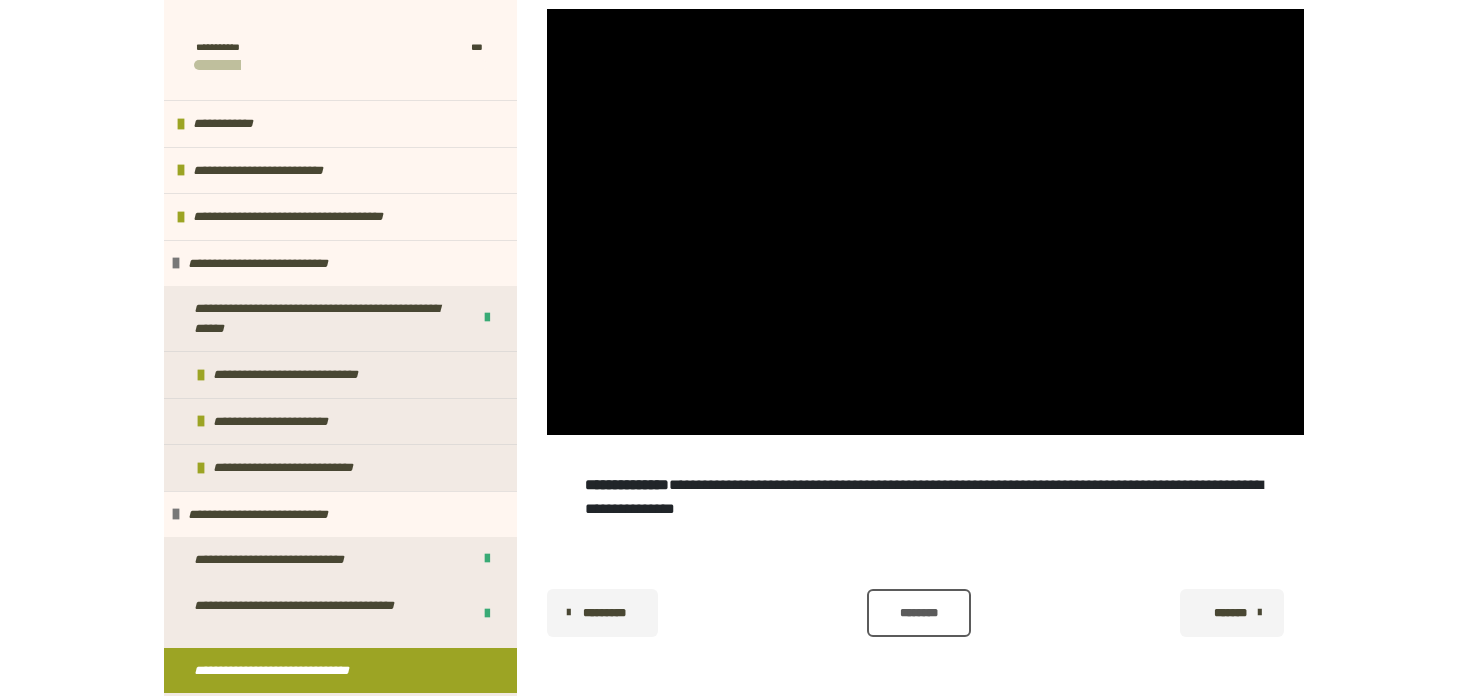 click on "********" at bounding box center (919, 613) 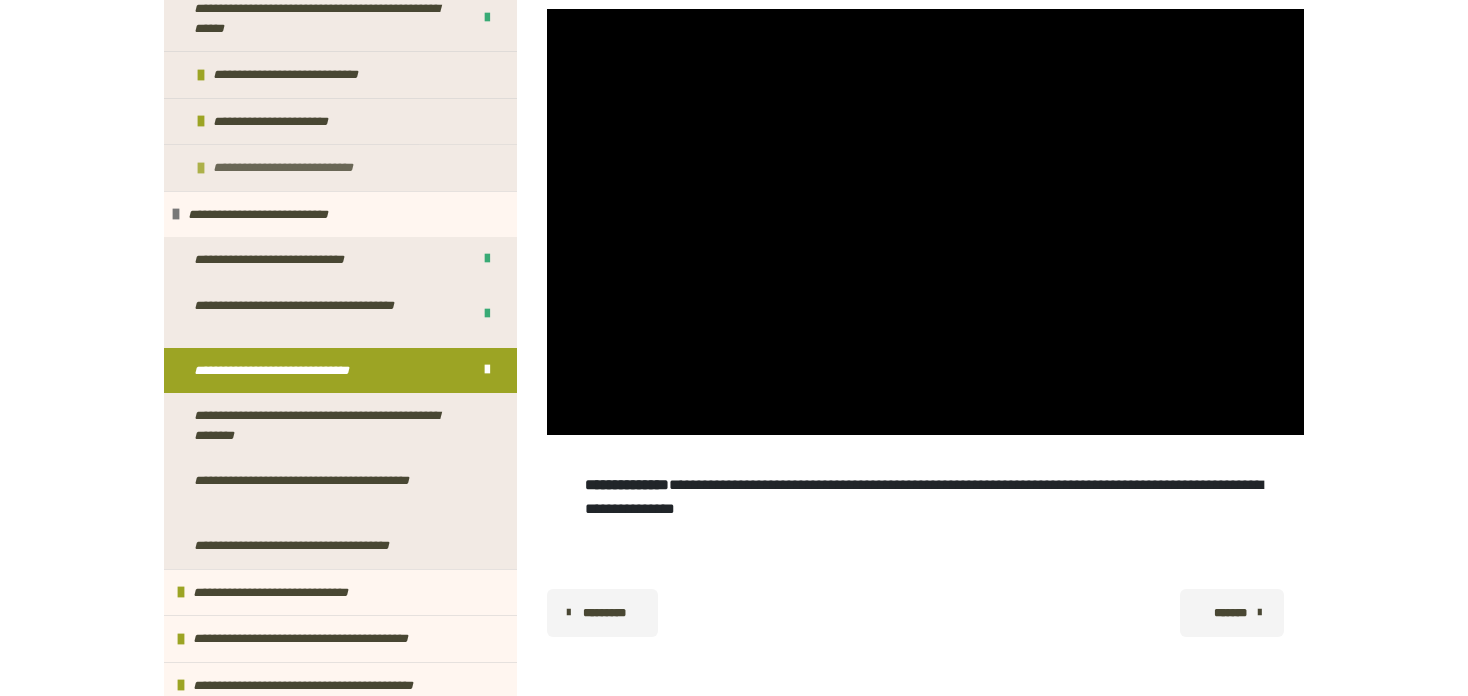 scroll, scrollTop: 0, scrollLeft: 0, axis: both 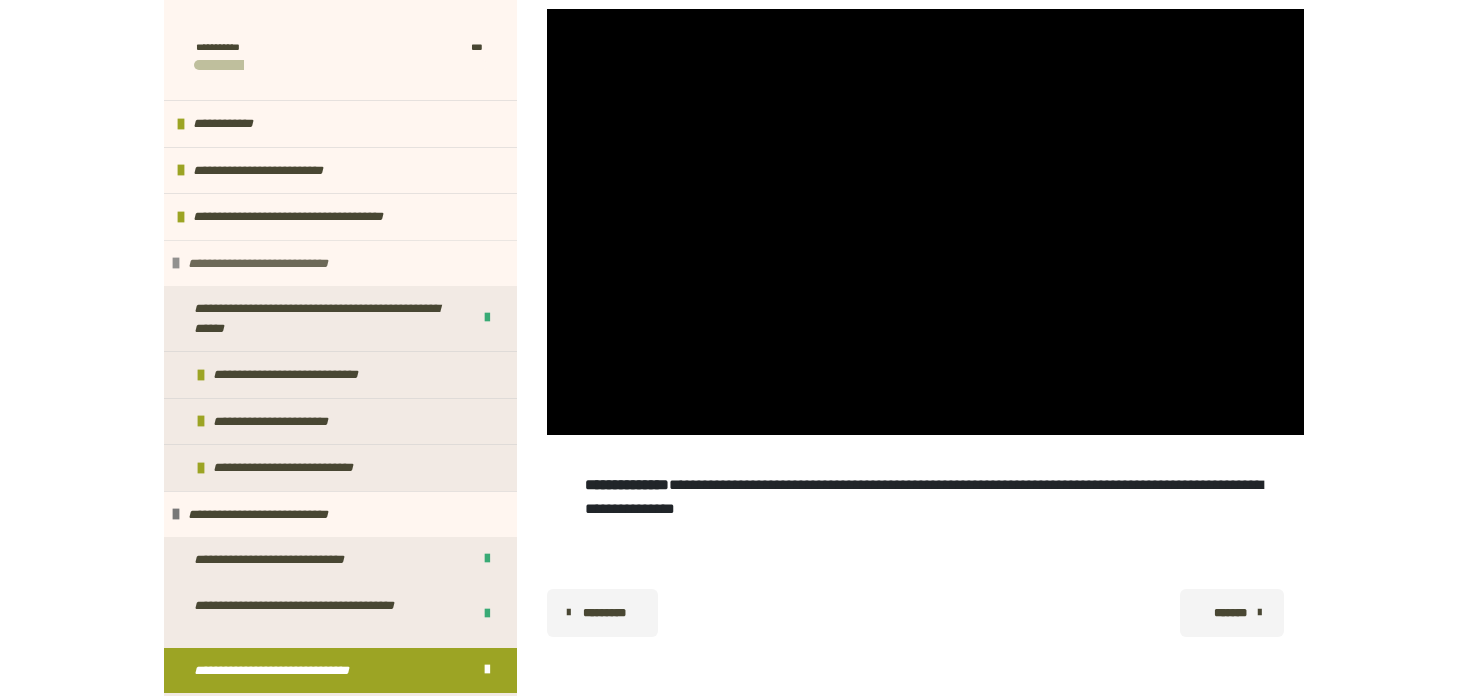 click at bounding box center (176, 263) 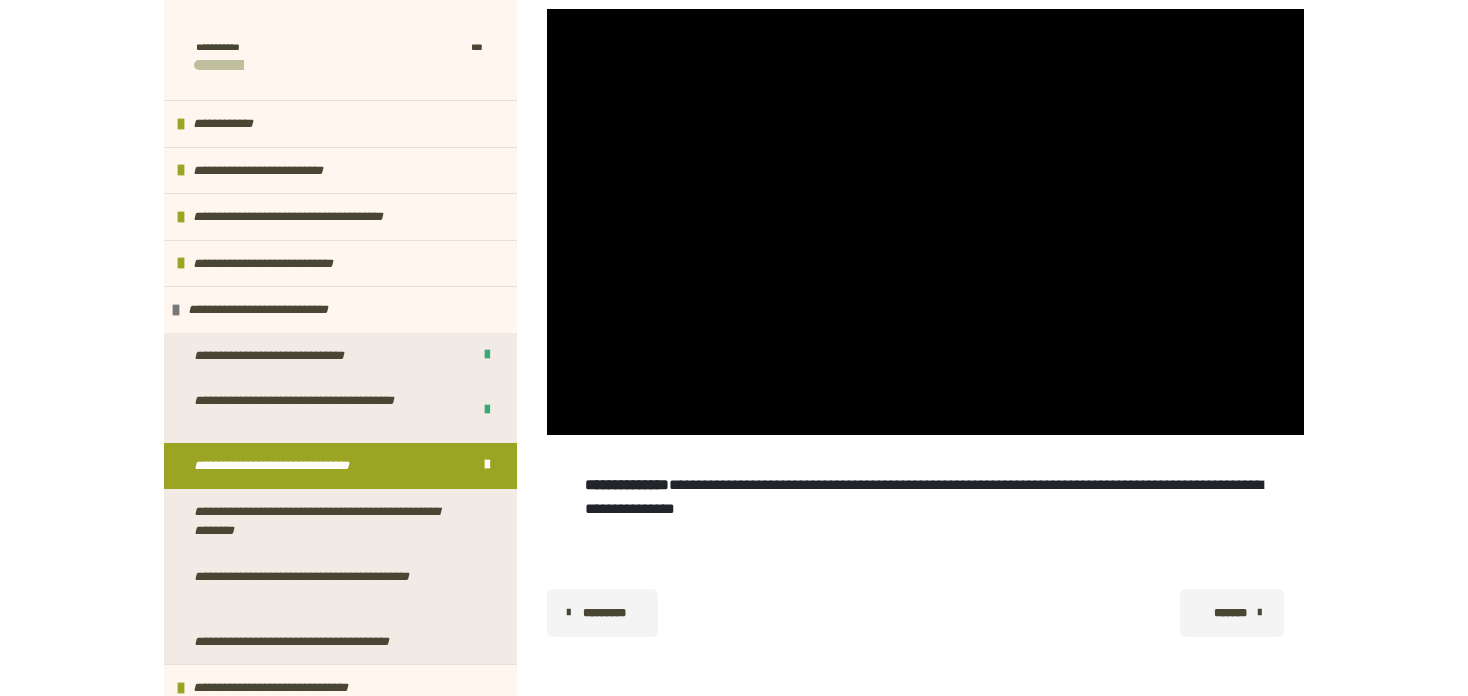 scroll, scrollTop: 84, scrollLeft: 0, axis: vertical 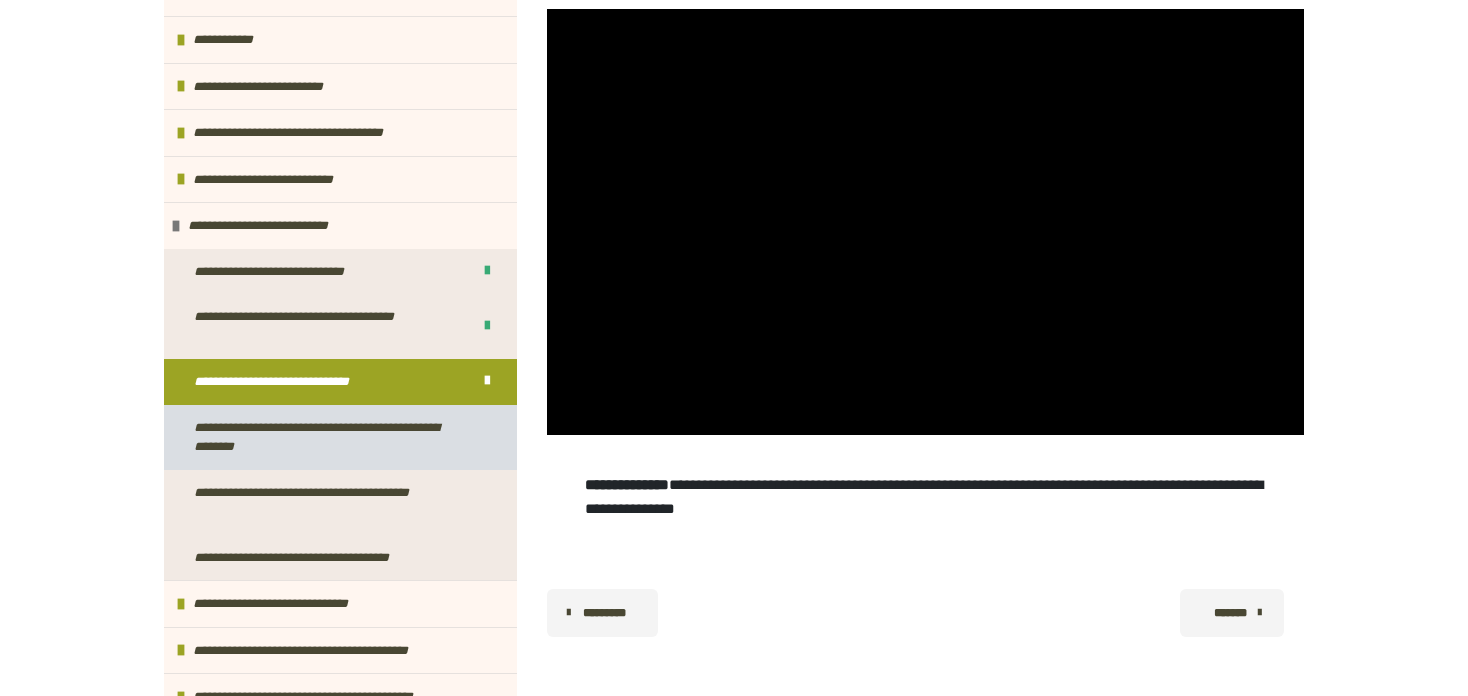 click on "**********" at bounding box center (325, 437) 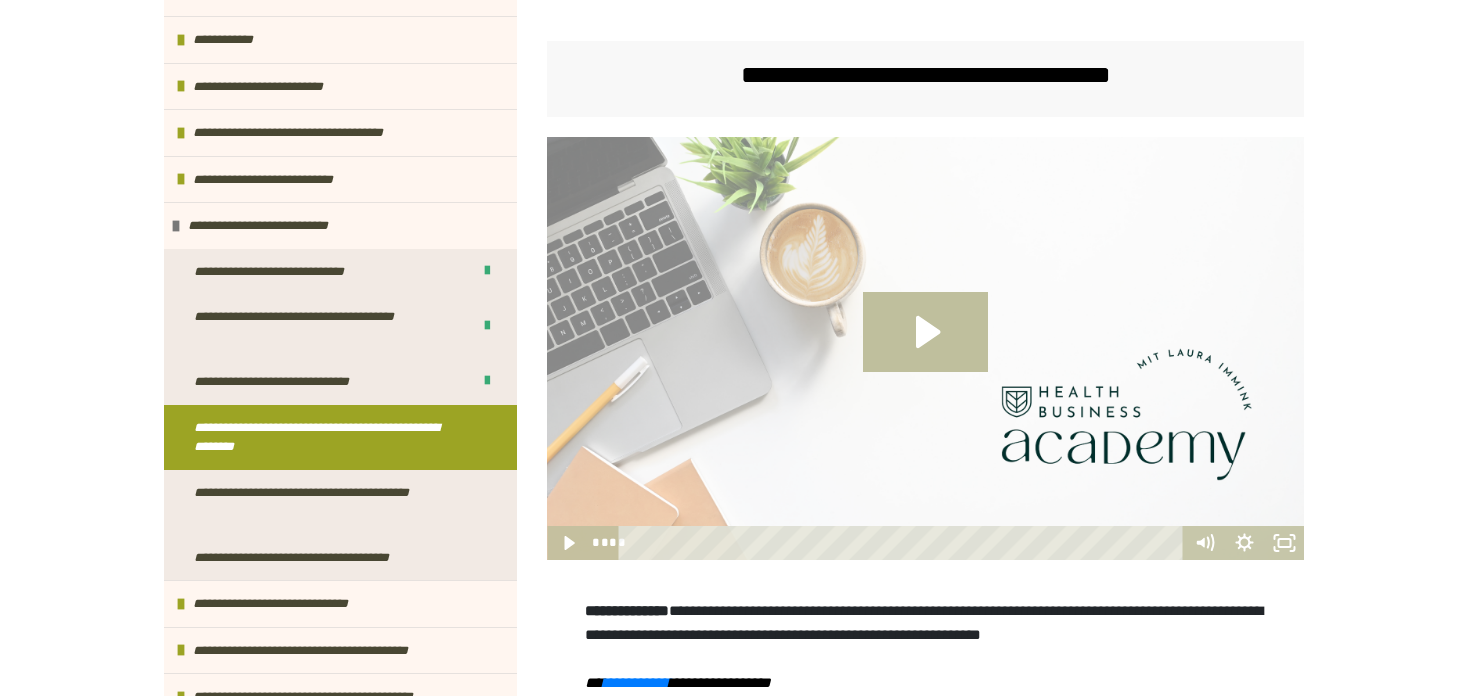 scroll, scrollTop: 516, scrollLeft: 0, axis: vertical 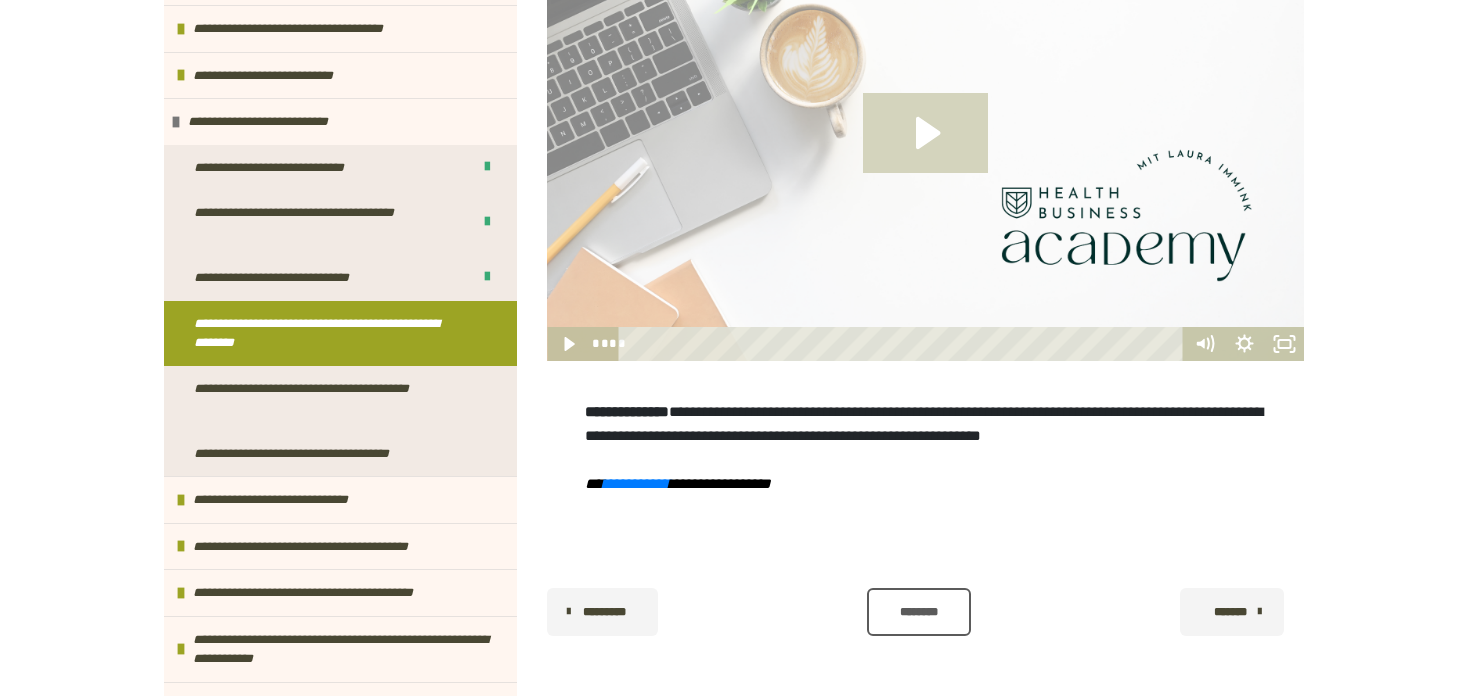 click 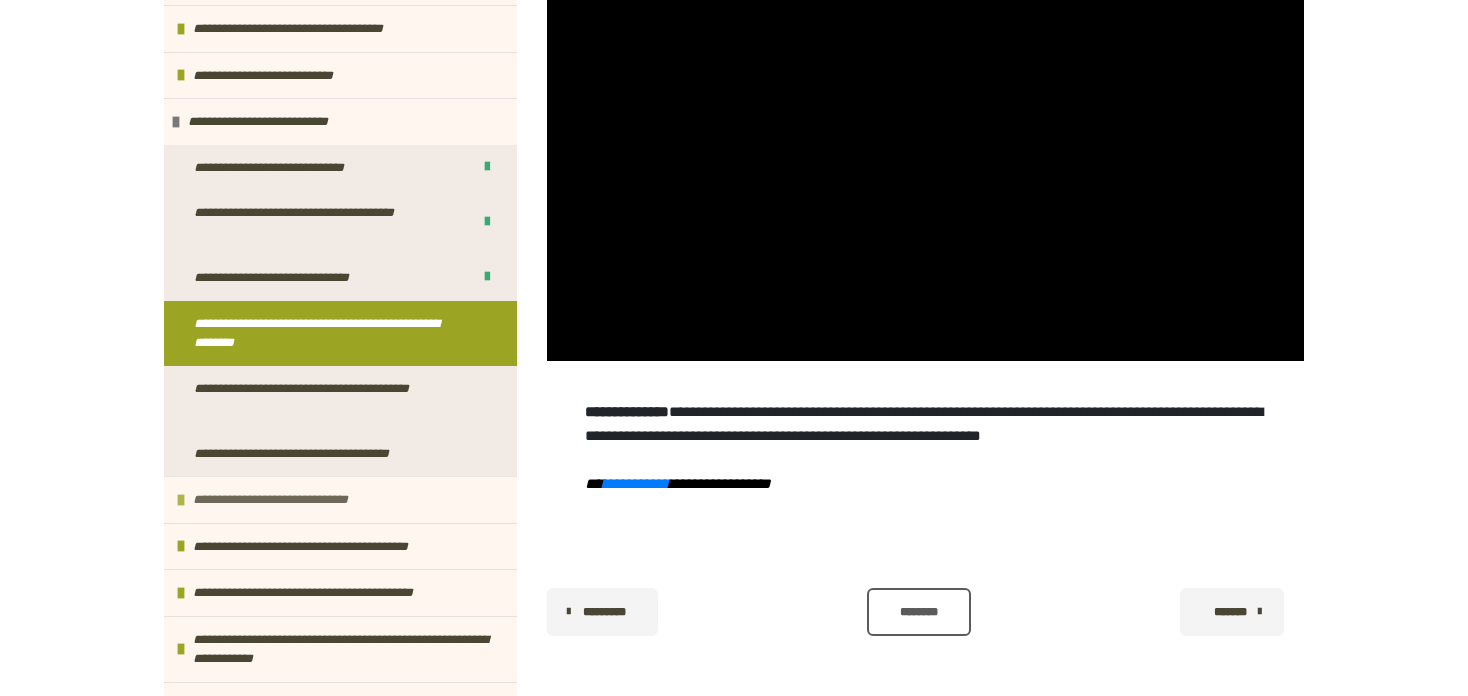 click on "**********" at bounding box center [340, 499] 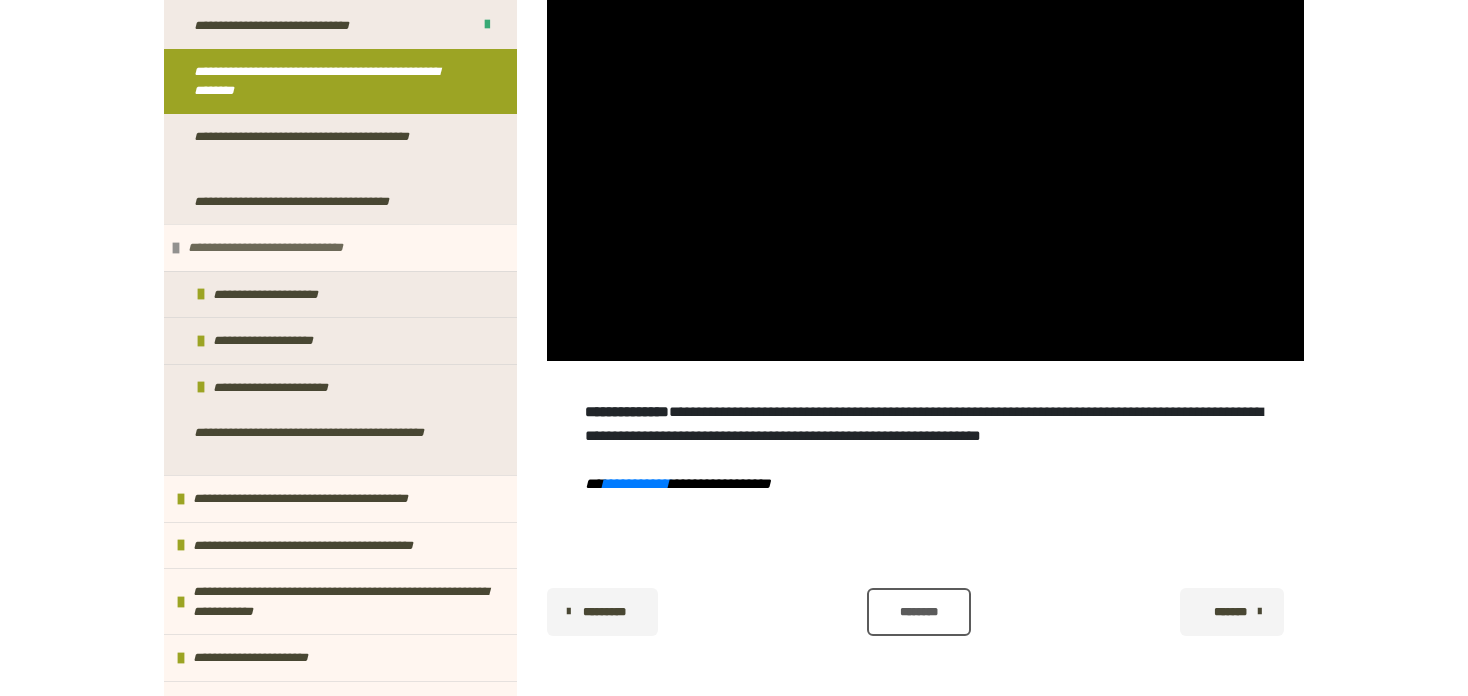 scroll, scrollTop: 448, scrollLeft: 0, axis: vertical 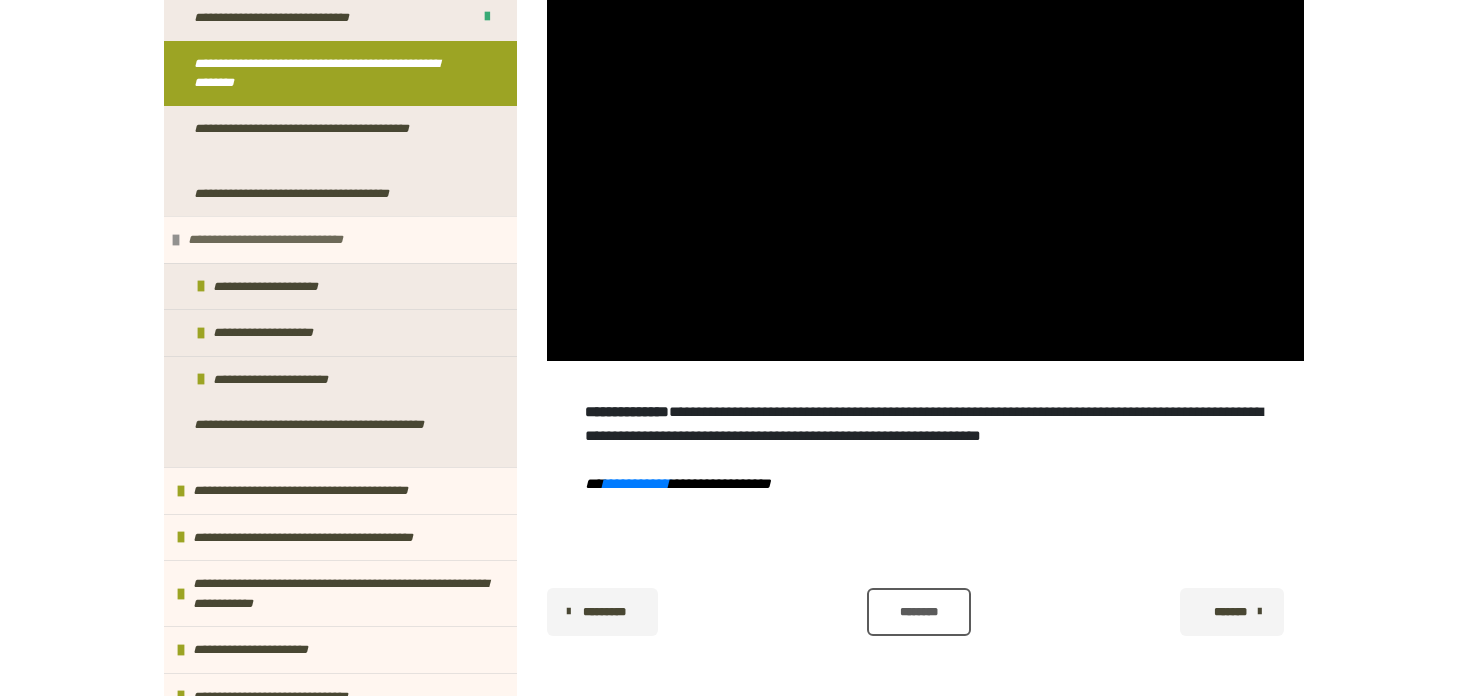 click at bounding box center (176, 240) 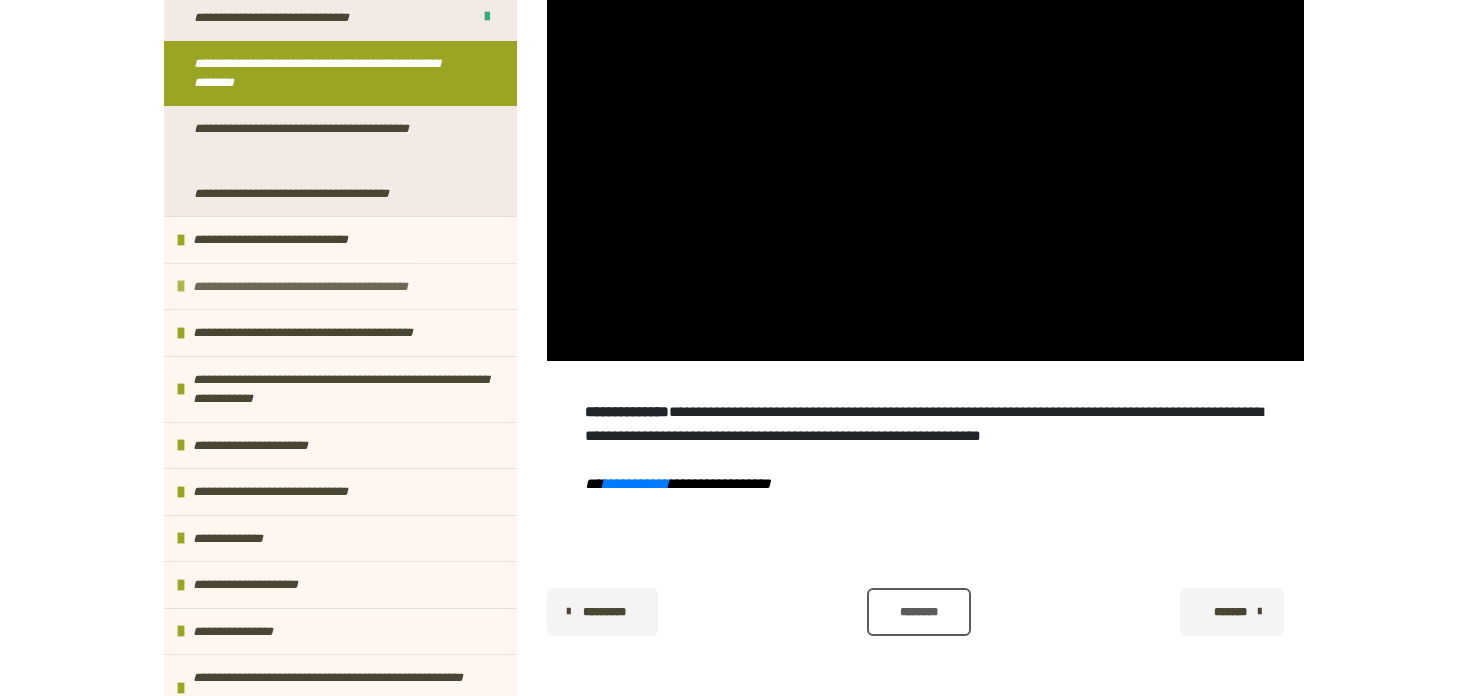 click at bounding box center (181, 286) 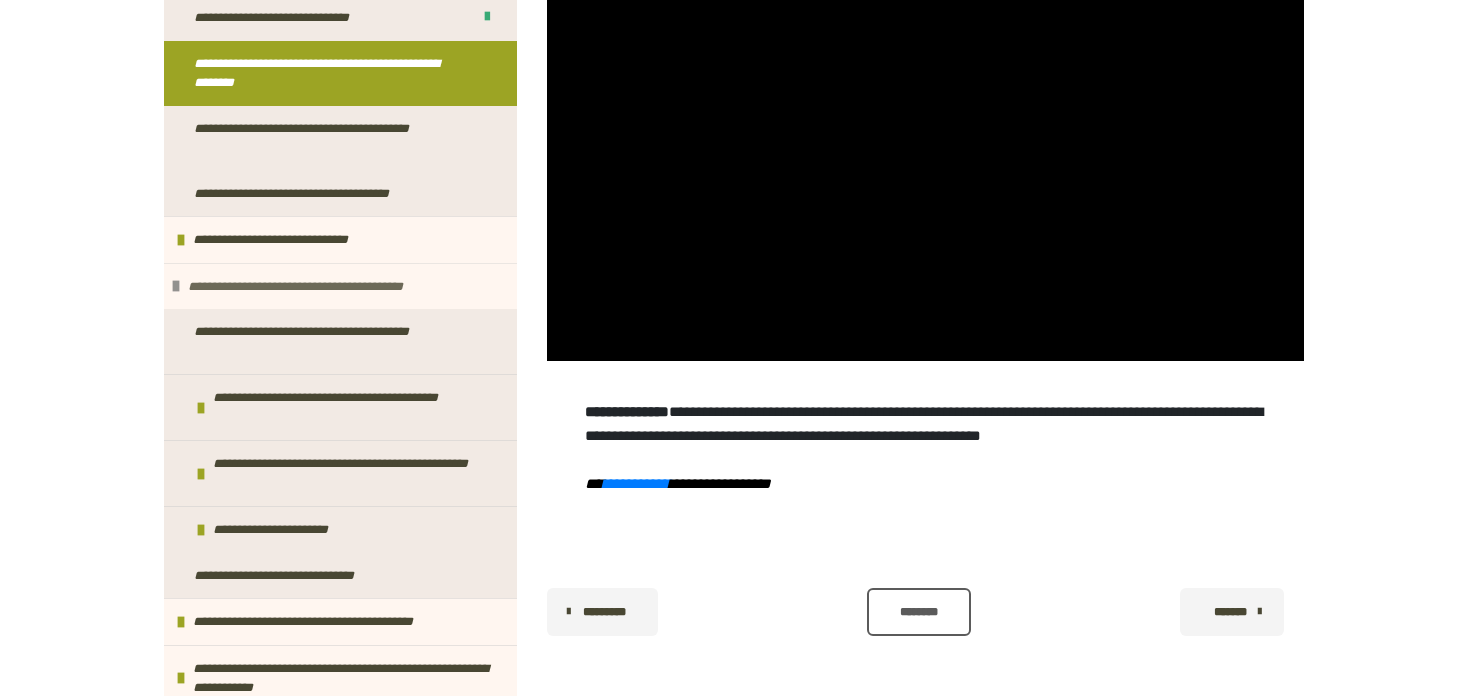 click at bounding box center (176, 286) 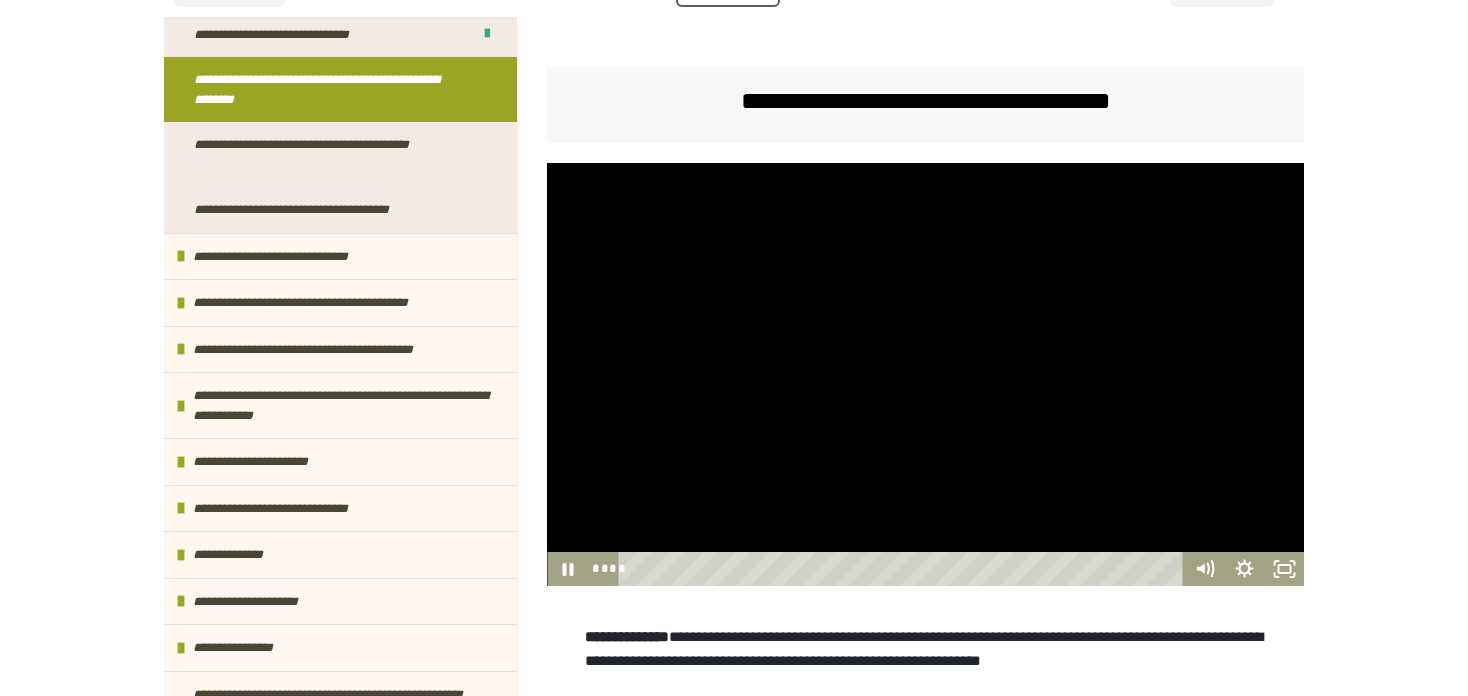 scroll, scrollTop: 290, scrollLeft: 0, axis: vertical 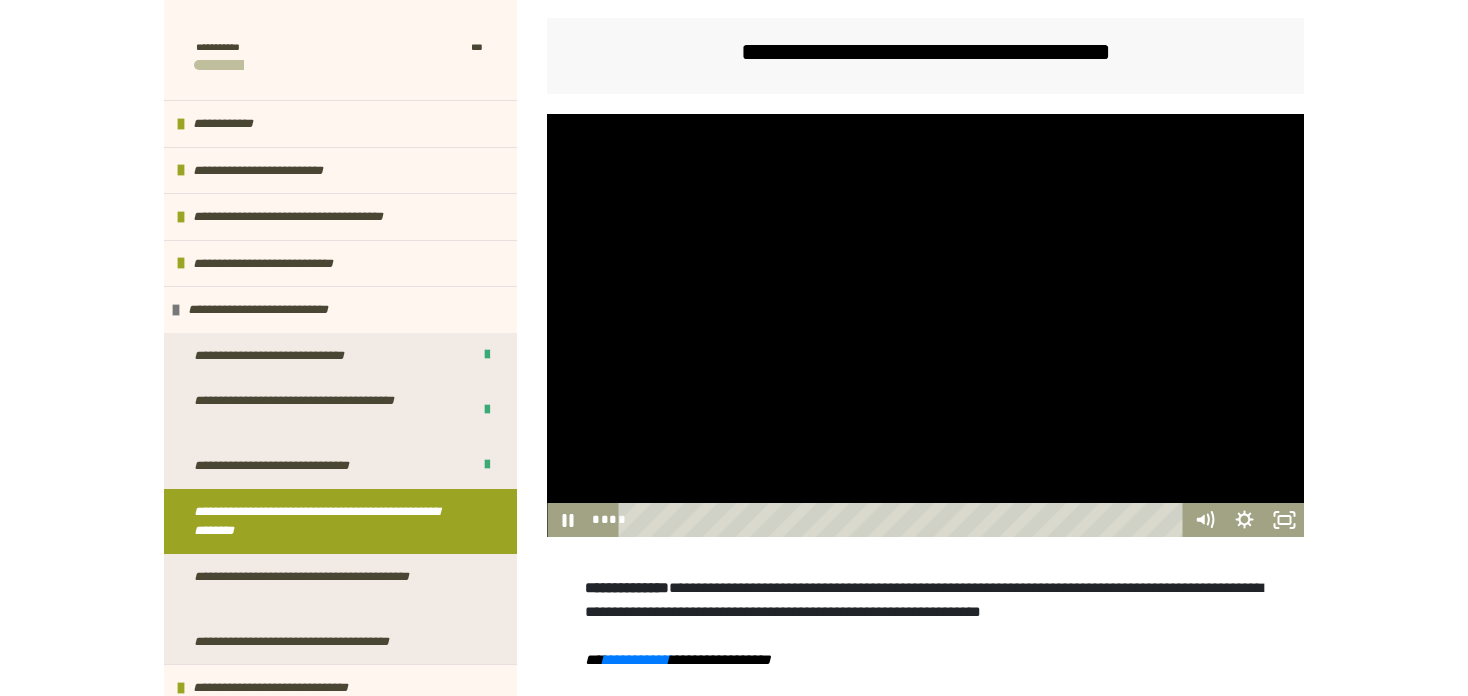 click at bounding box center (925, 325) 